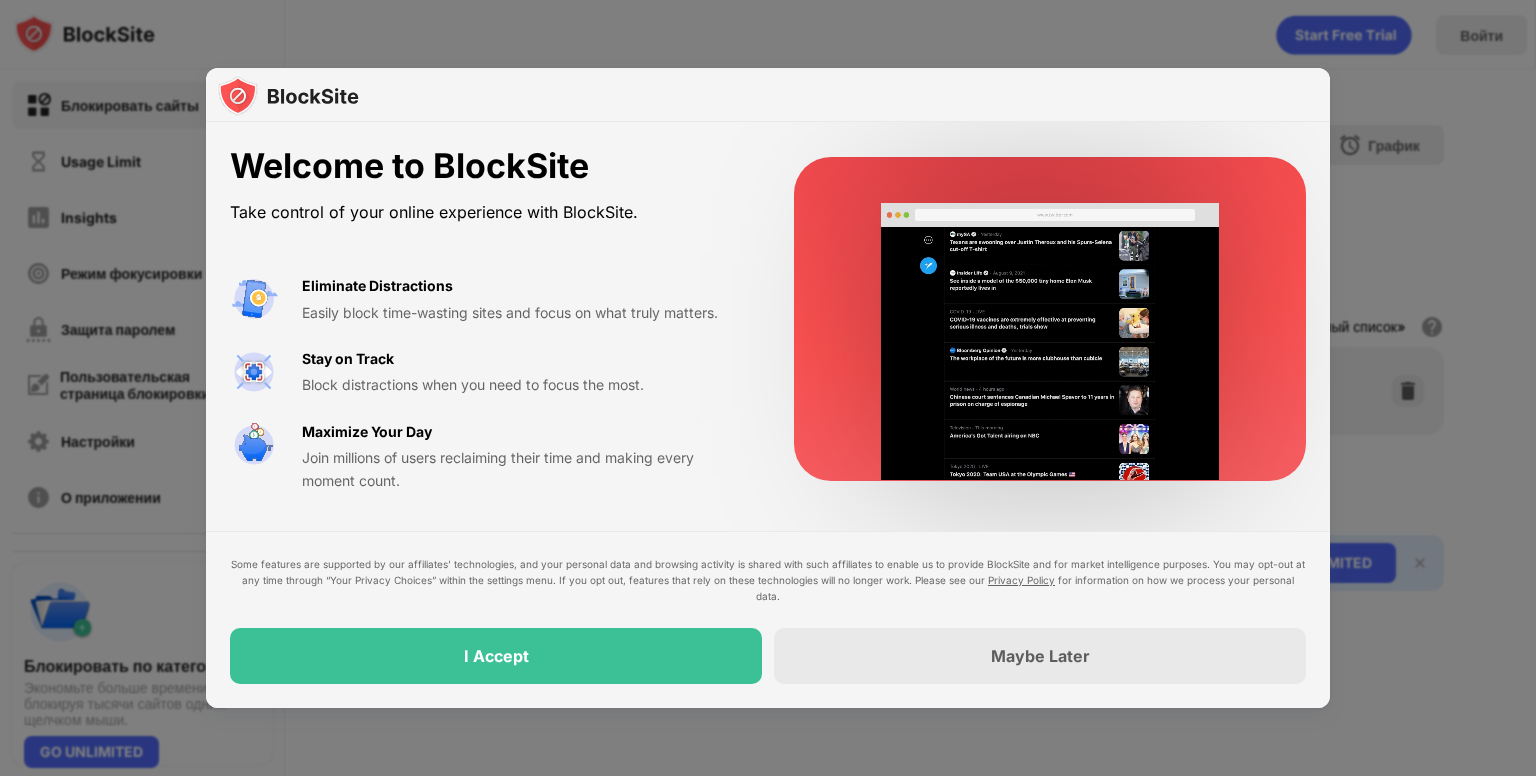 scroll, scrollTop: 0, scrollLeft: 0, axis: both 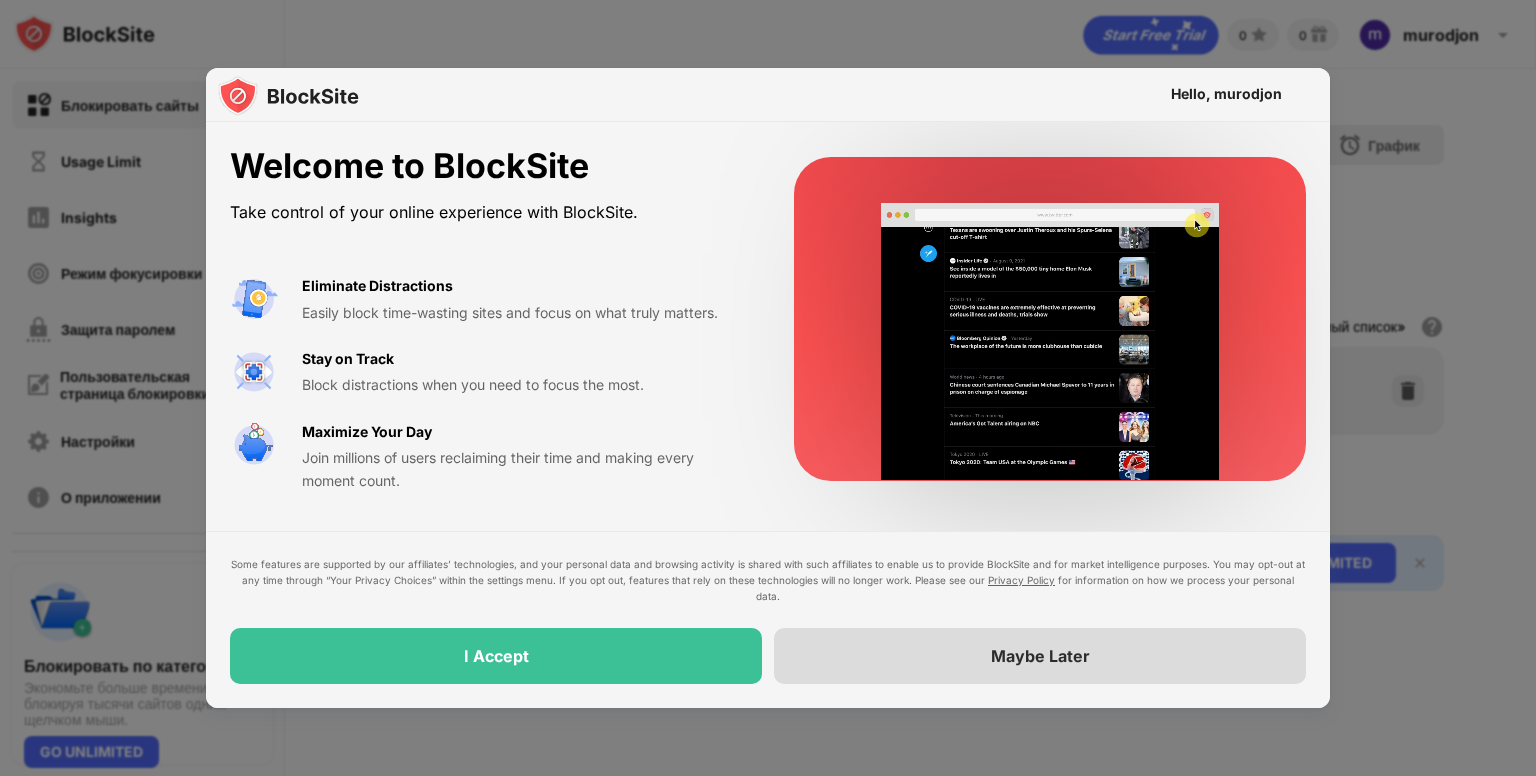 click on "Maybe Later" at bounding box center [1040, 656] 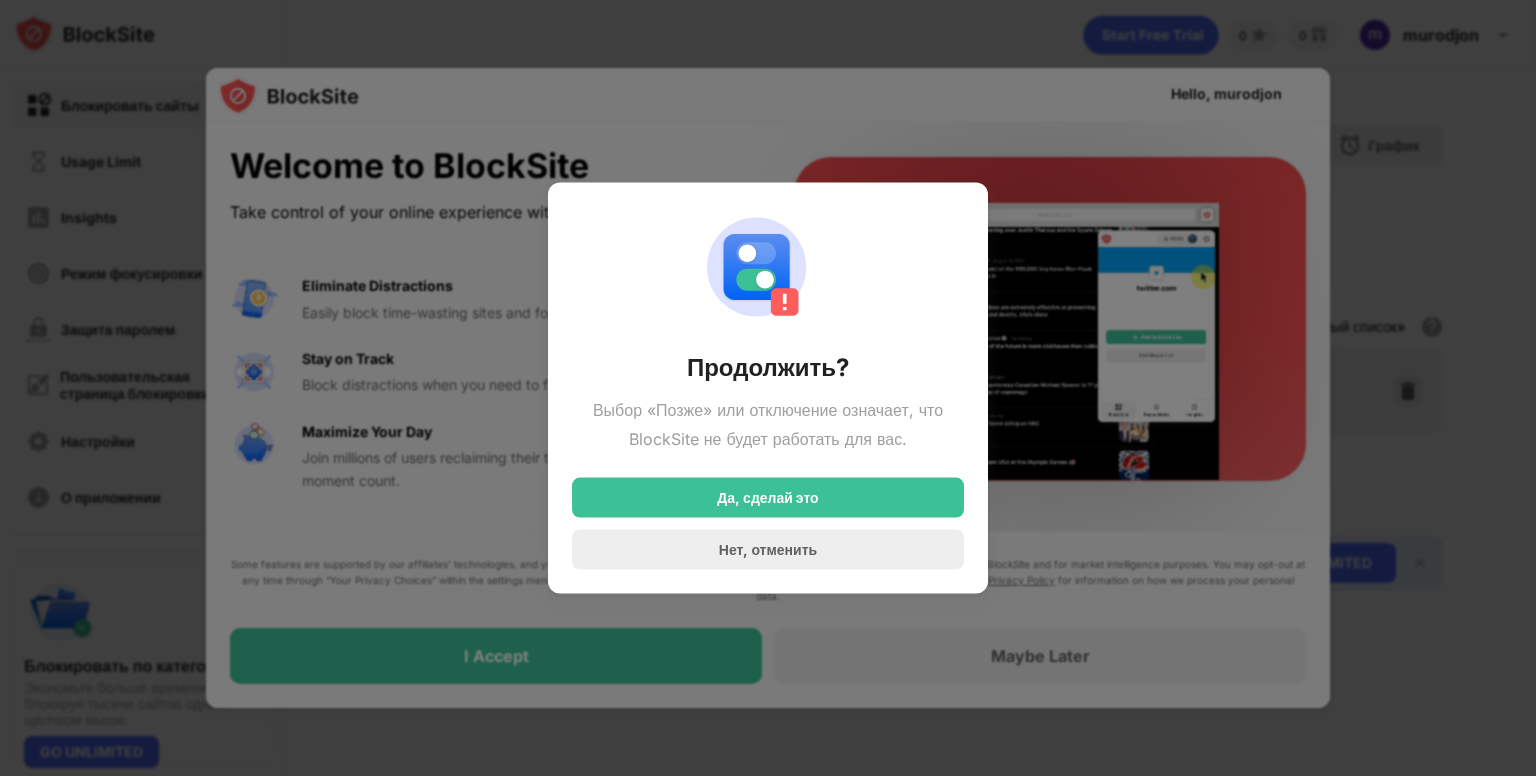 click at bounding box center (768, 388) 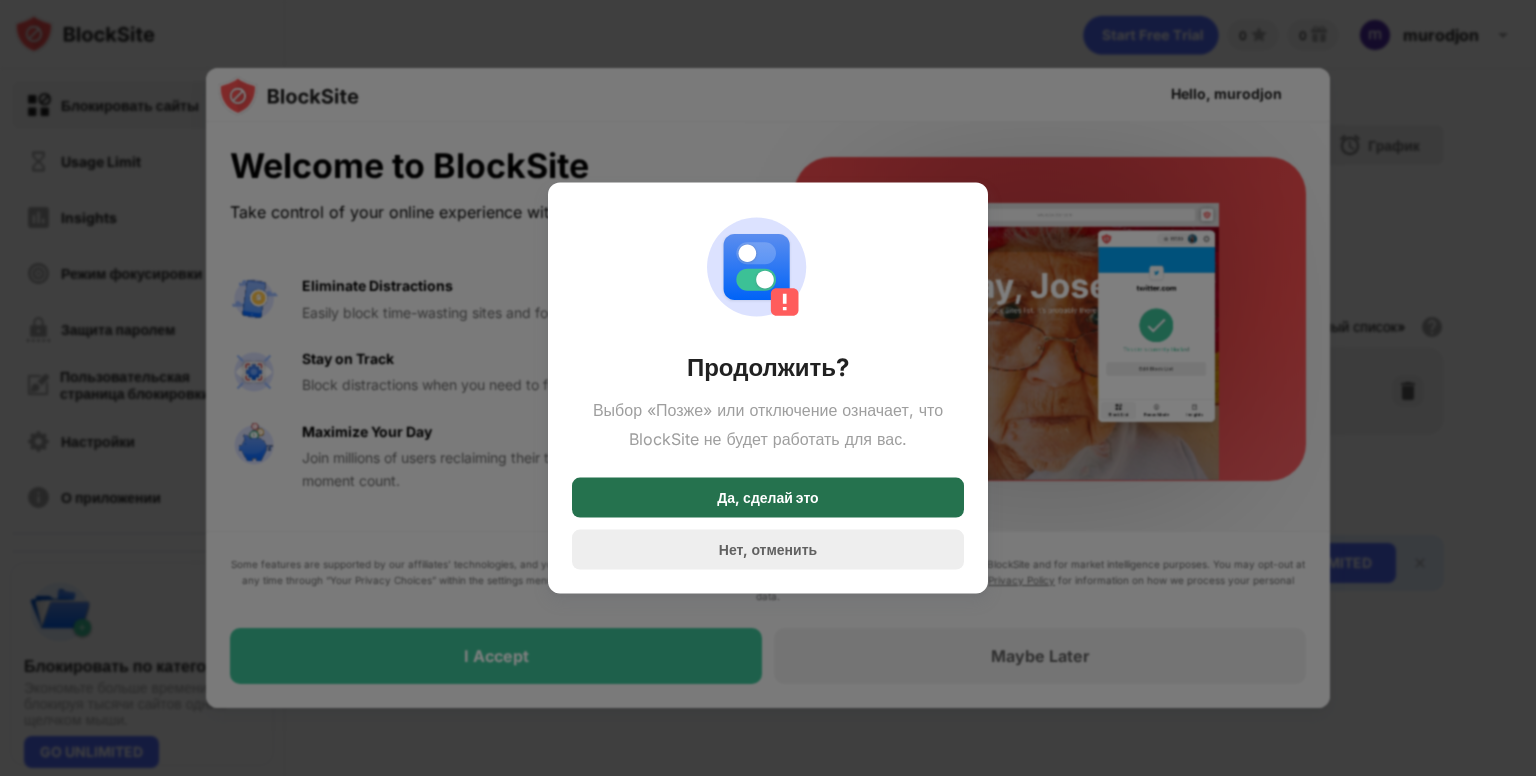click on "Да, сделай это" at bounding box center (767, 497) 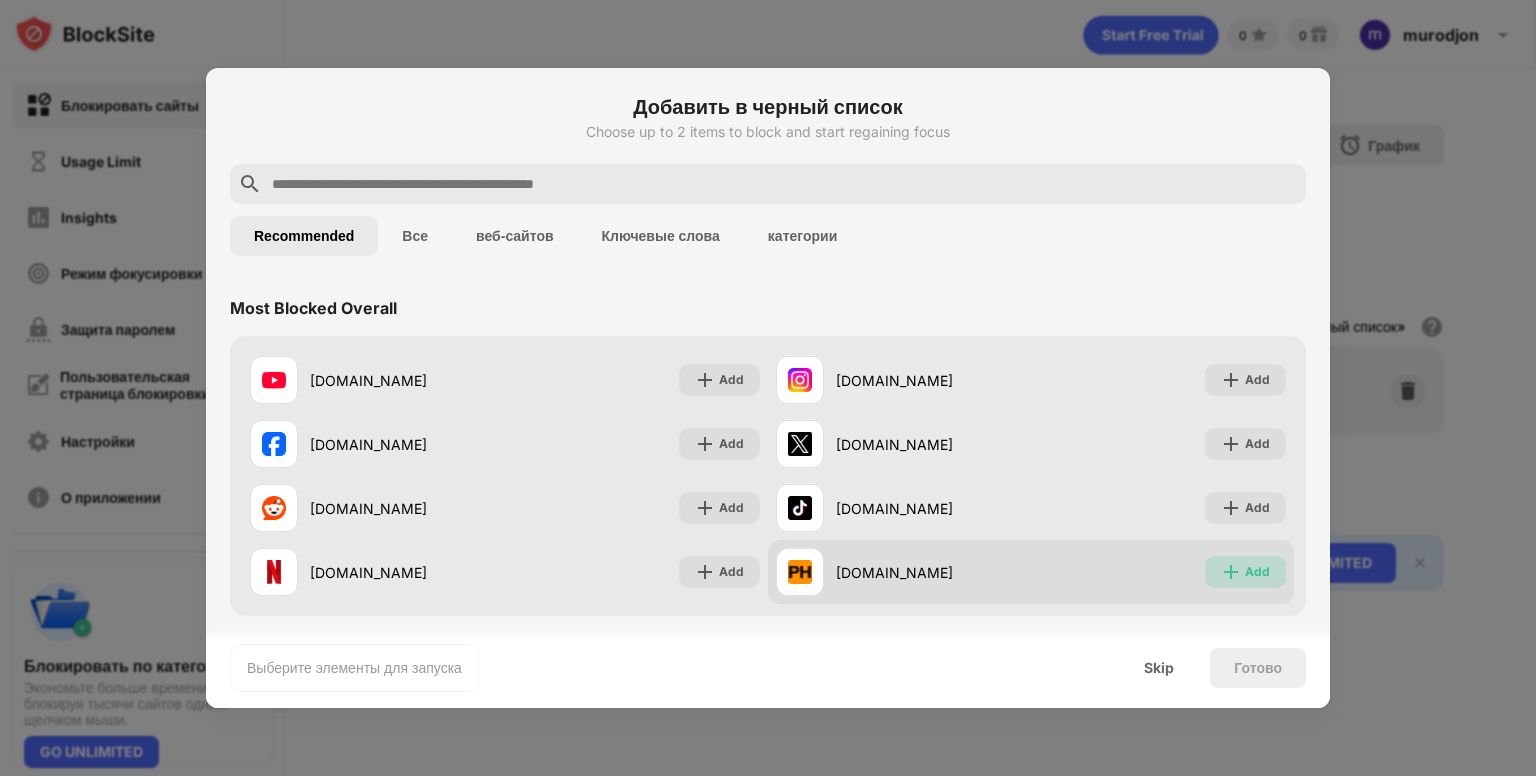 click at bounding box center [1231, 572] 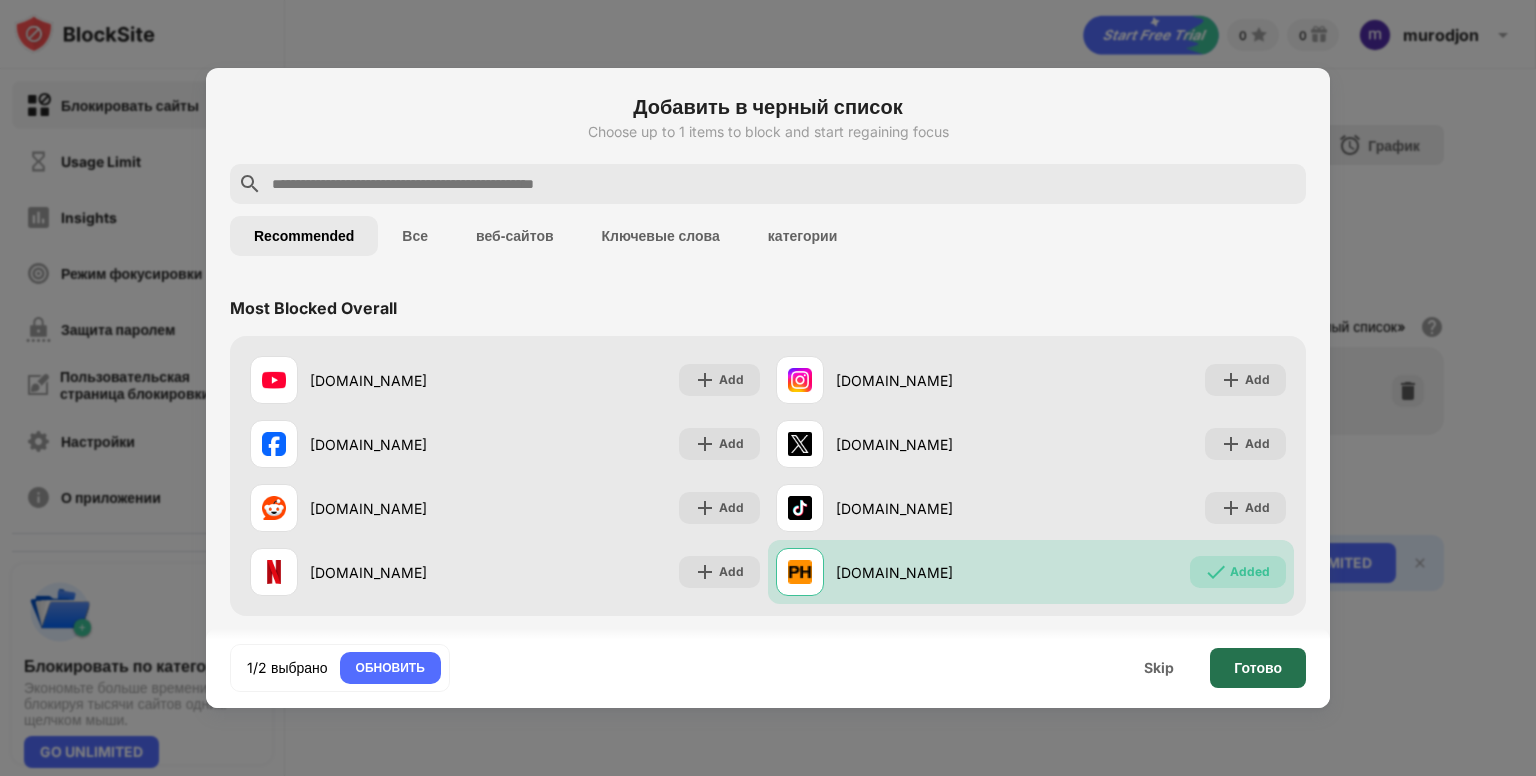 click on "Готово" at bounding box center (1258, 668) 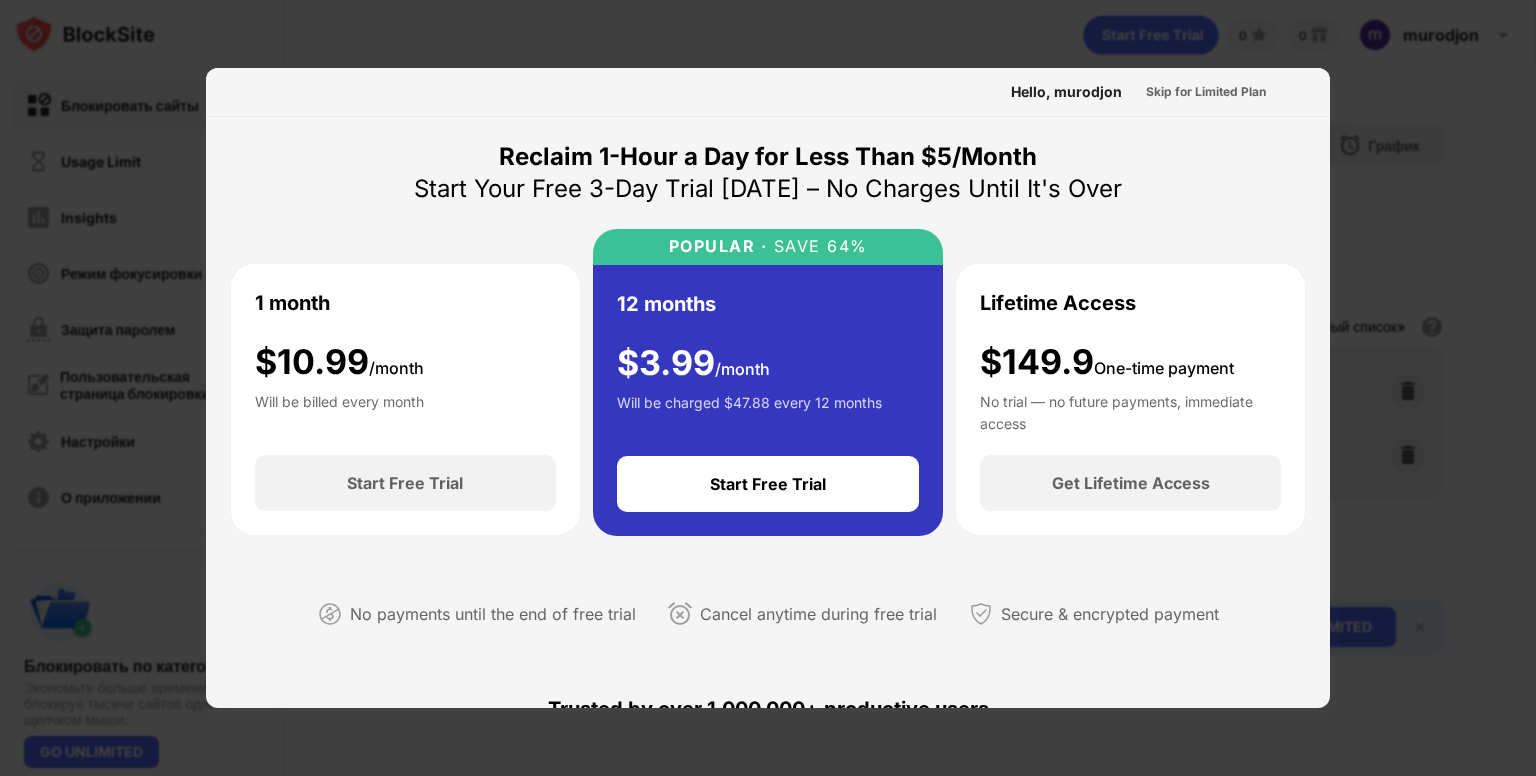click at bounding box center (768, 388) 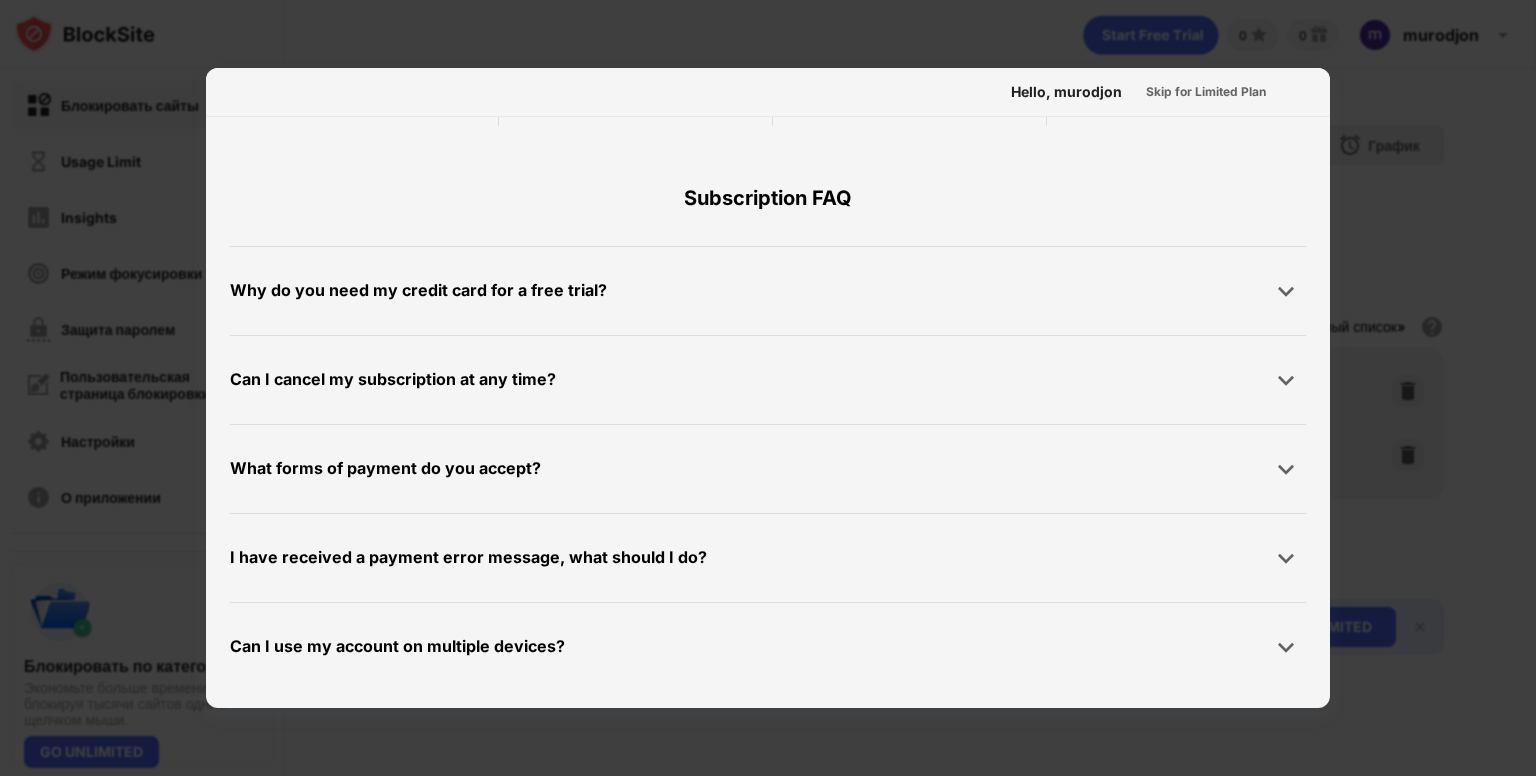 scroll, scrollTop: 975, scrollLeft: 0, axis: vertical 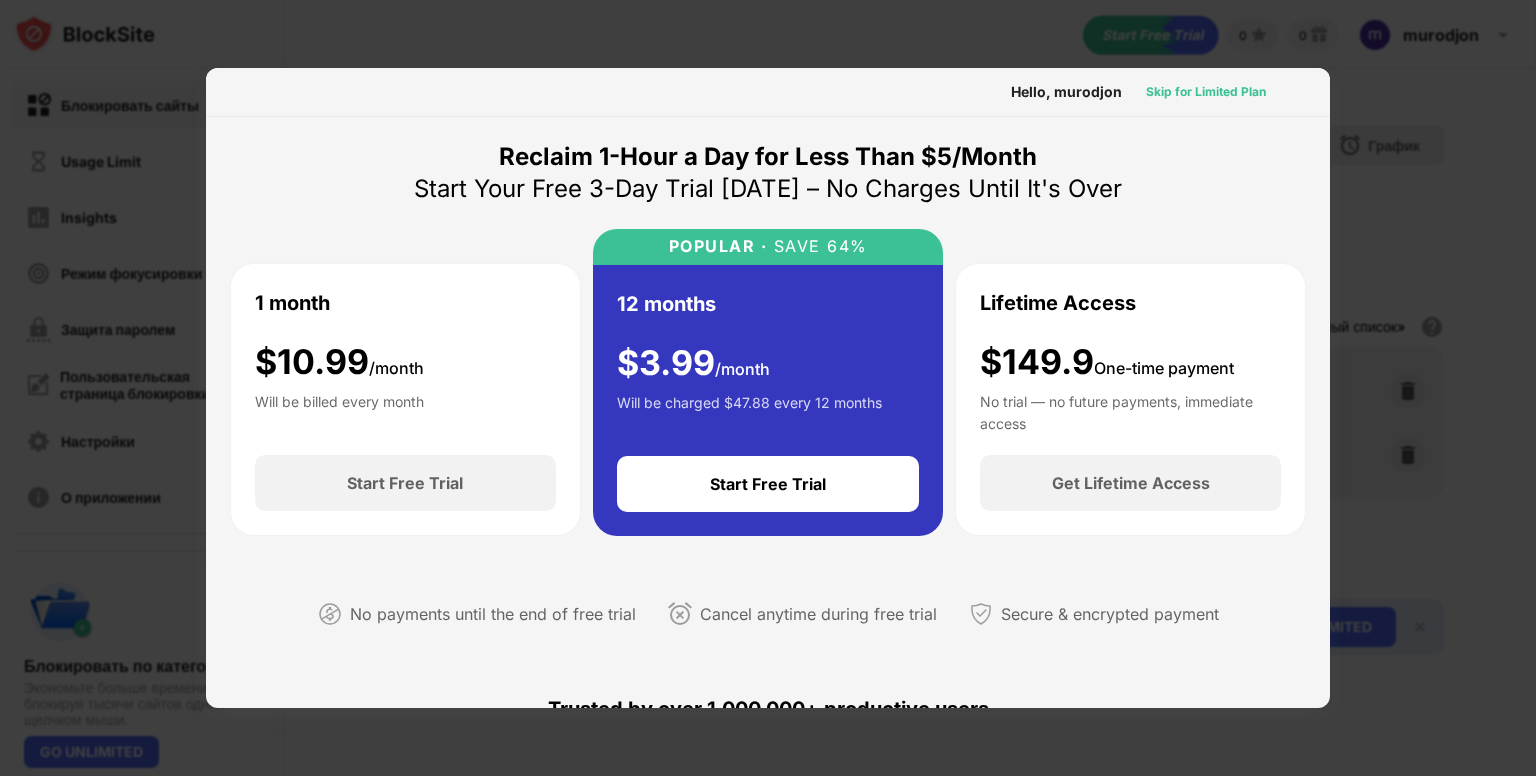 click on "Skip for Limited Plan" at bounding box center (1206, 92) 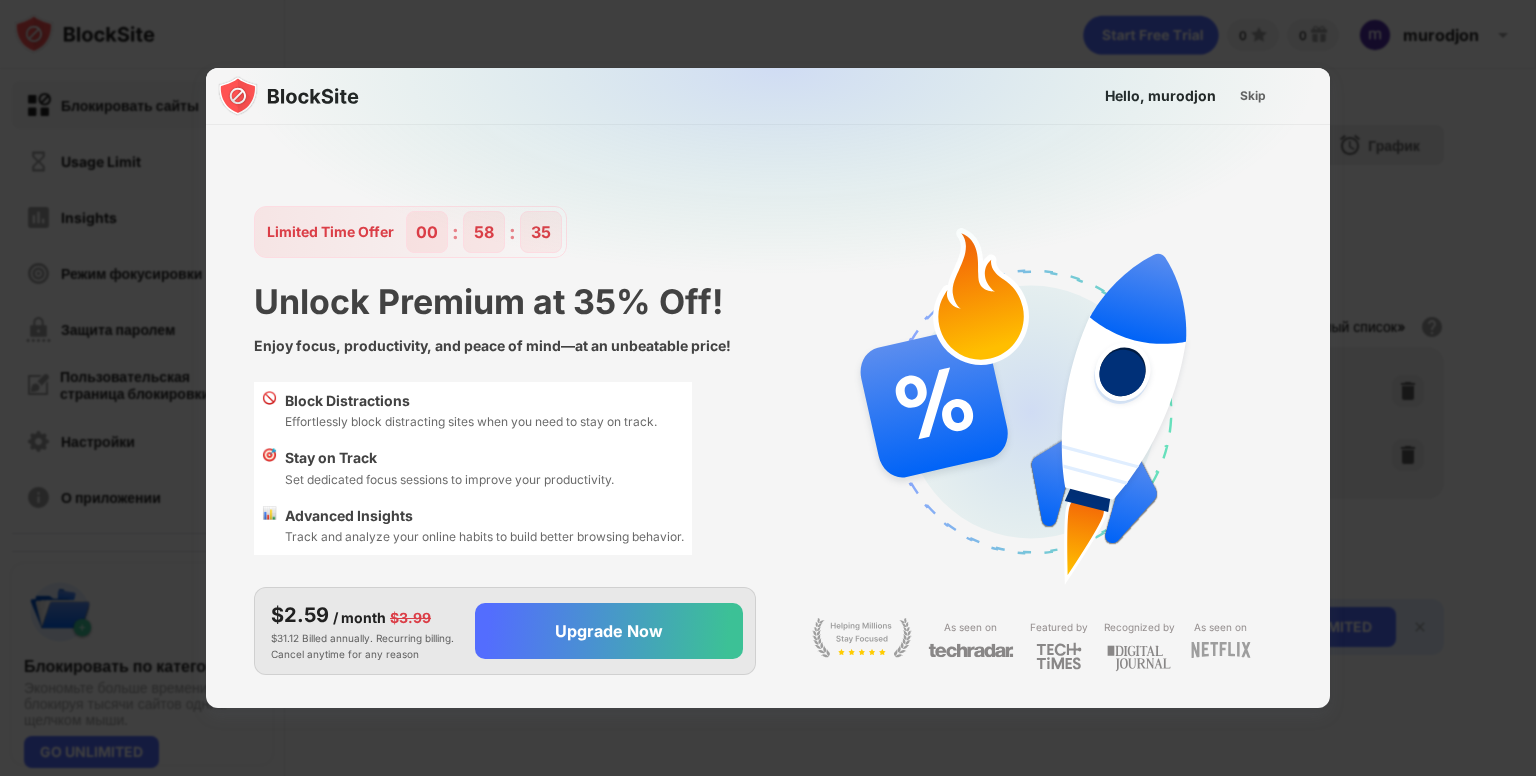 click at bounding box center (780, 266) 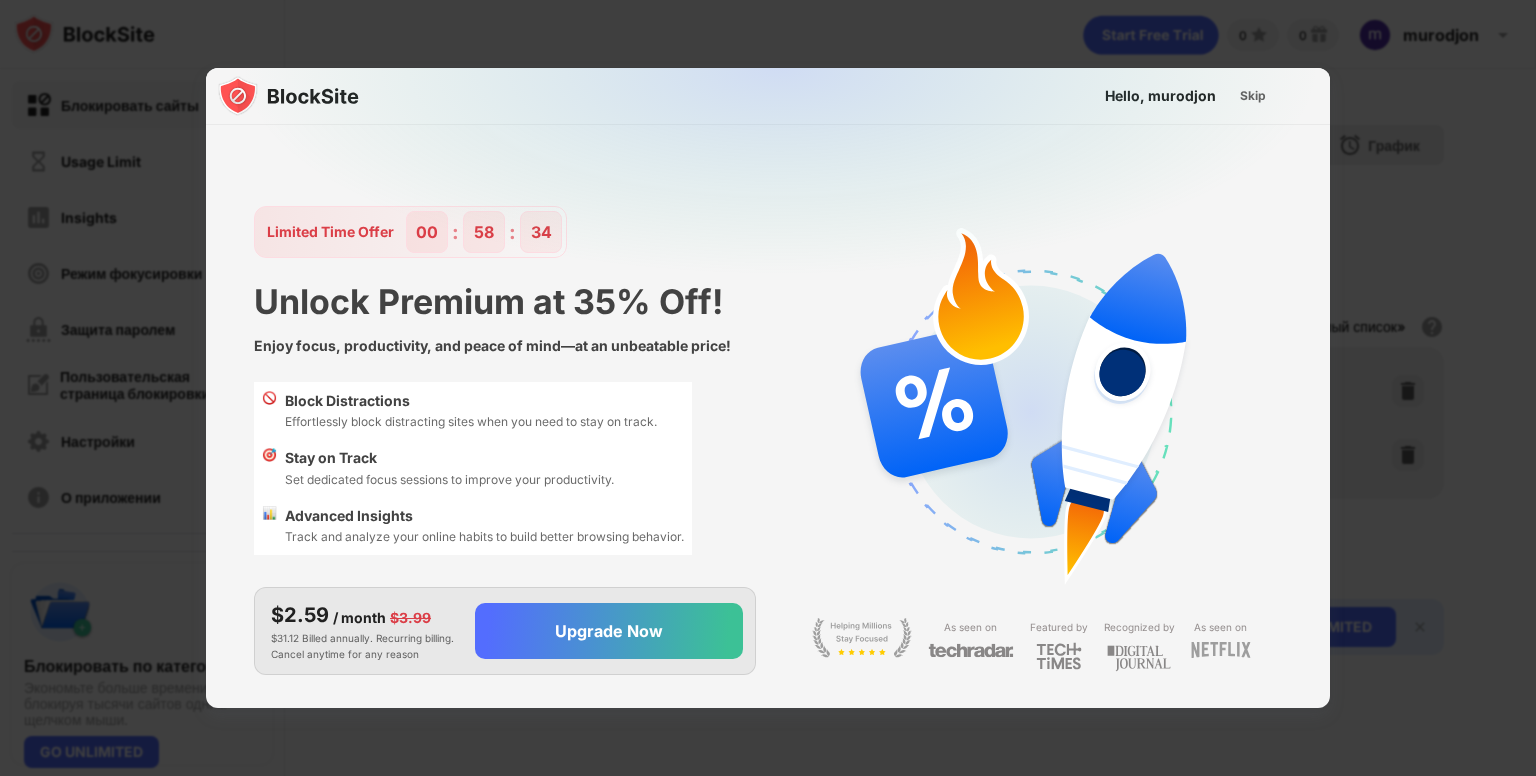 click at bounding box center (780, 266) 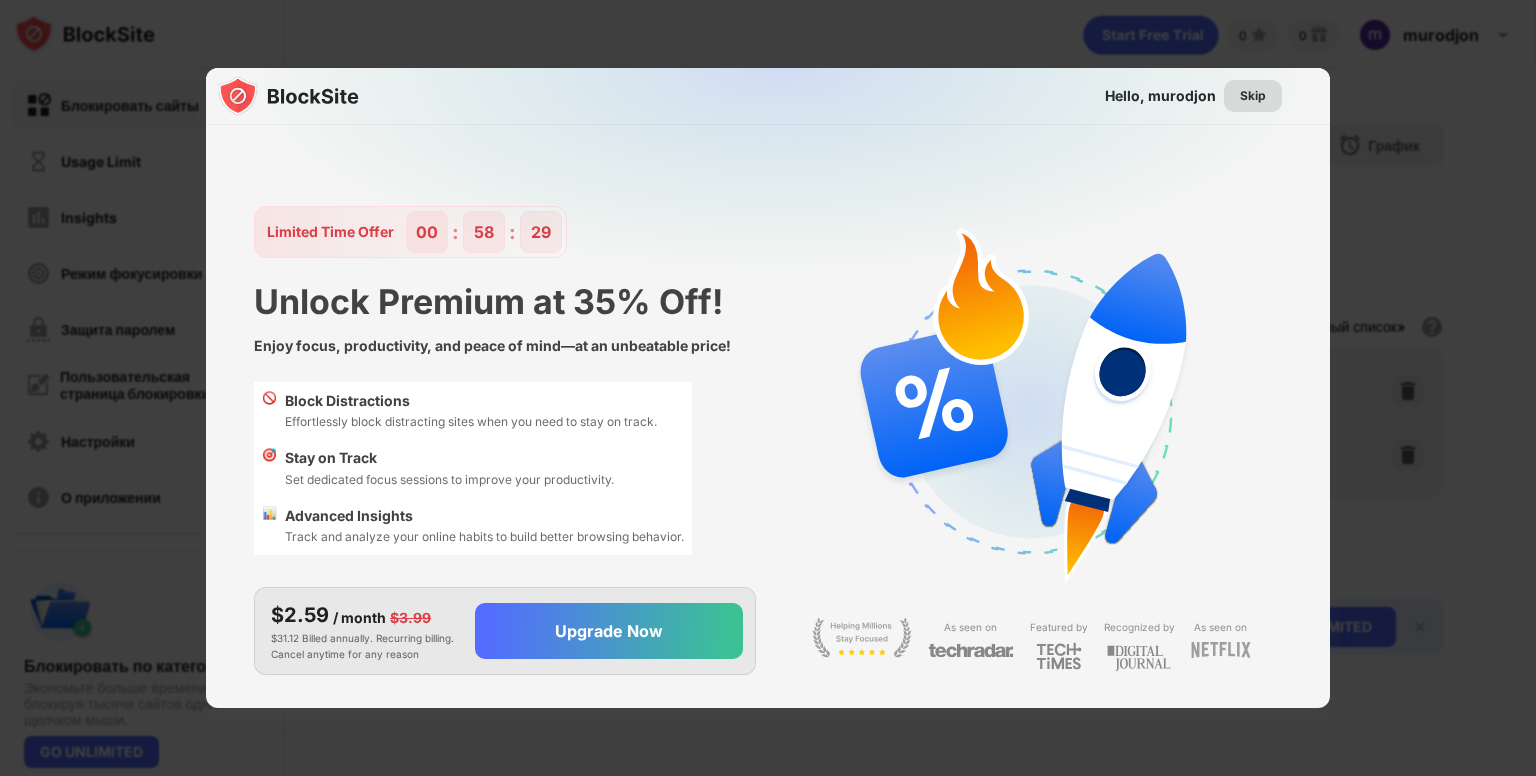 click on "Skip" at bounding box center (1253, 96) 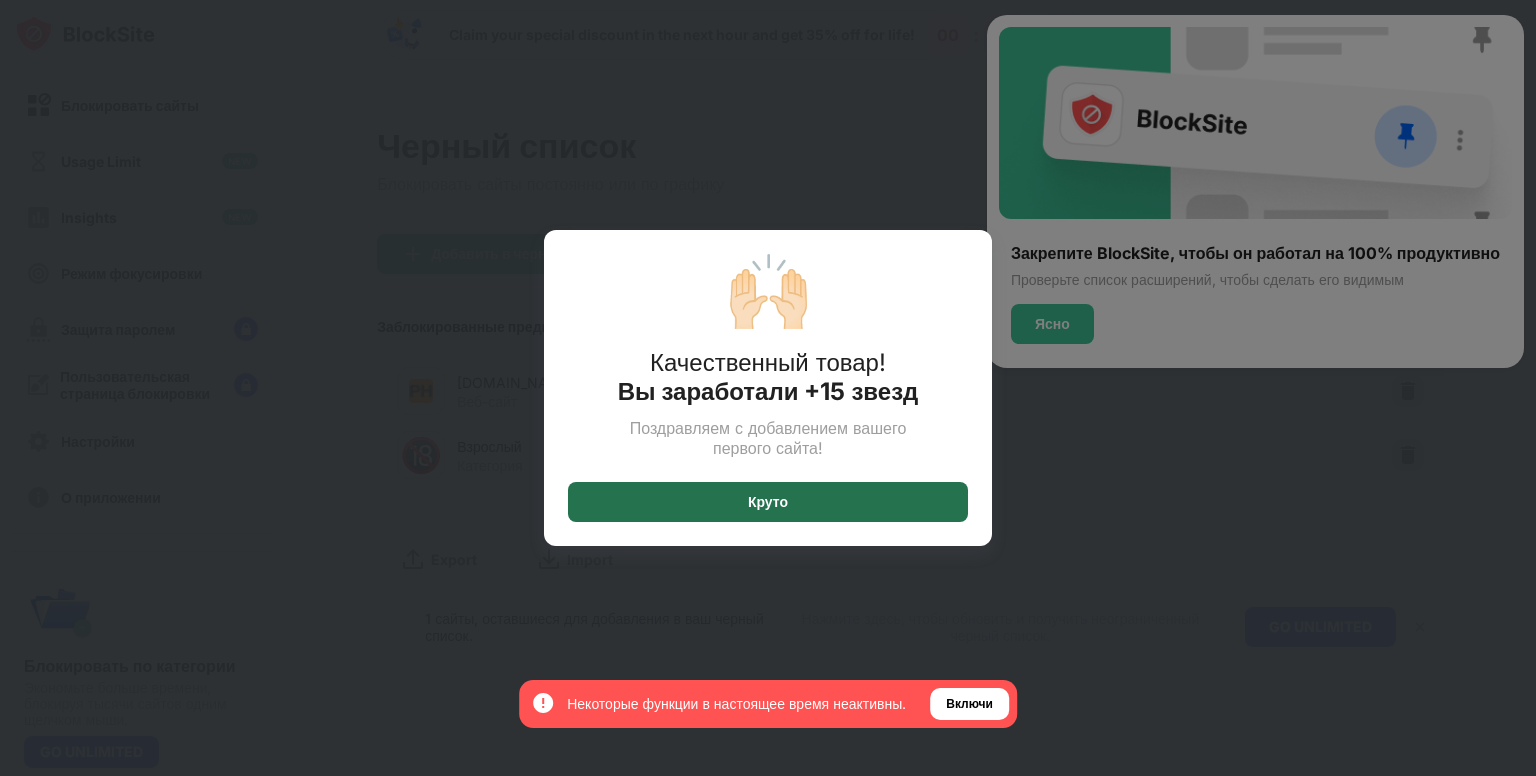 click on "Круто" at bounding box center (768, 502) 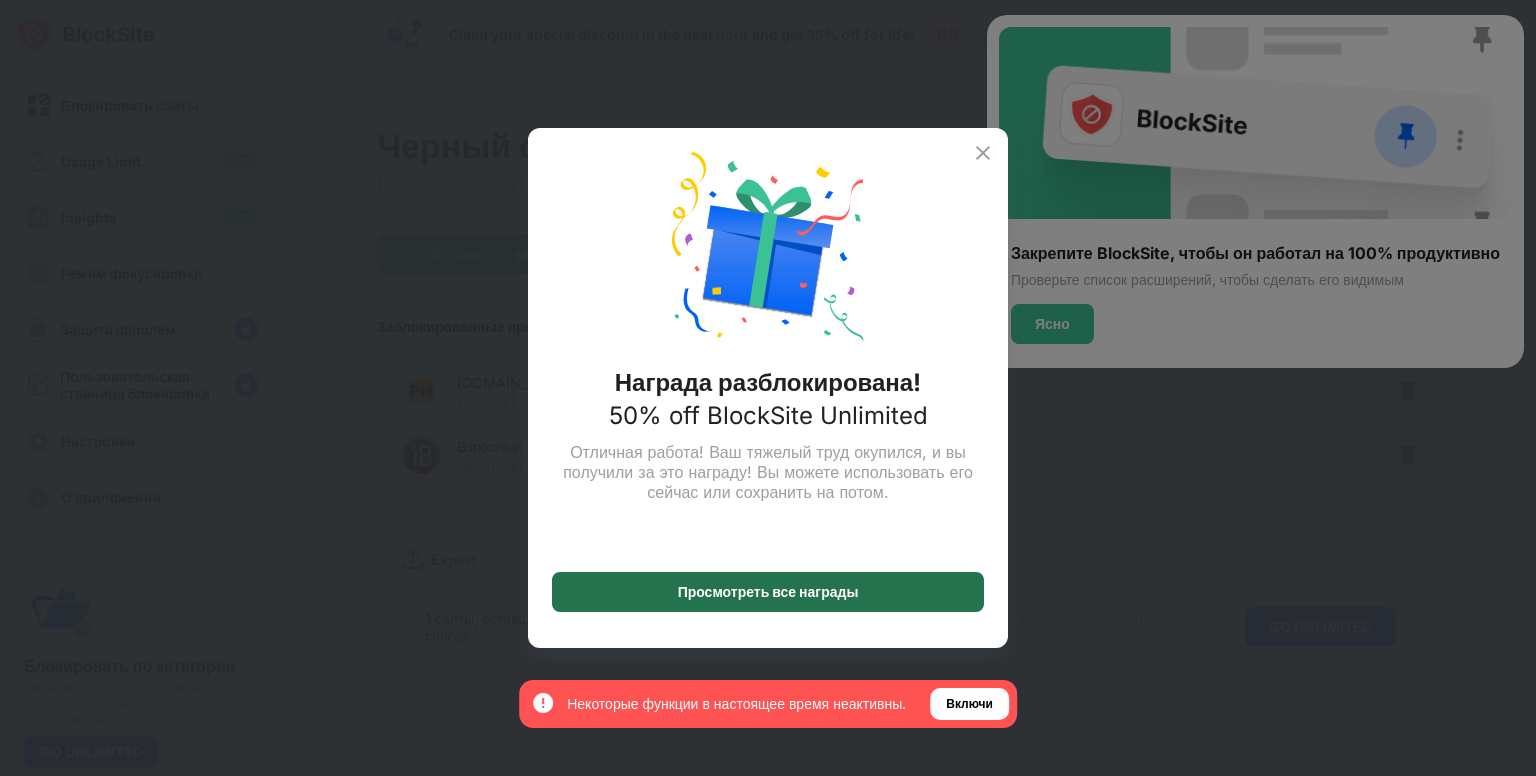 click on "Просмотреть все награды" at bounding box center [768, 592] 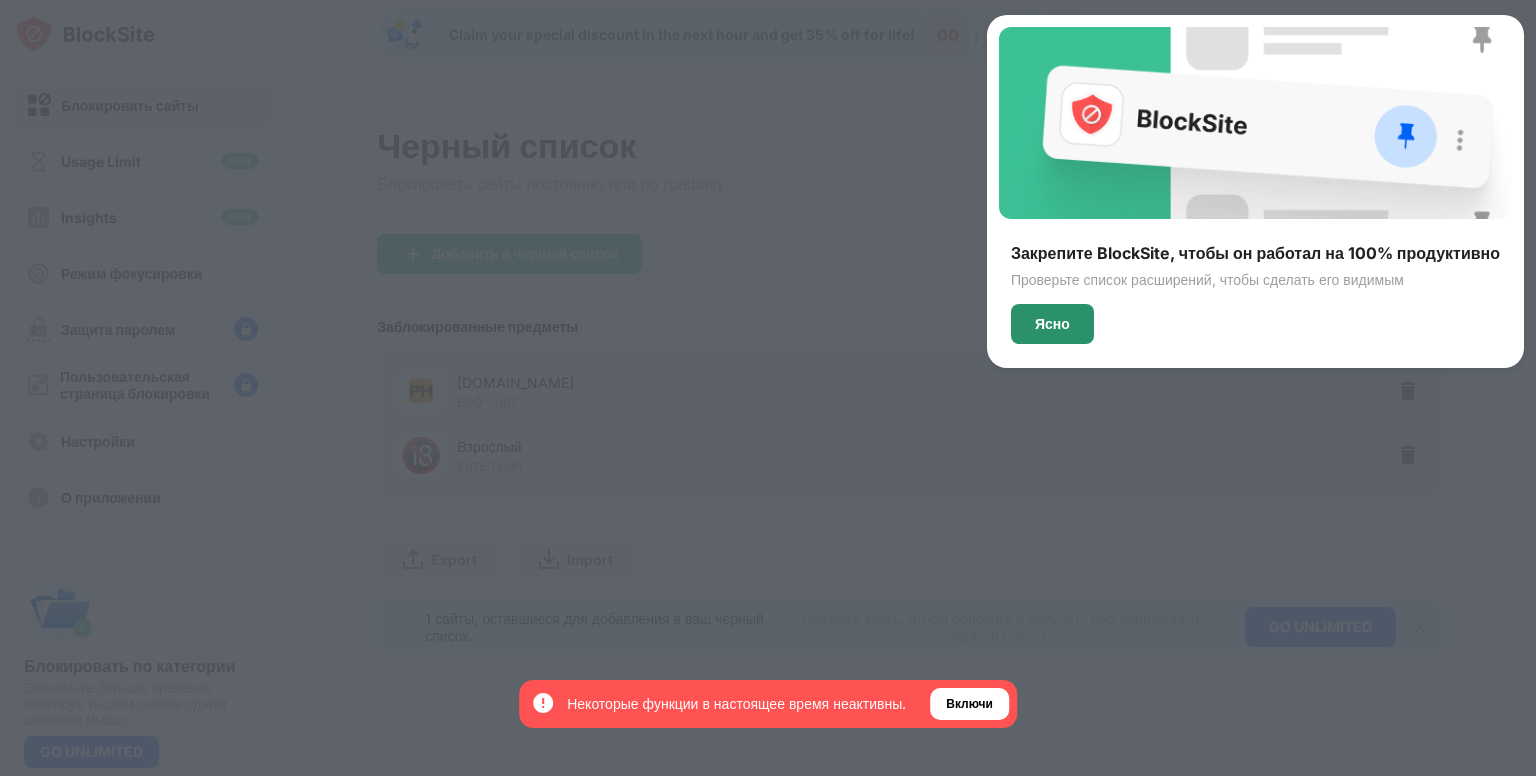 click on "Ясно" at bounding box center (1052, 324) 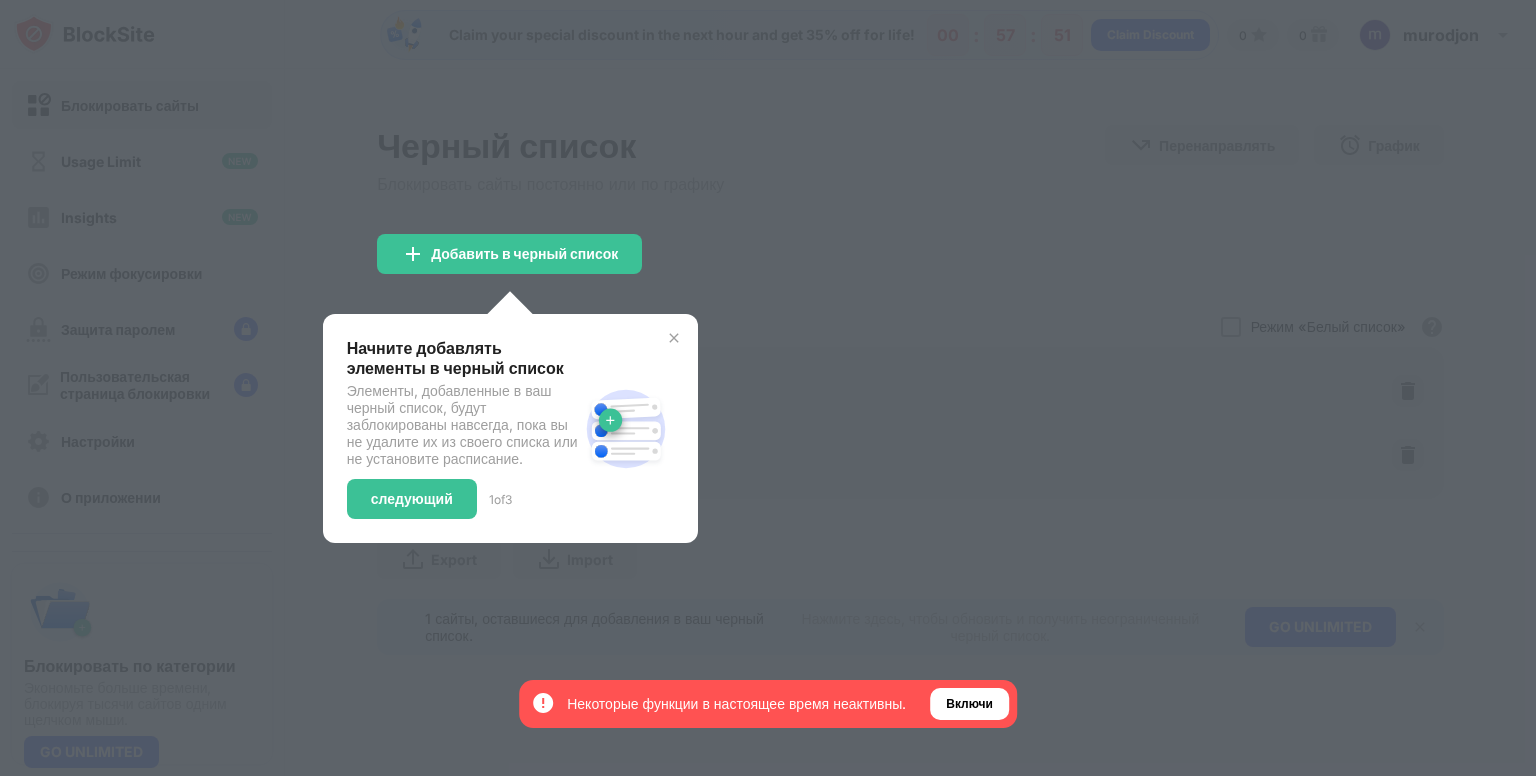 click at bounding box center [674, 338] 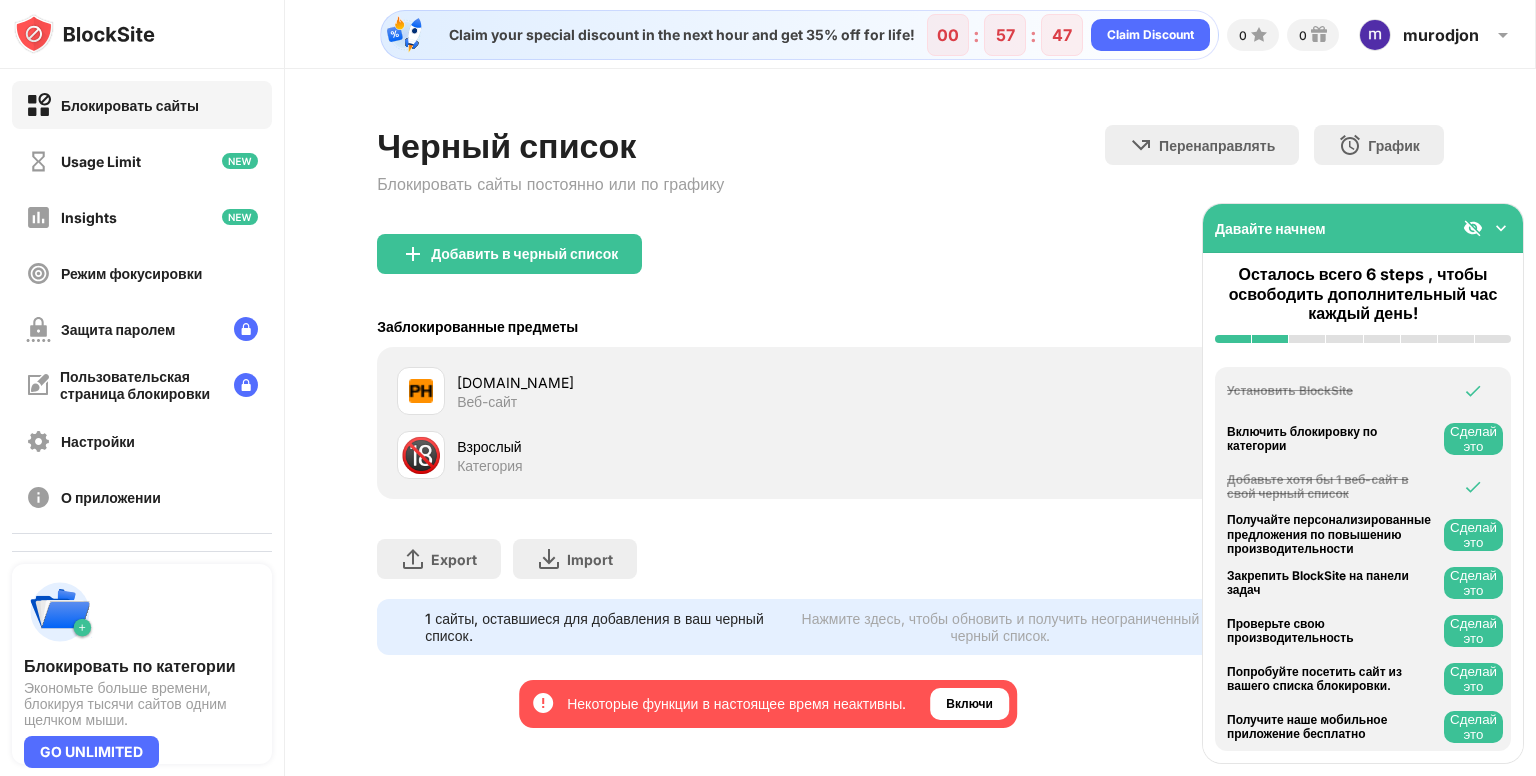click at bounding box center (1501, 228) 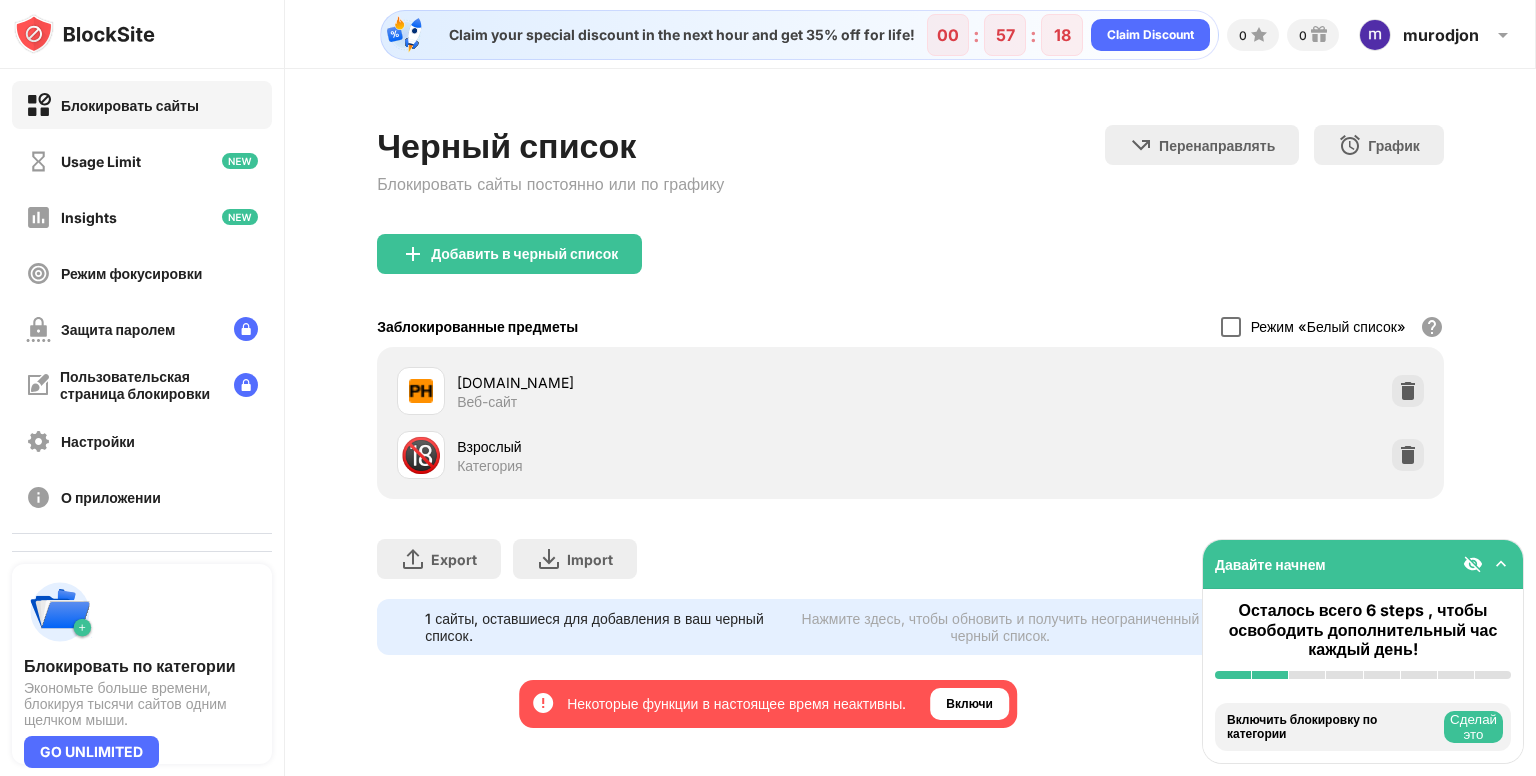 click at bounding box center (1231, 327) 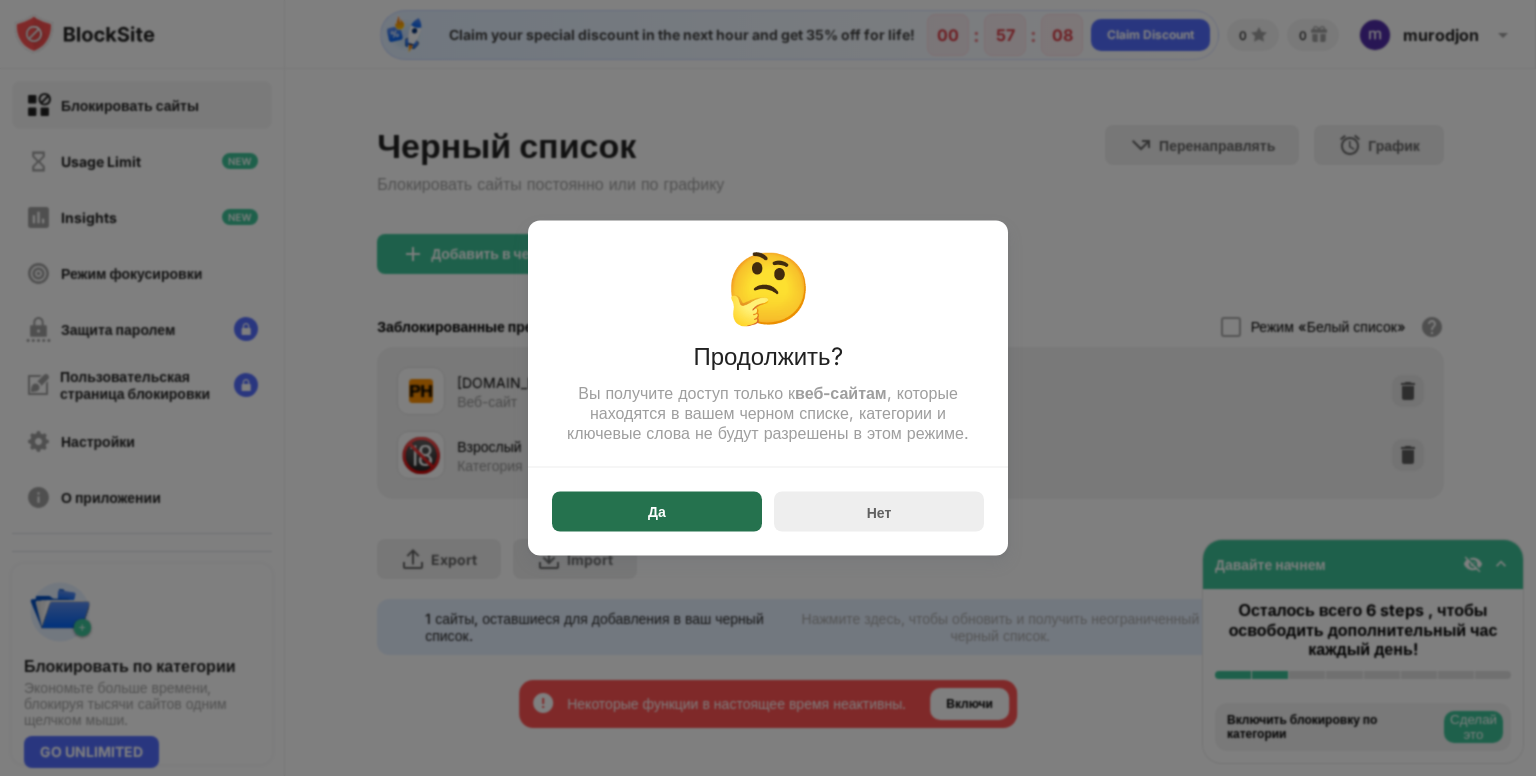 click on "Да" at bounding box center (657, 512) 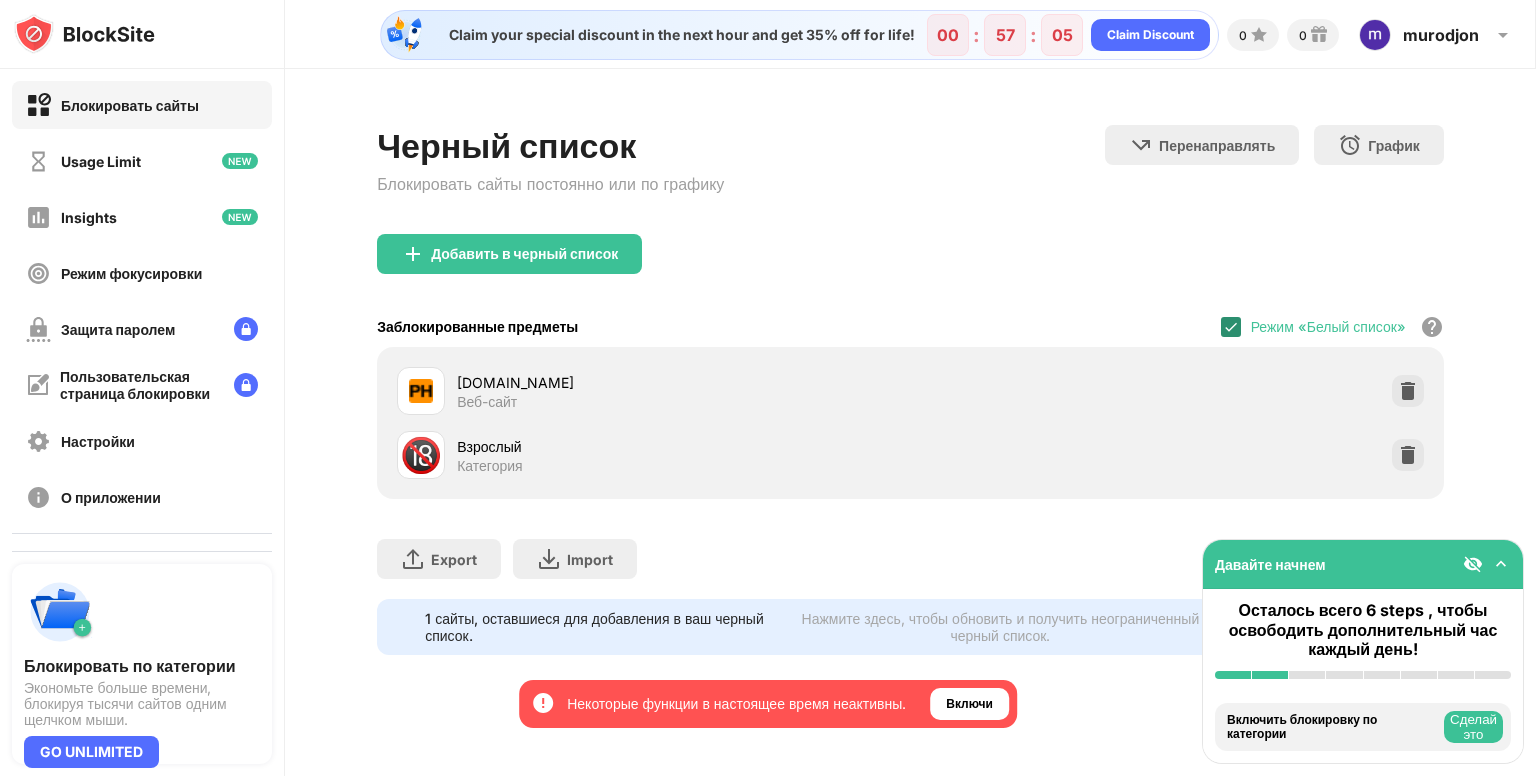 click at bounding box center (1231, 327) 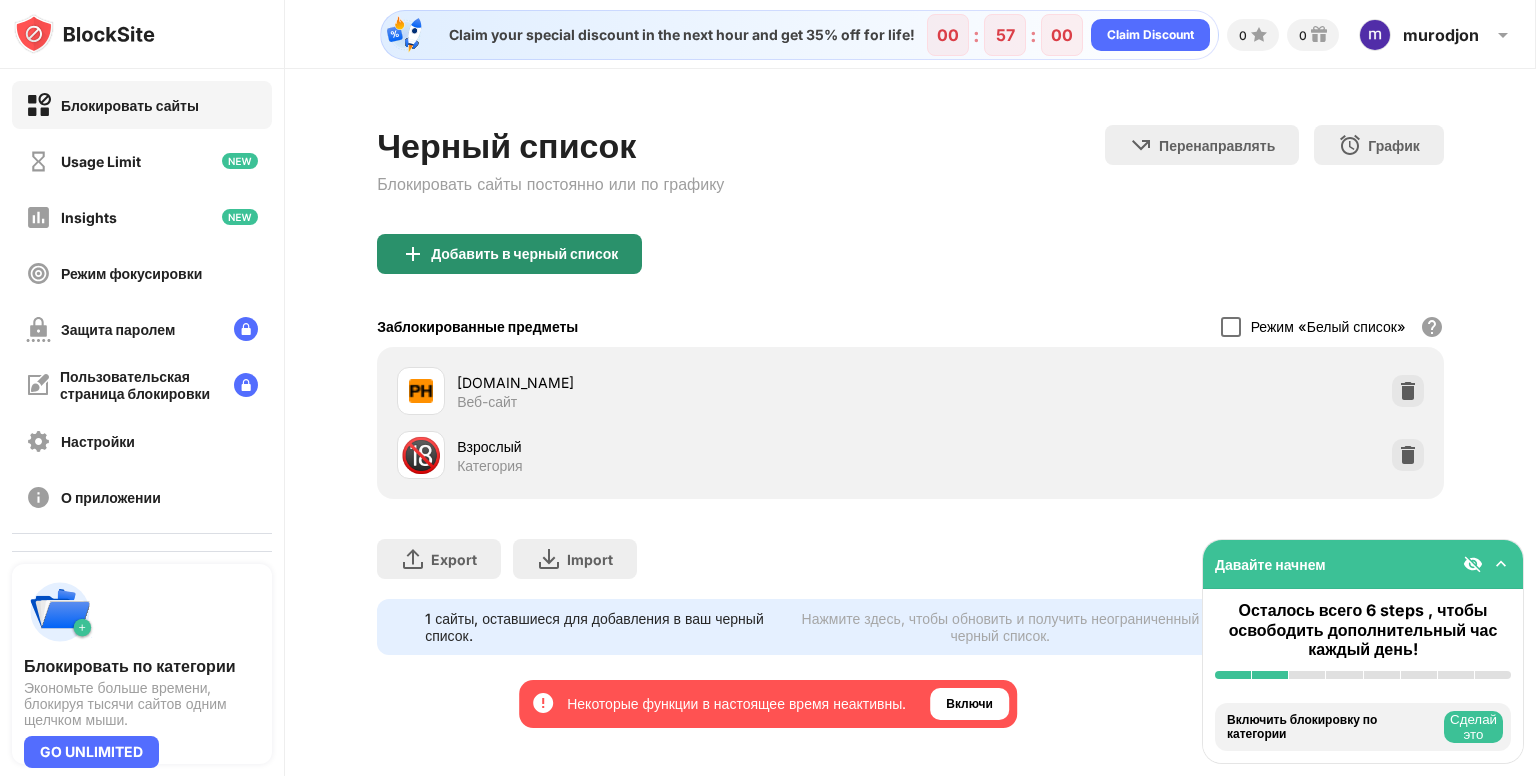 click on "Добавить в черный список" at bounding box center (524, 254) 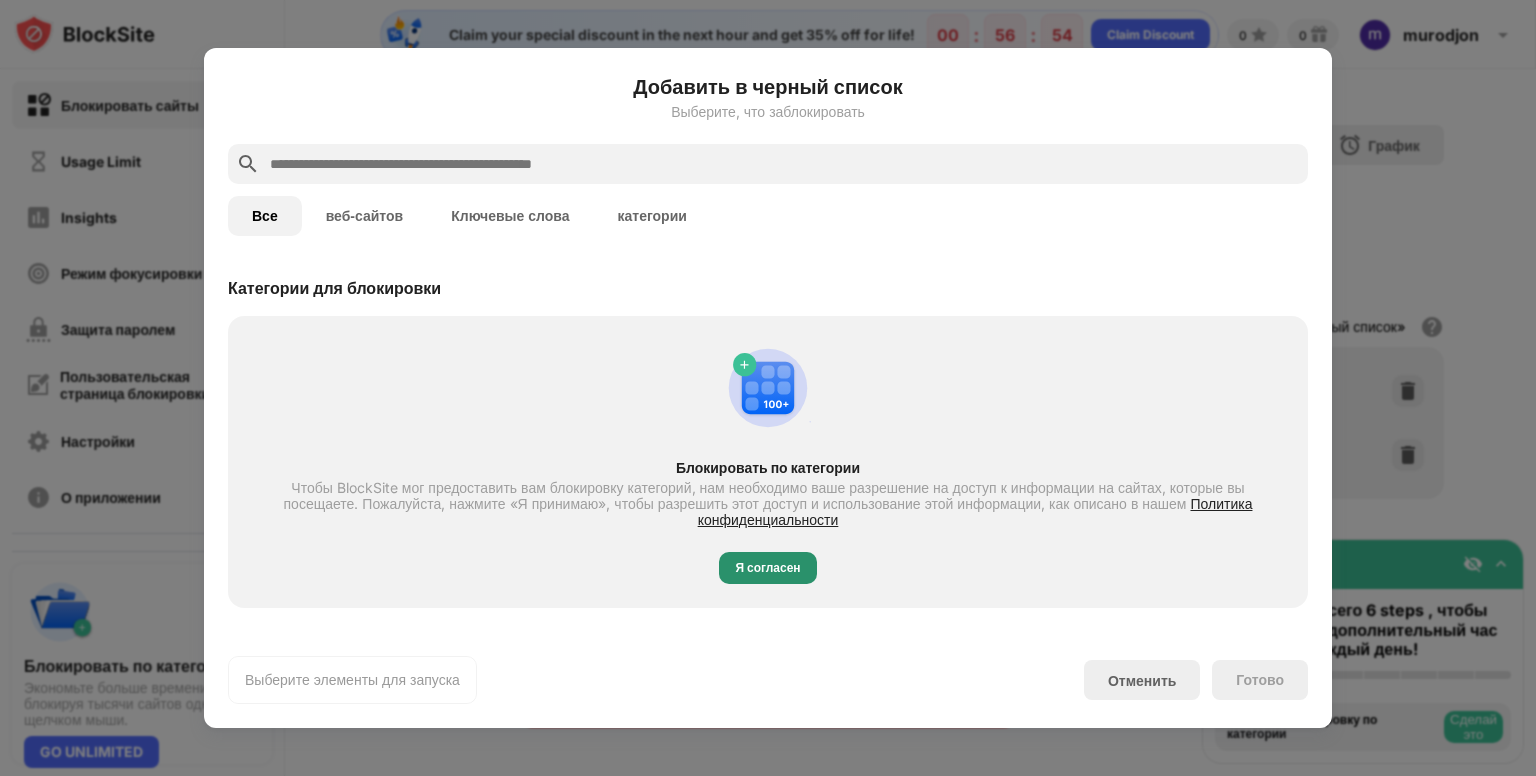 click on "Я согласен" at bounding box center [767, 568] 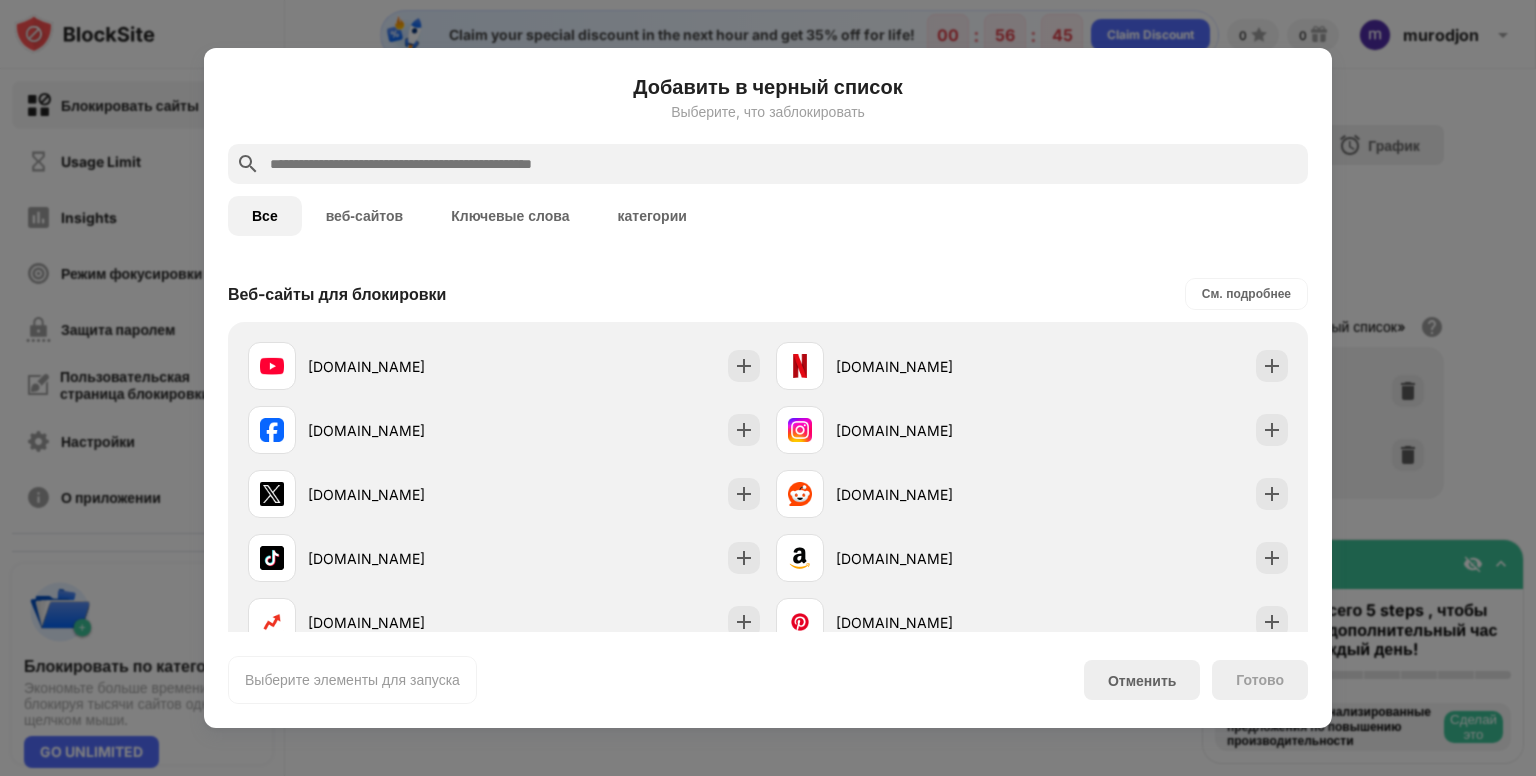 scroll, scrollTop: 300, scrollLeft: 0, axis: vertical 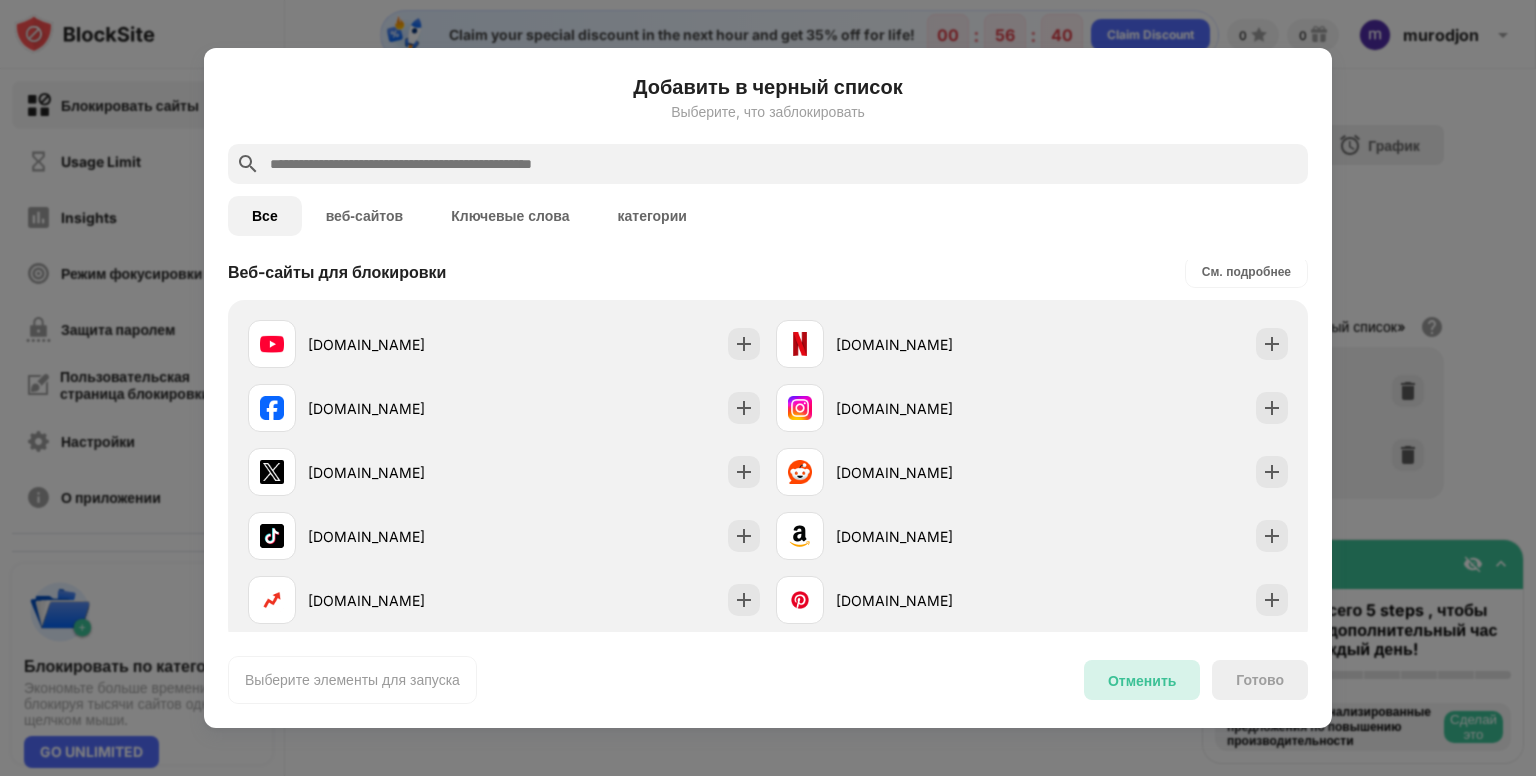 click on "Отменить" at bounding box center (1142, 680) 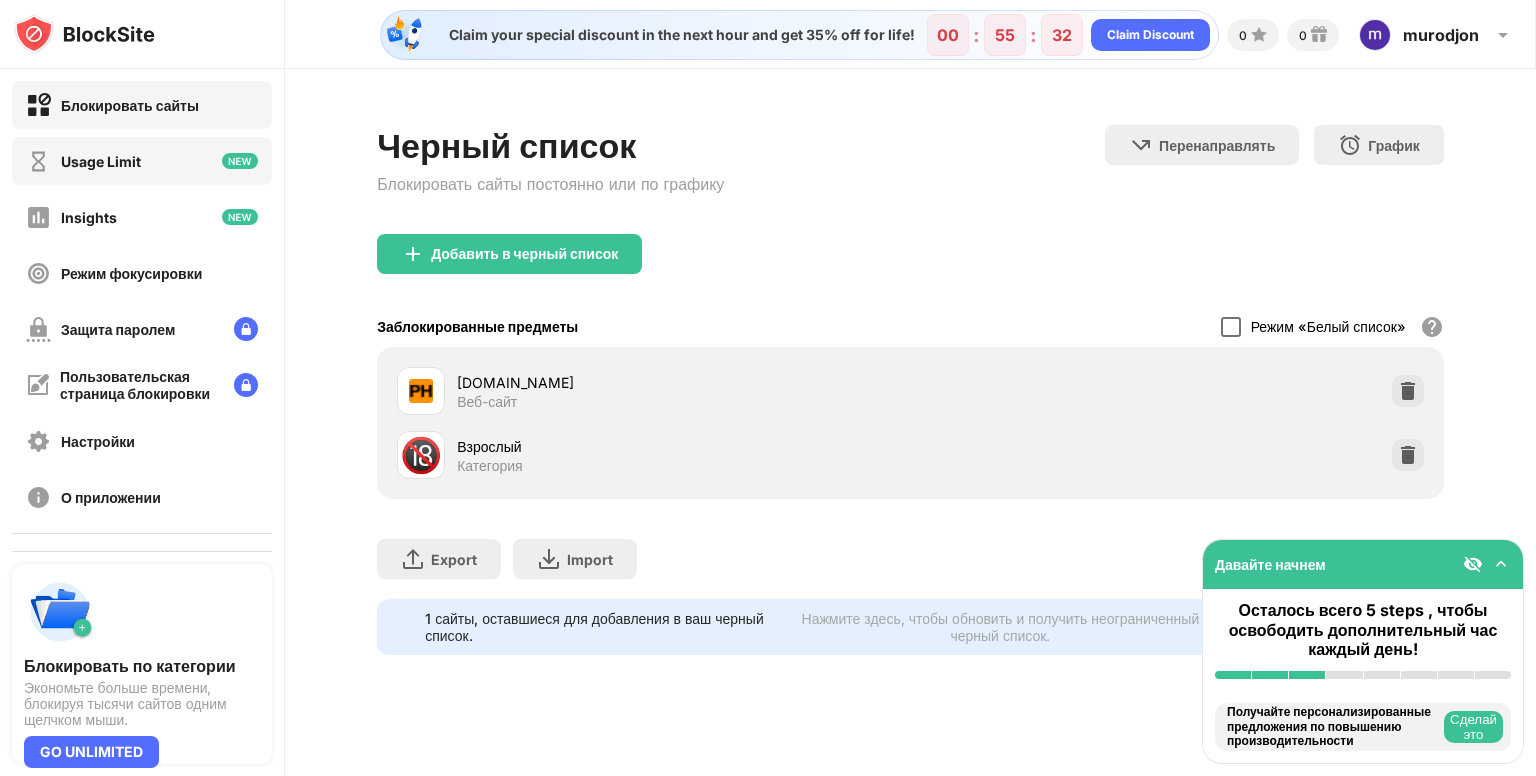 click on "Usage Limit" at bounding box center (142, 161) 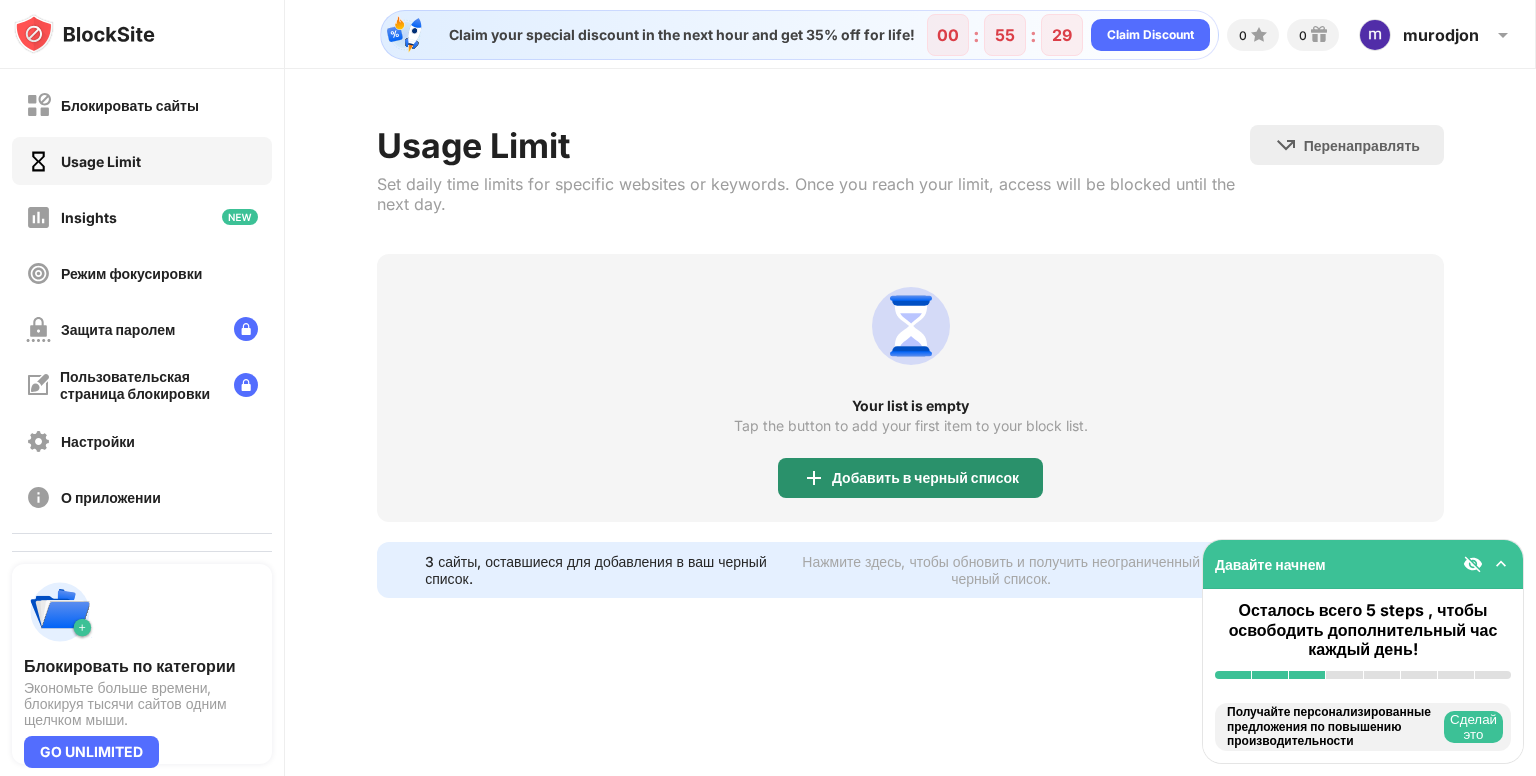 click on "Добавить в черный список" at bounding box center (925, 478) 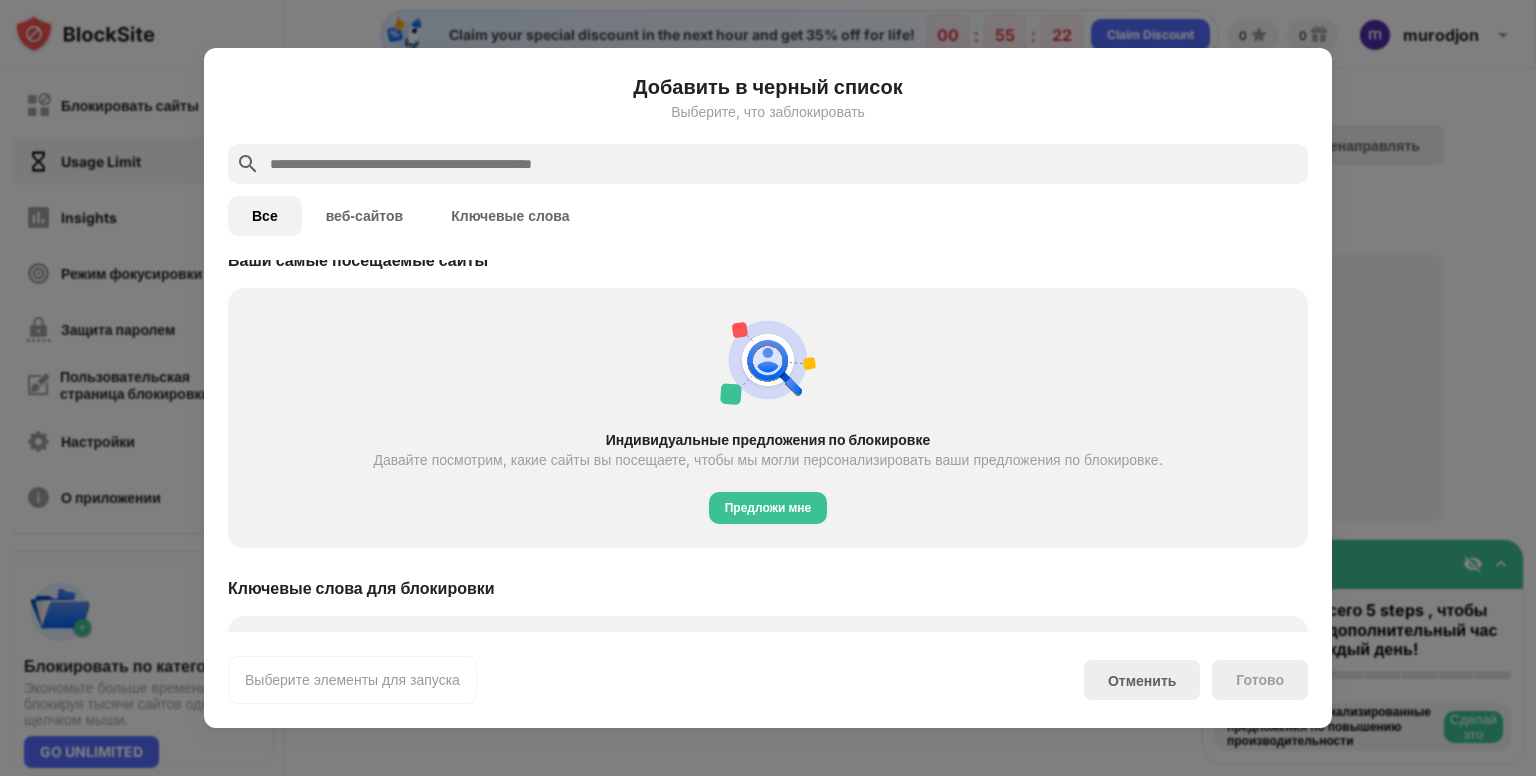 scroll, scrollTop: 428, scrollLeft: 0, axis: vertical 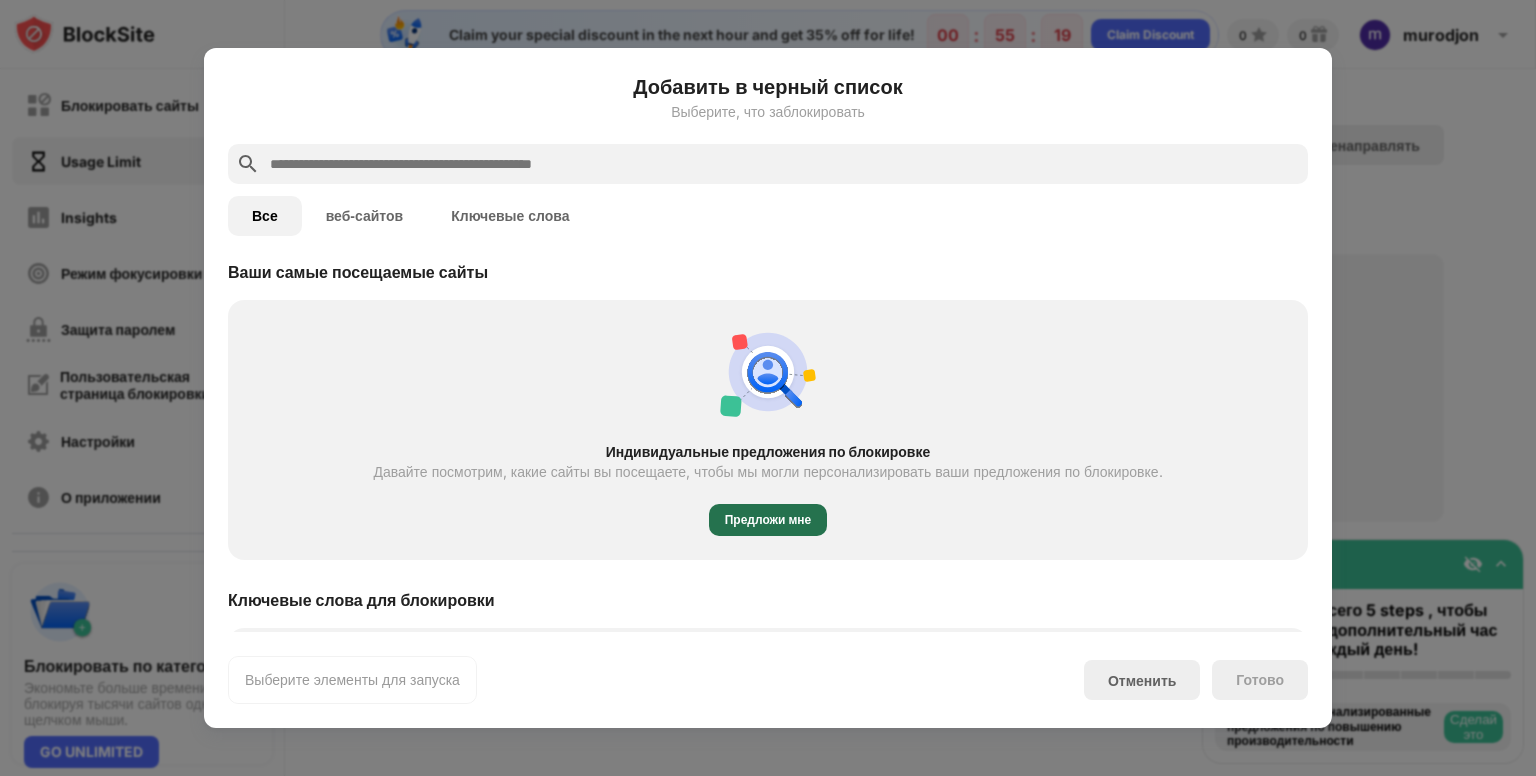 click on "Предложи мне" at bounding box center [768, 520] 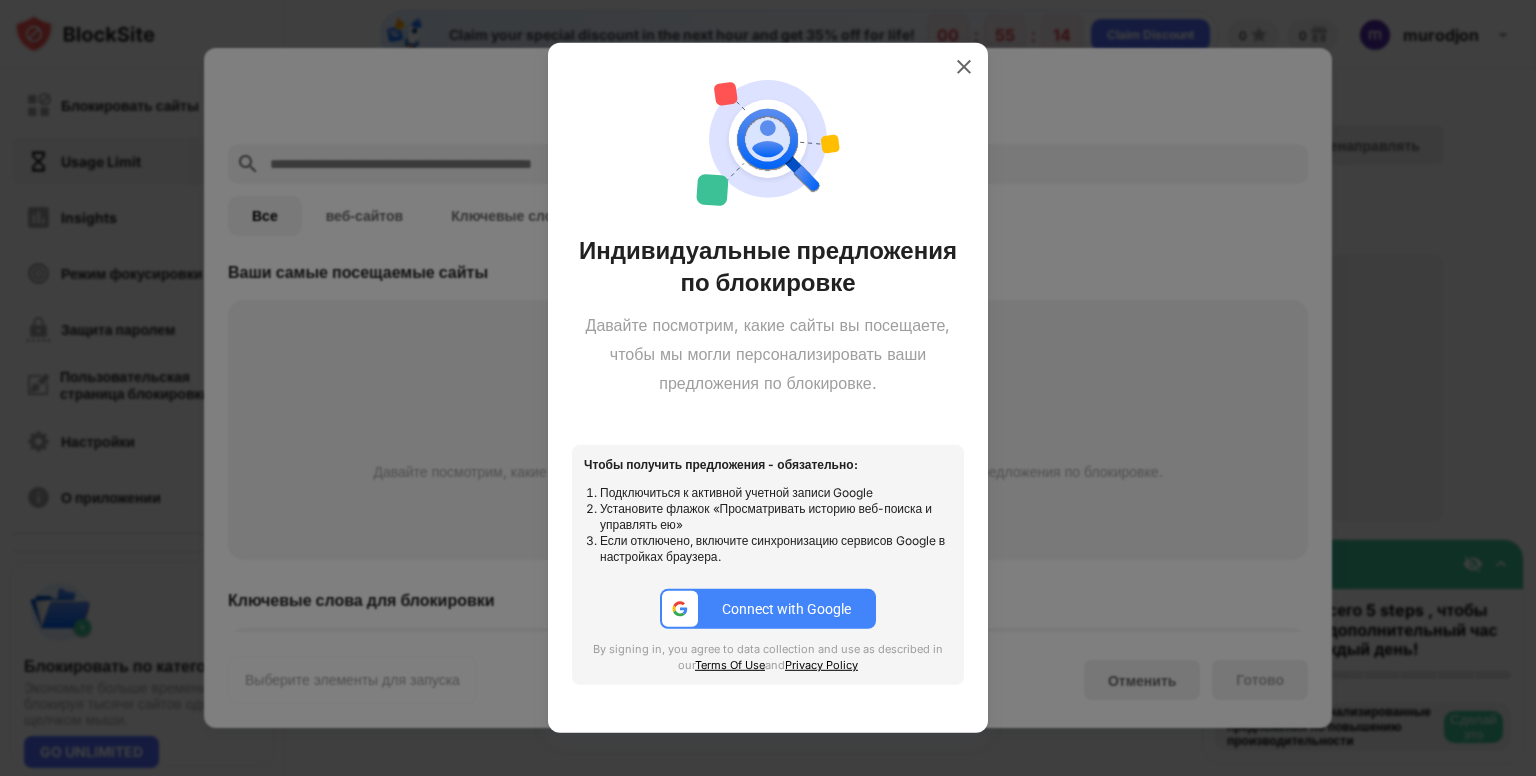 click on "Connect with Google" at bounding box center [786, 609] 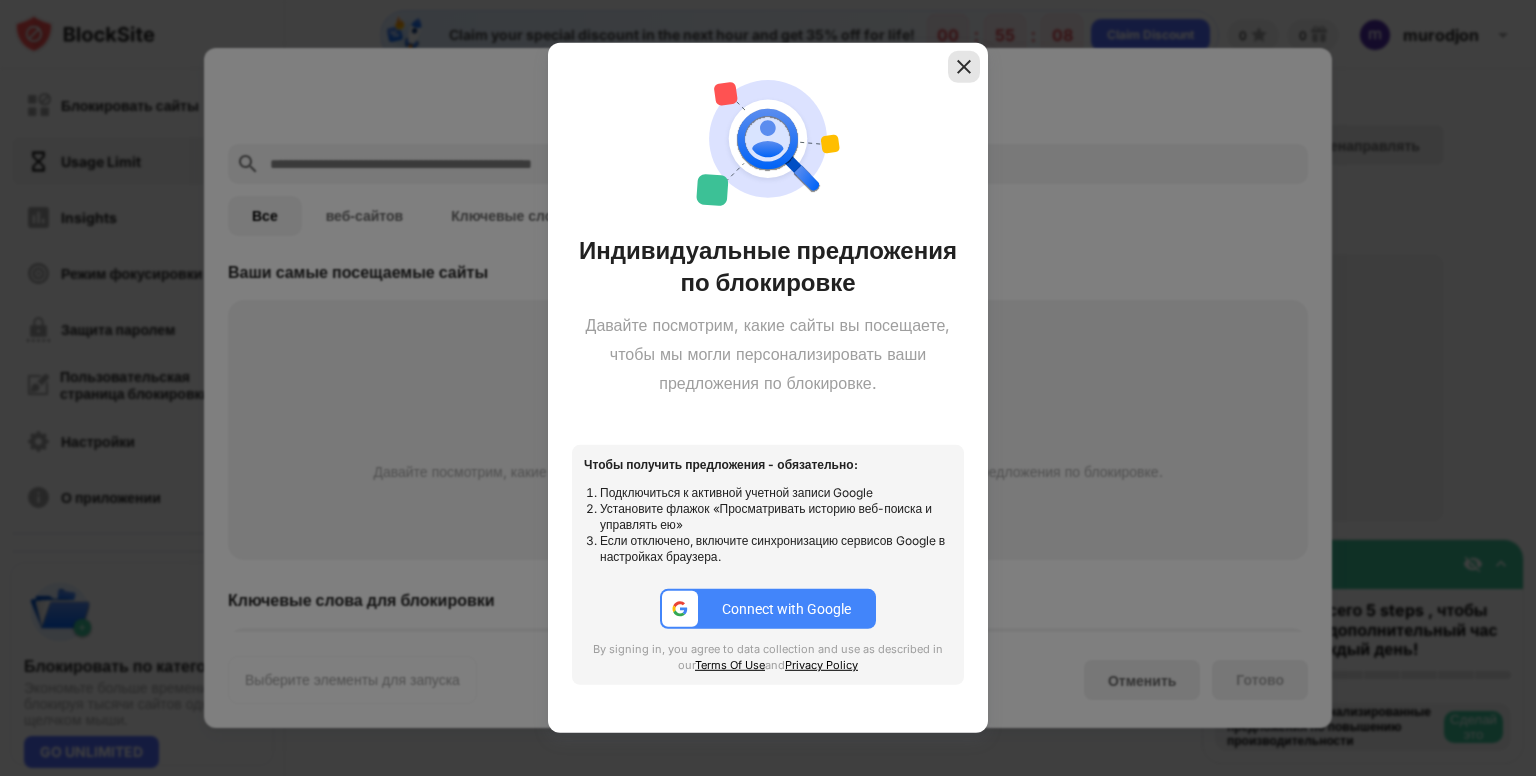 click at bounding box center [964, 67] 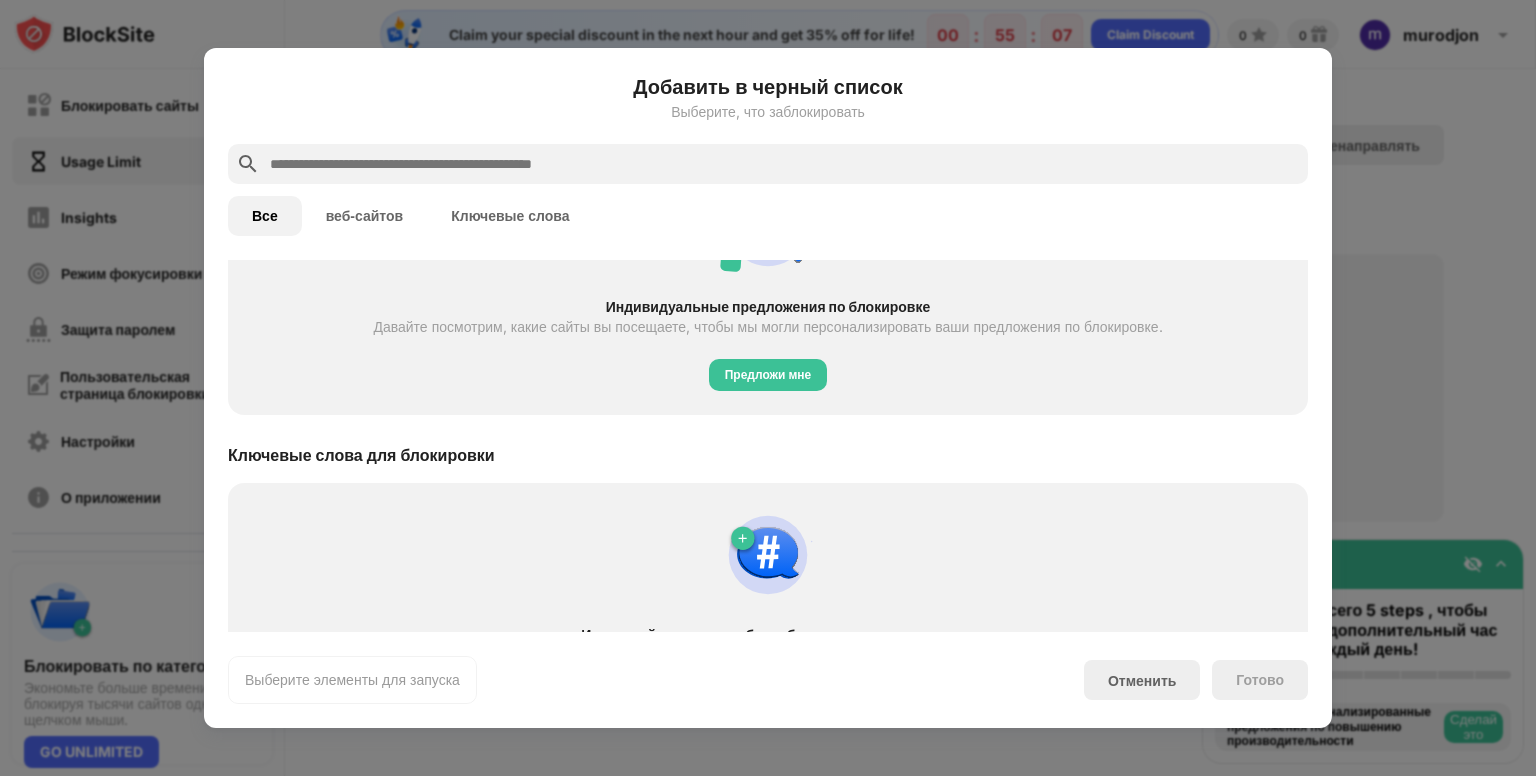 scroll, scrollTop: 628, scrollLeft: 0, axis: vertical 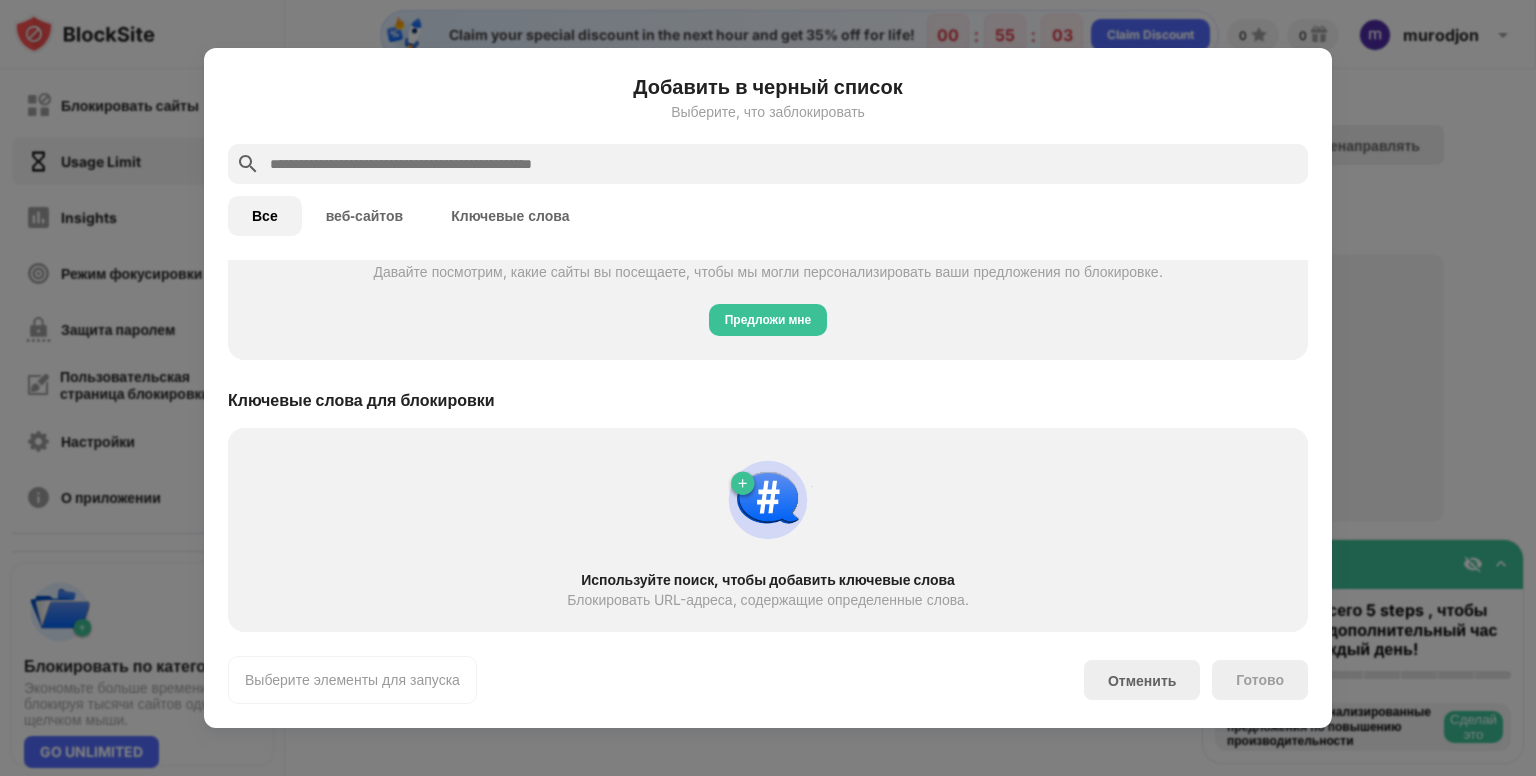 click at bounding box center [768, 500] 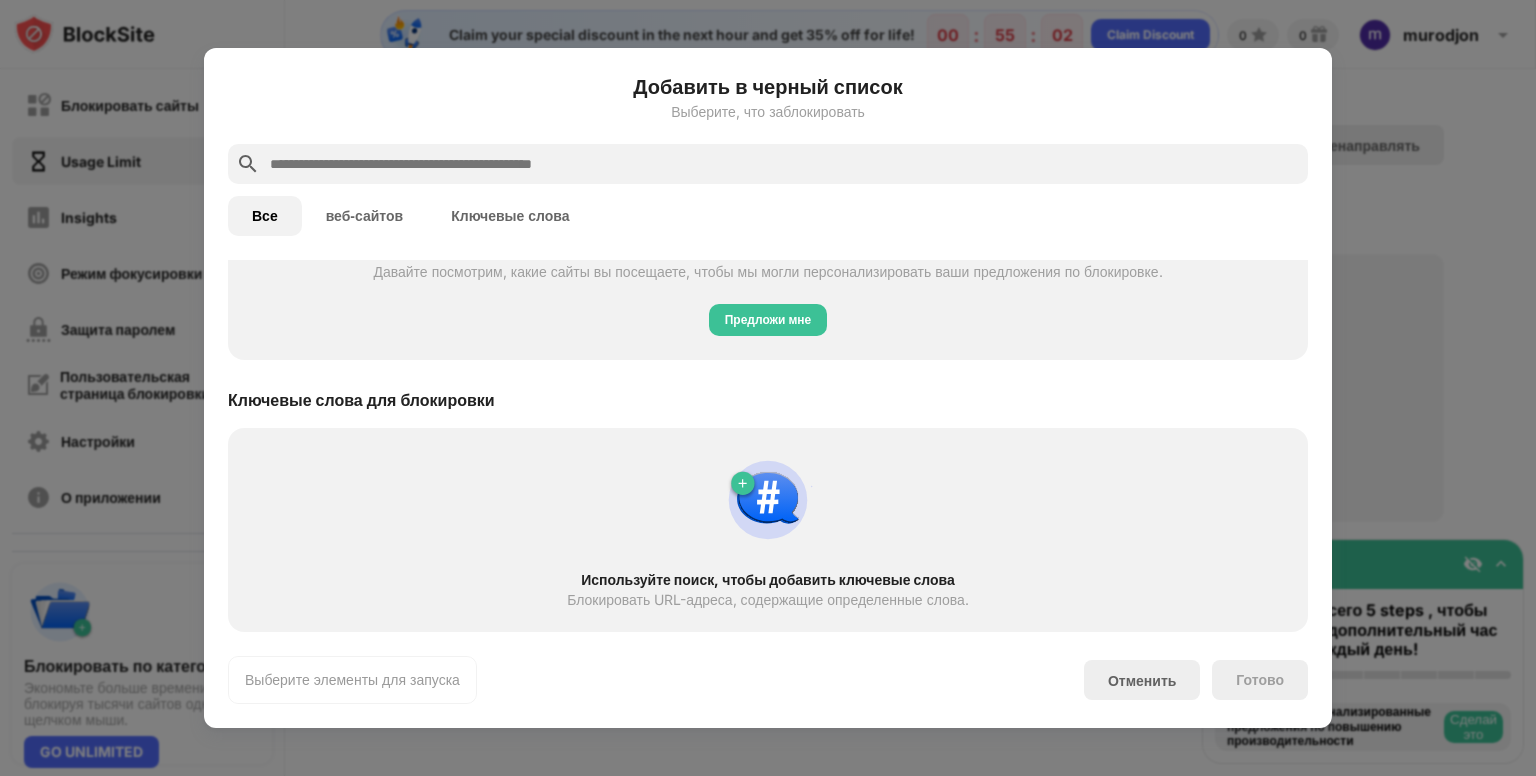 click at bounding box center (768, 500) 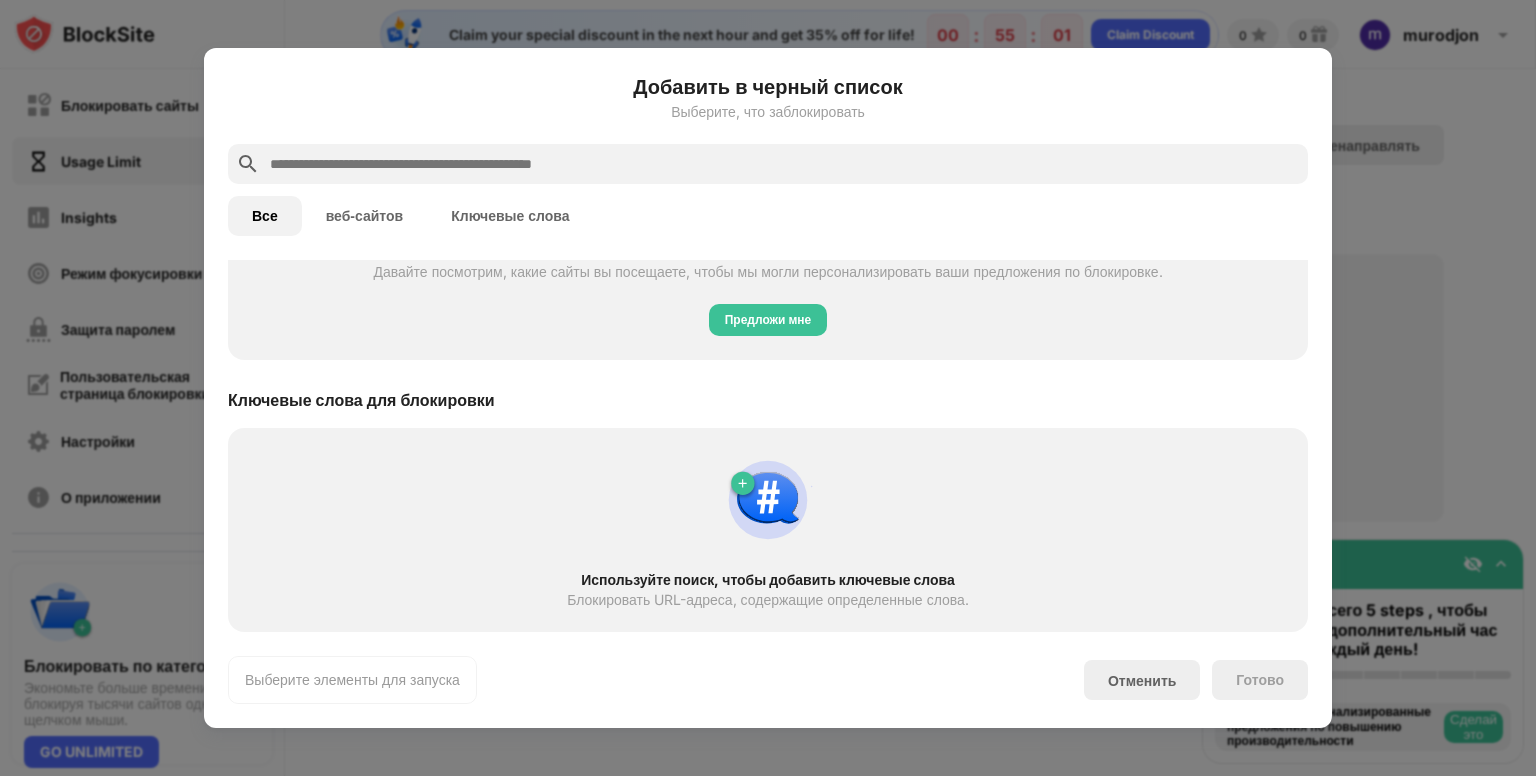 click on "Используйте поиск, чтобы добавить ключевые слова Блокировать URL-адреса, содержащие определенные слова." at bounding box center [768, 530] 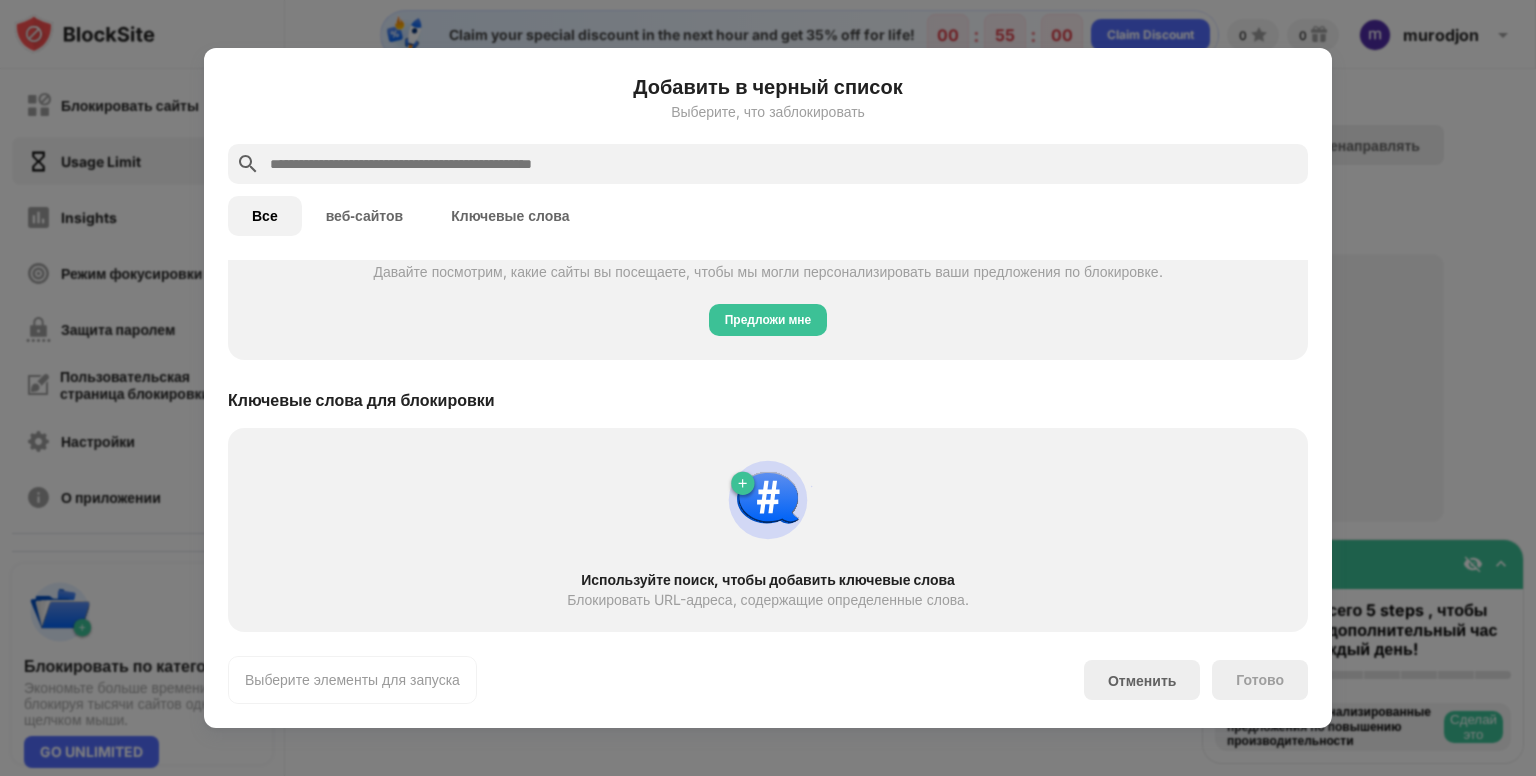 click on "Блокировать URL-адреса, содержащие определенные слова." at bounding box center (768, 600) 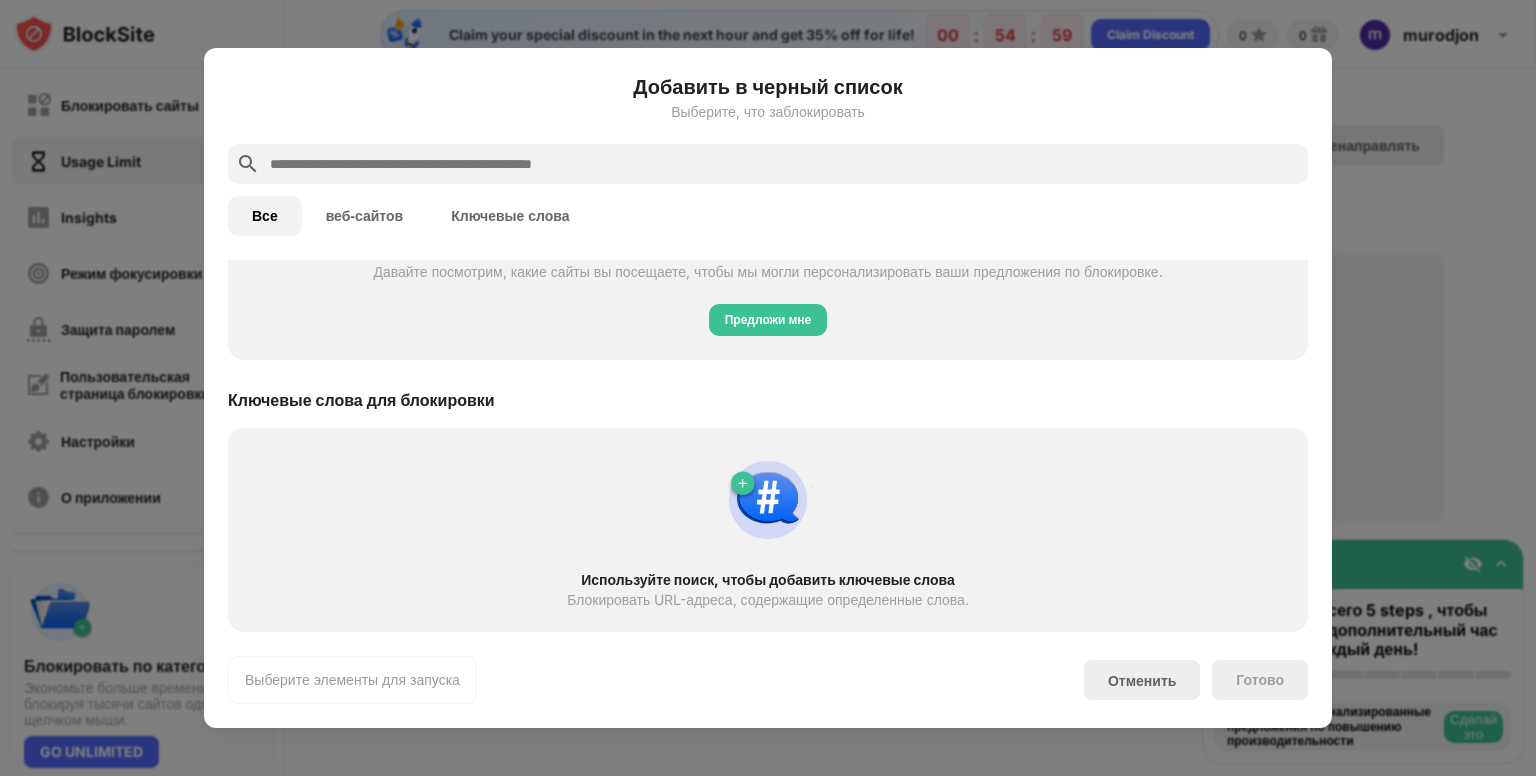 click on "Блокировать URL-адреса, содержащие определенные слова." at bounding box center (768, 600) 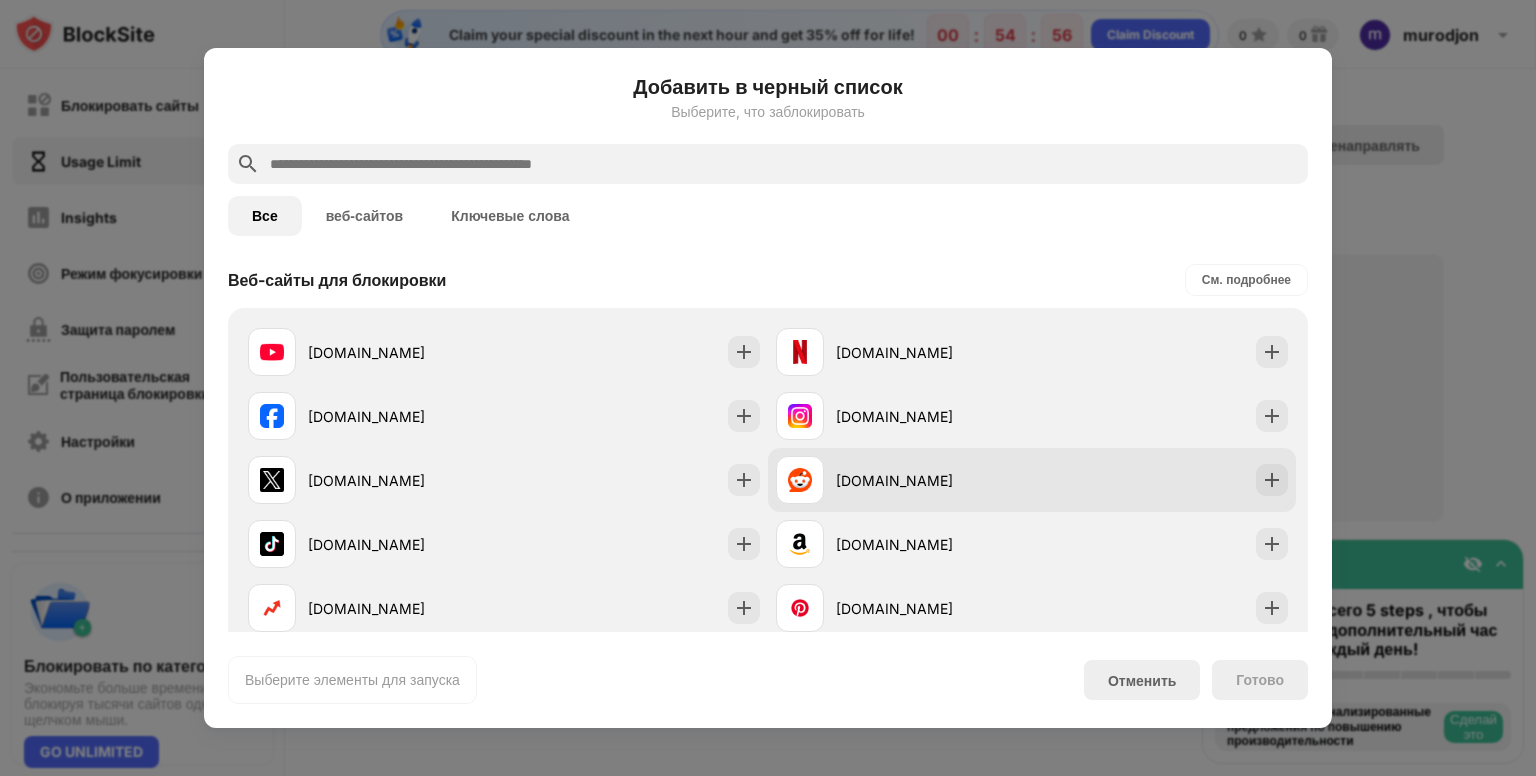 scroll, scrollTop: 0, scrollLeft: 0, axis: both 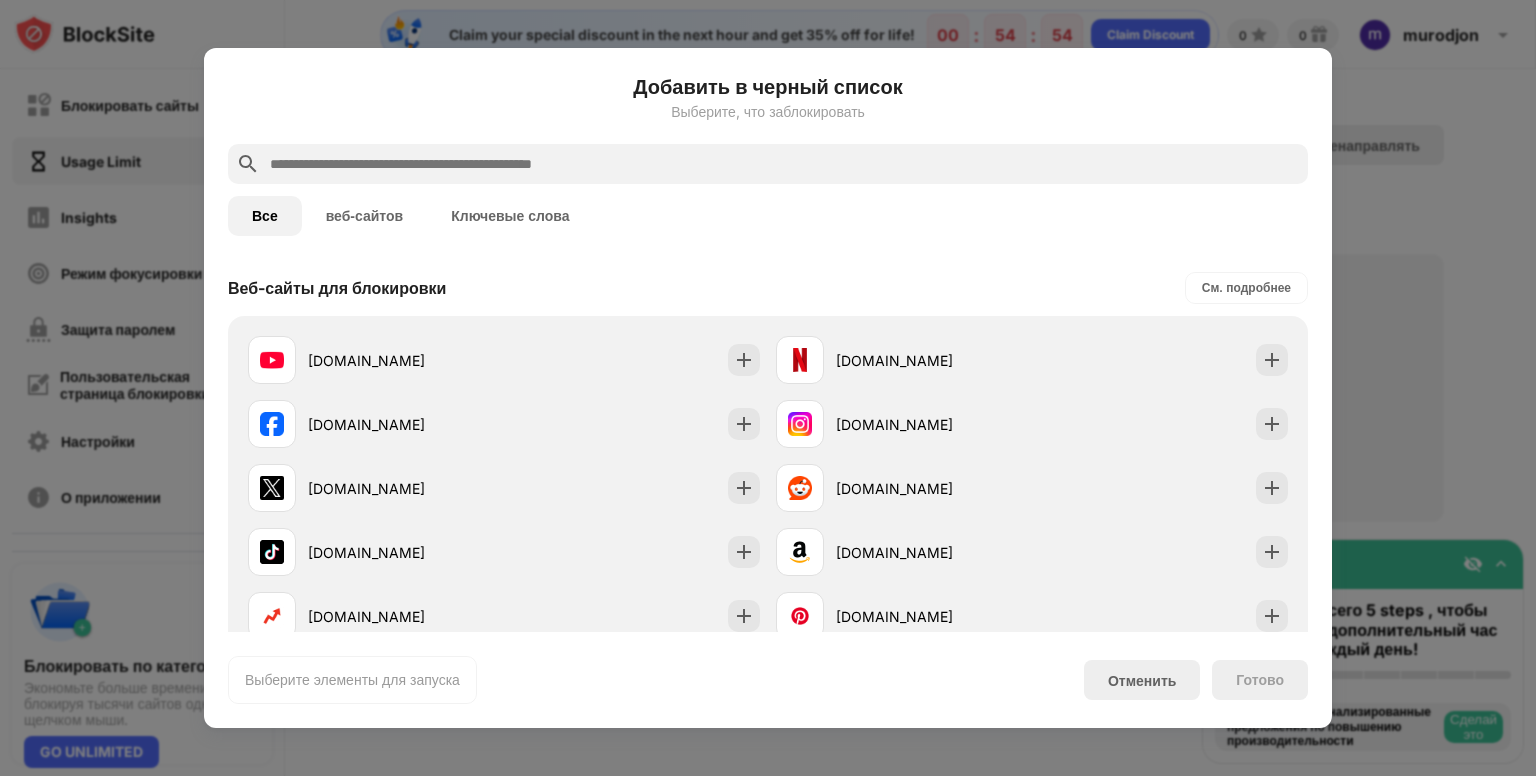 click on "Ключевые слова" at bounding box center (510, 216) 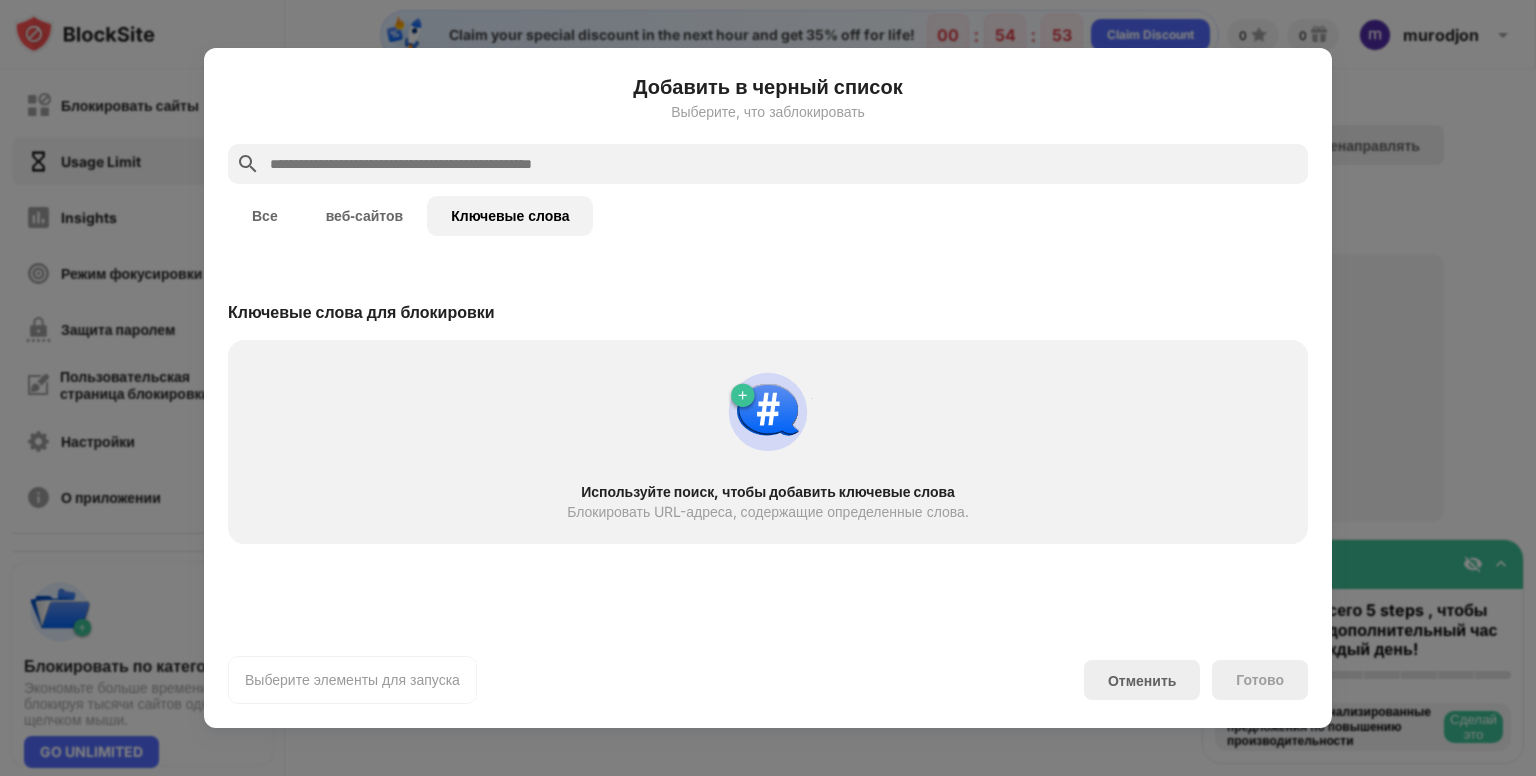click at bounding box center [768, 412] 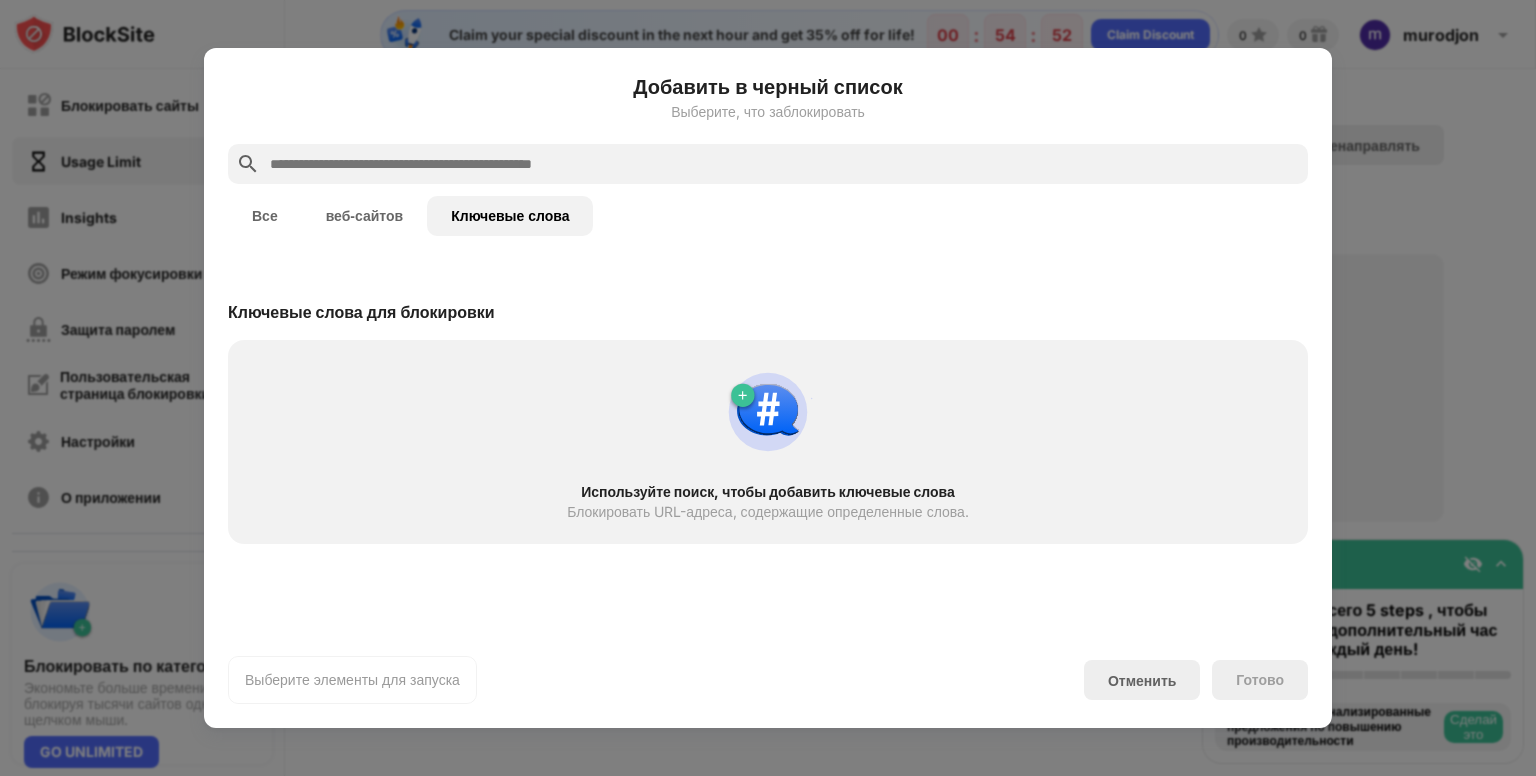 drag, startPoint x: 412, startPoint y: 332, endPoint x: 416, endPoint y: 321, distance: 11.7046995 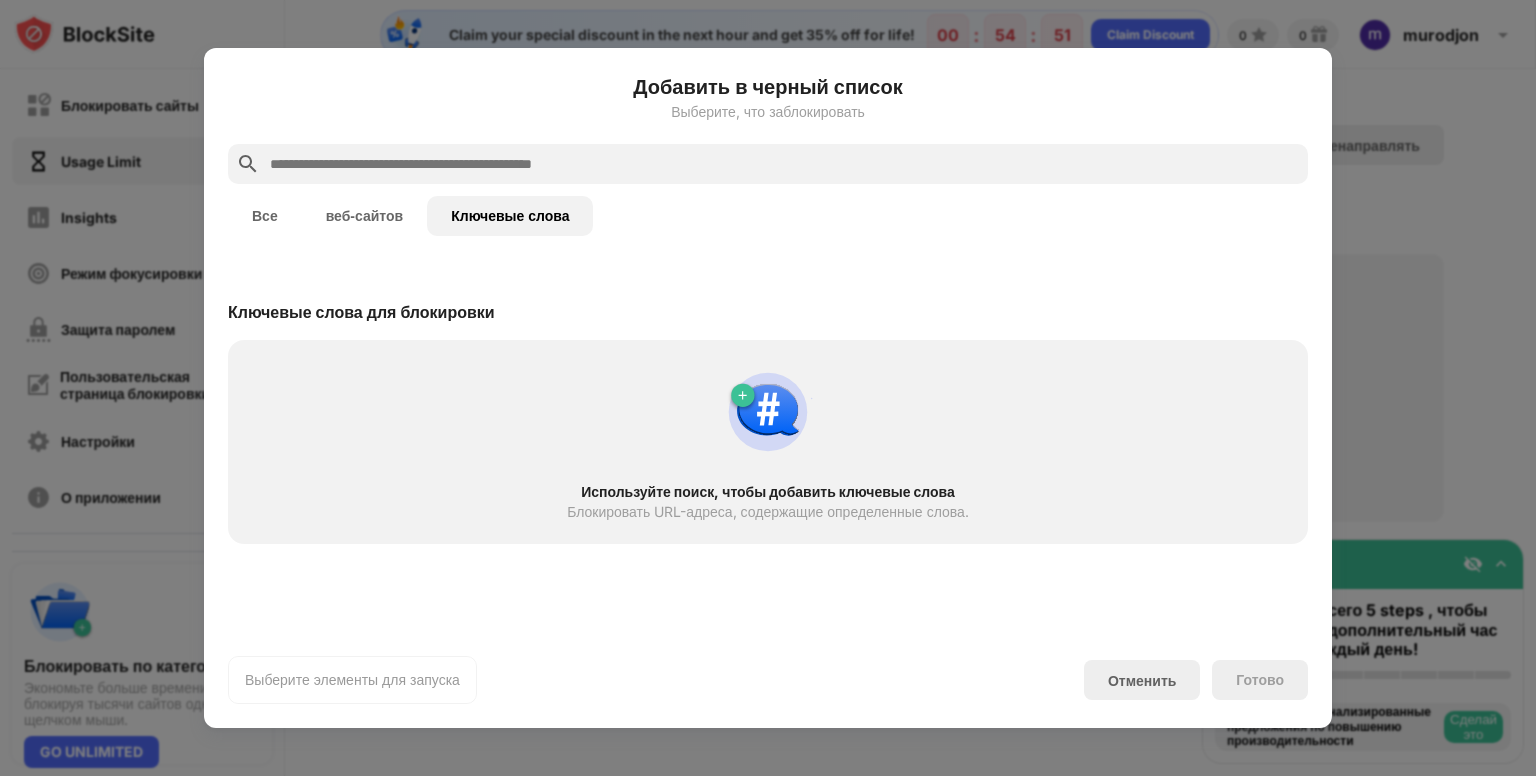 click at bounding box center [784, 164] 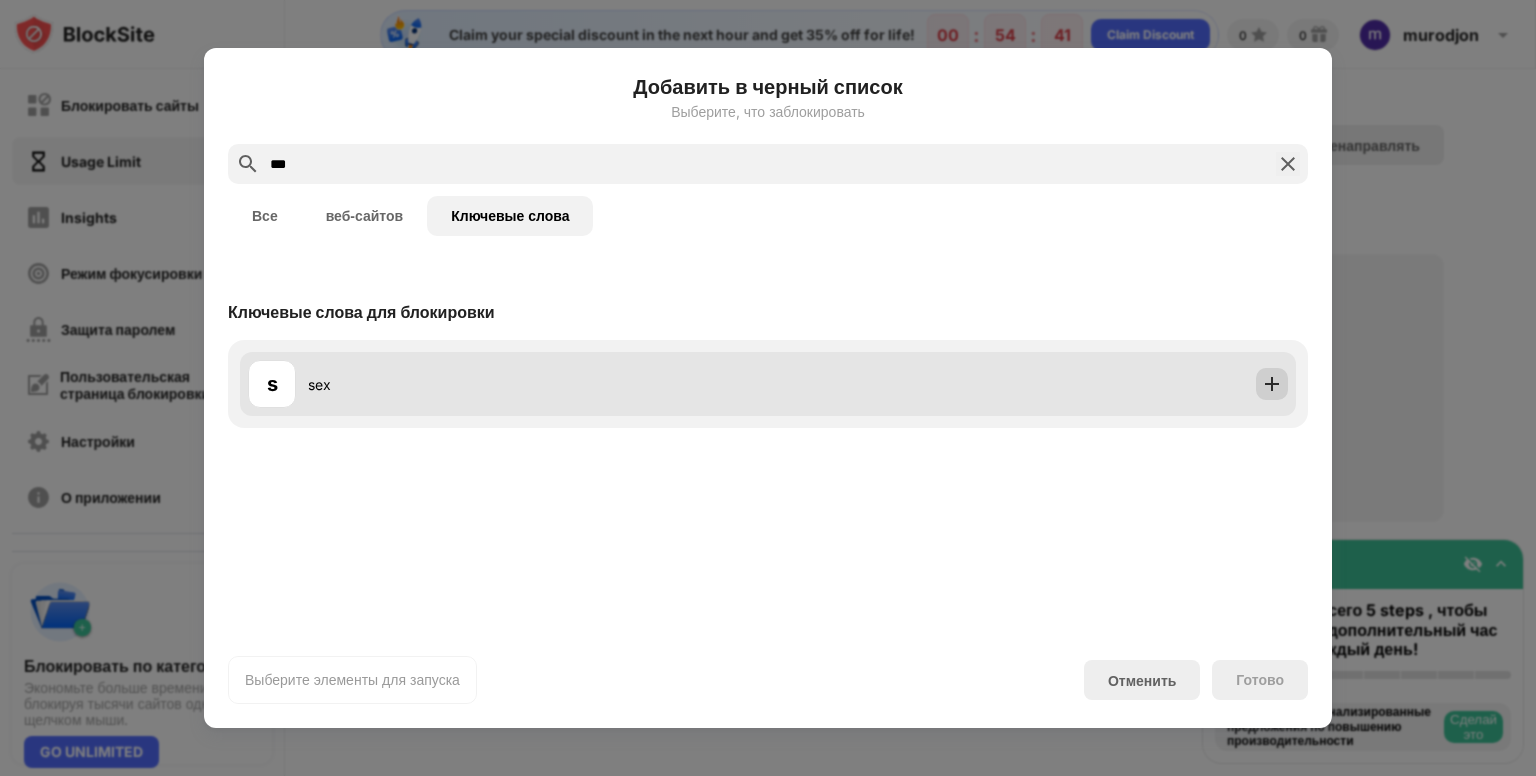 click at bounding box center (1272, 384) 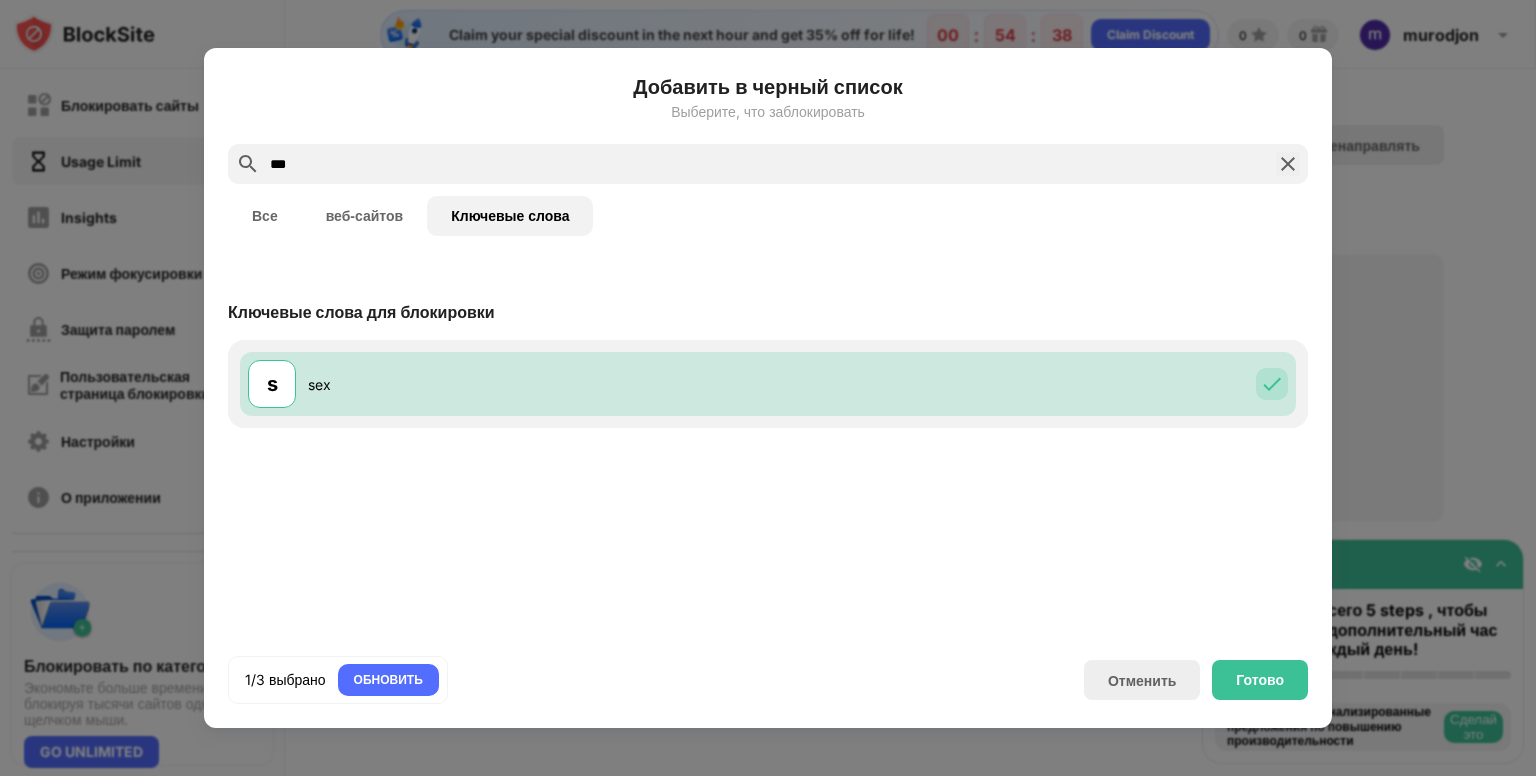 click on "***" at bounding box center [768, 164] 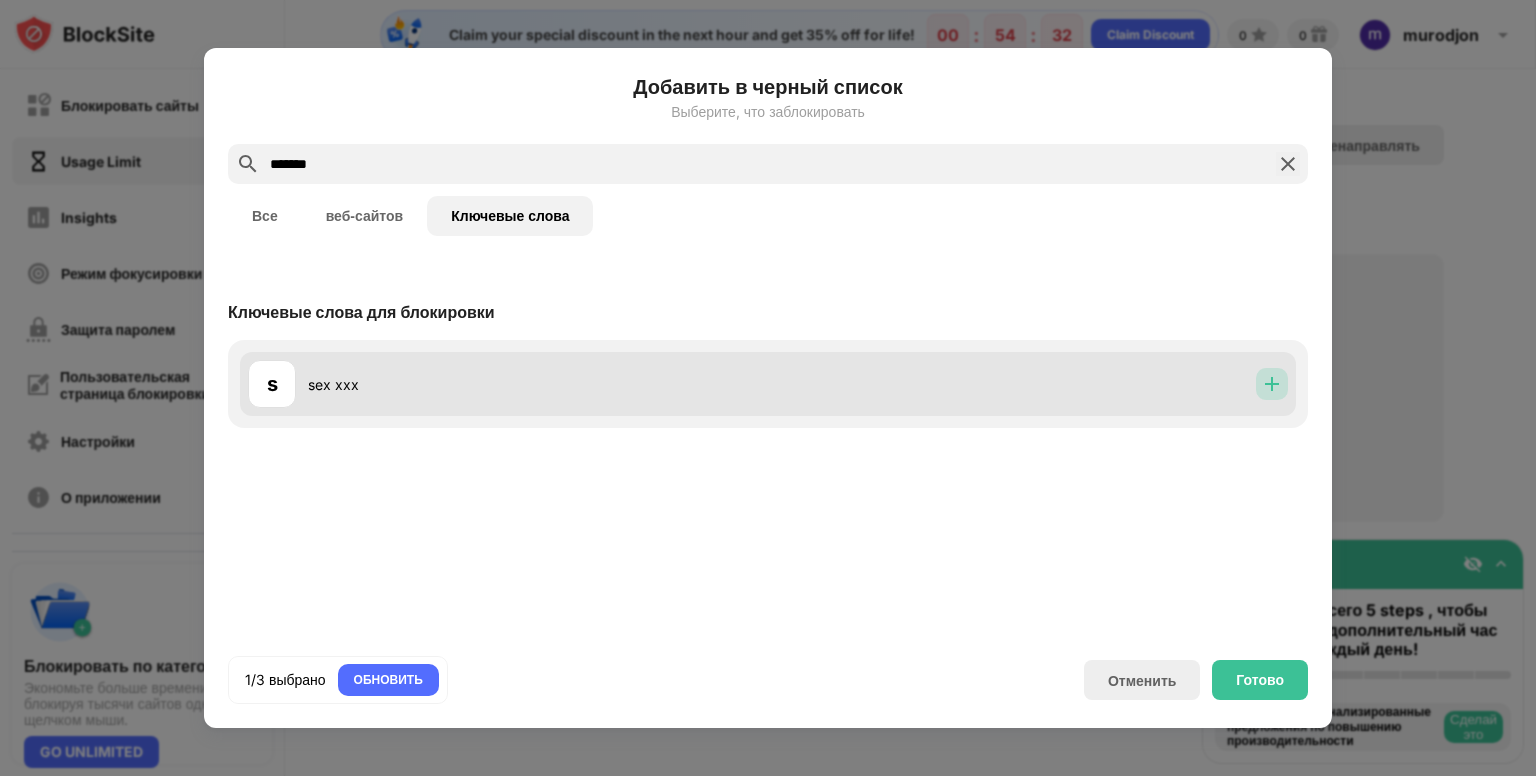 click at bounding box center [1272, 384] 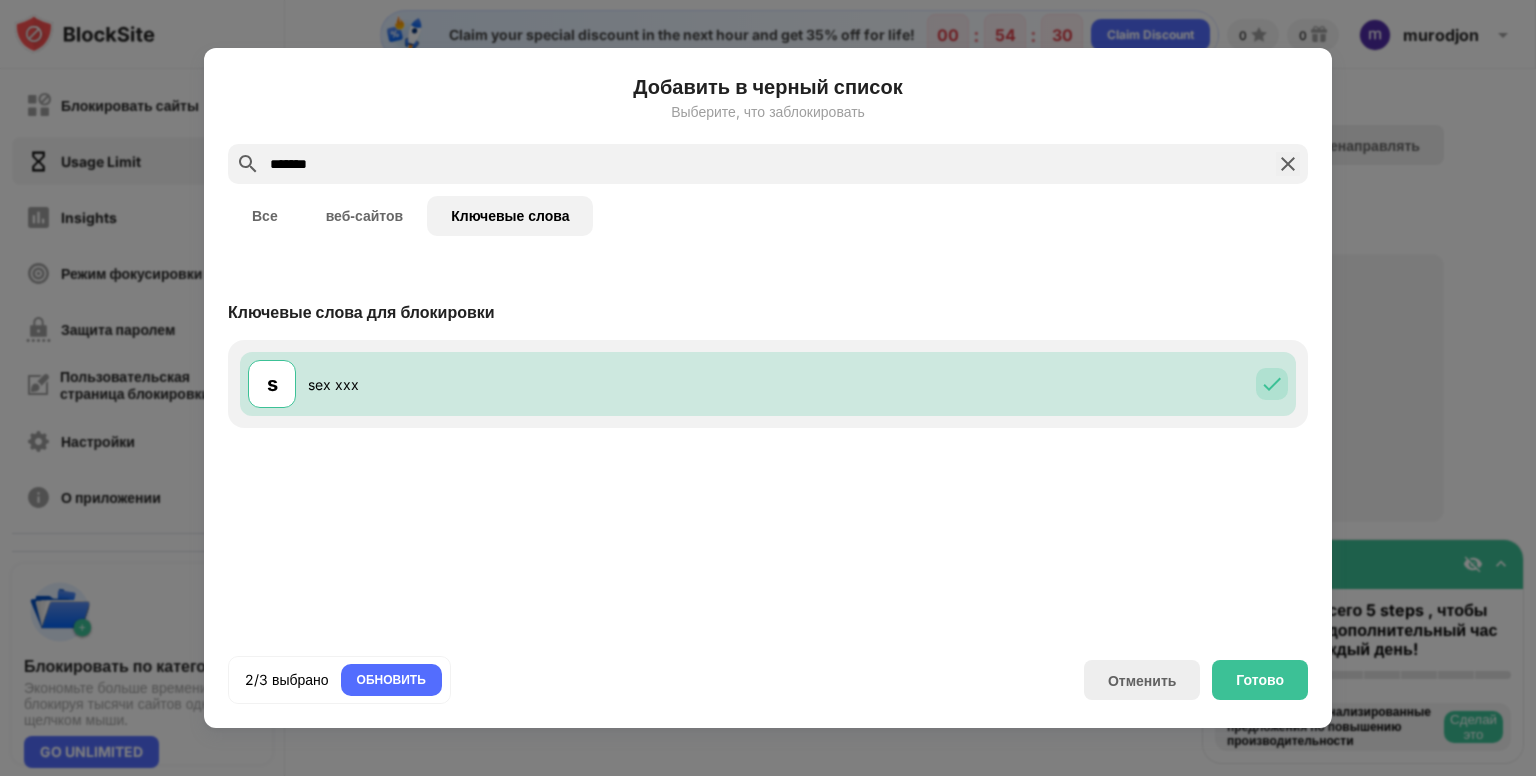 click on "*******" at bounding box center (768, 164) 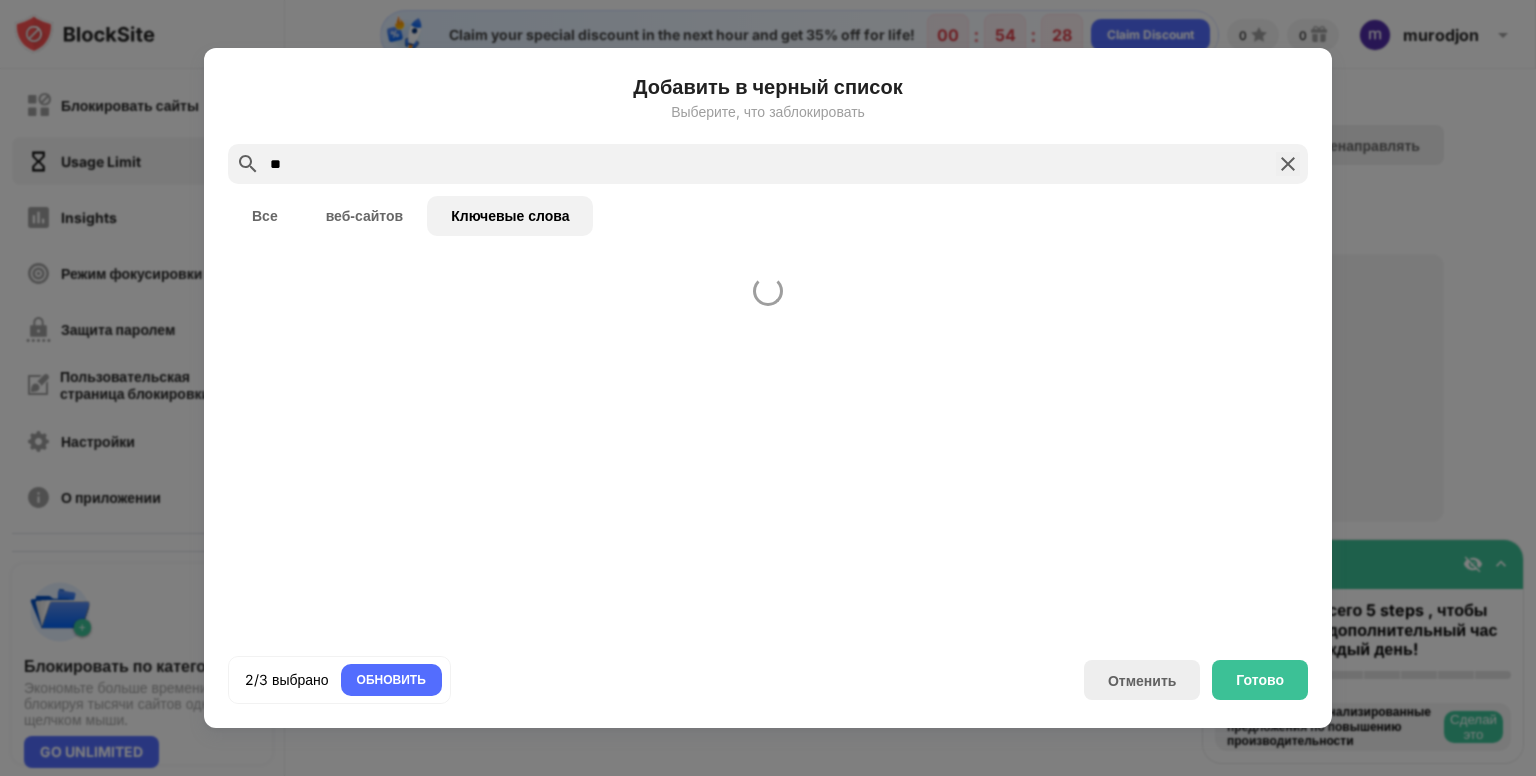 type on "*" 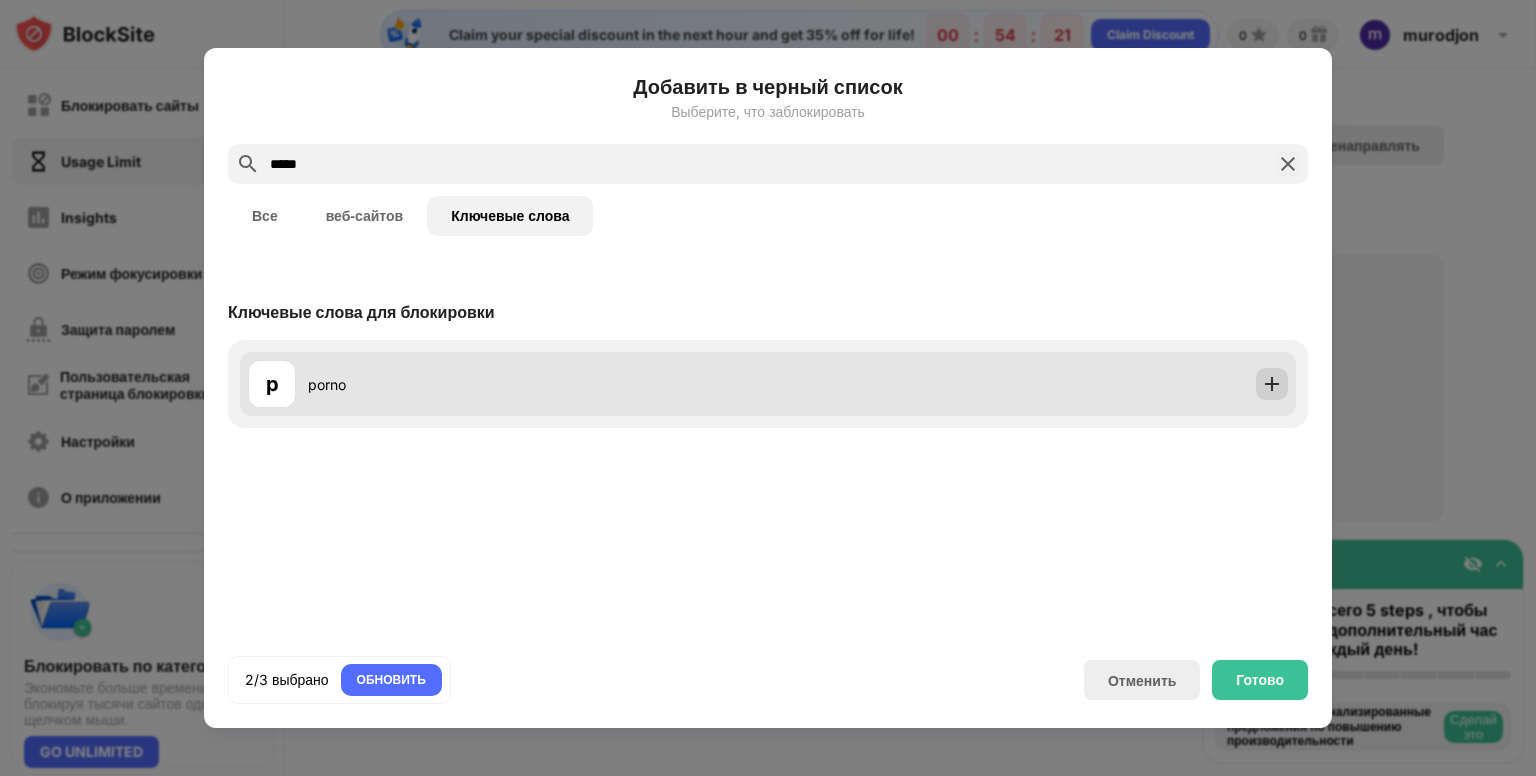 type on "*****" 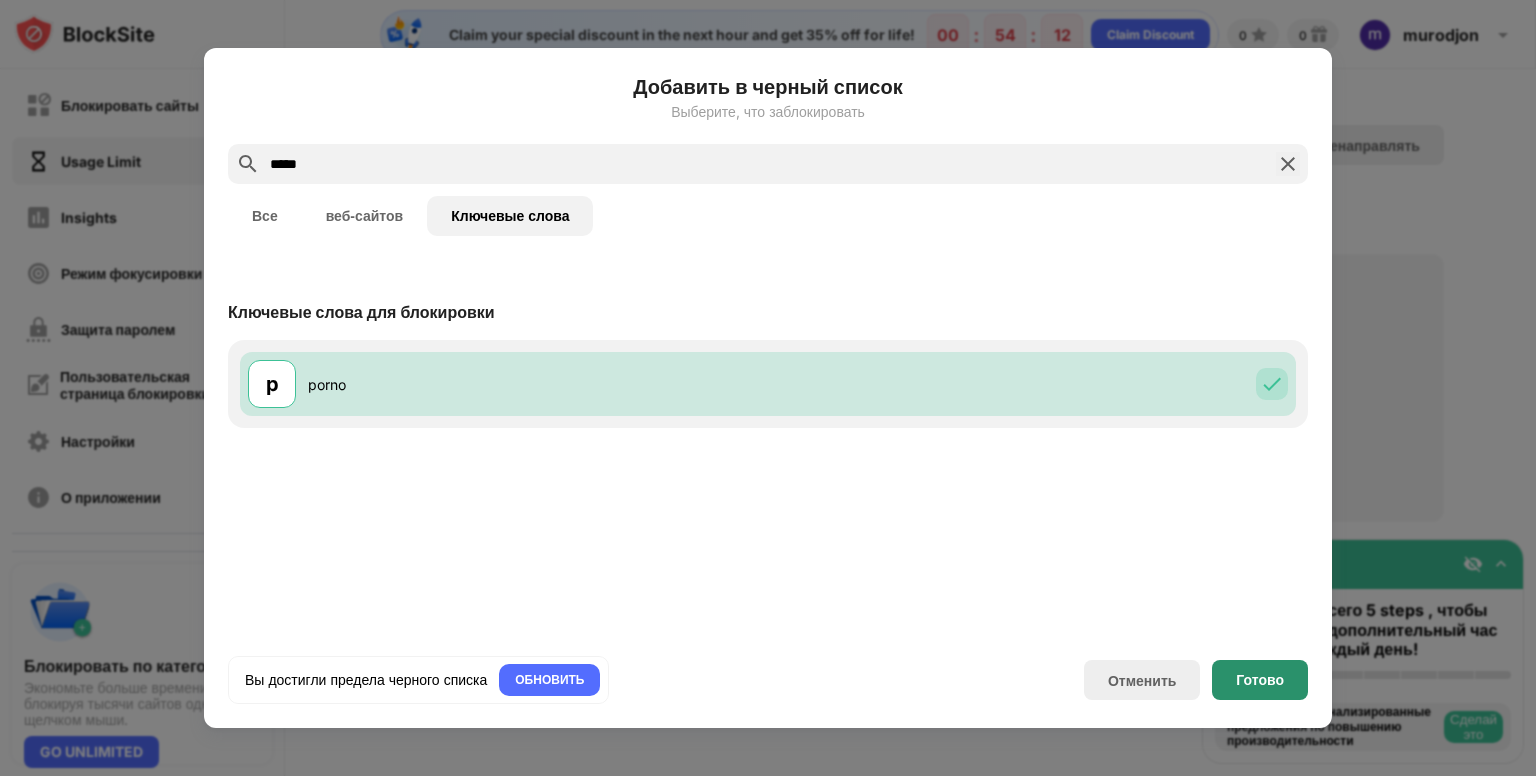 click on "Готово" at bounding box center [1260, 680] 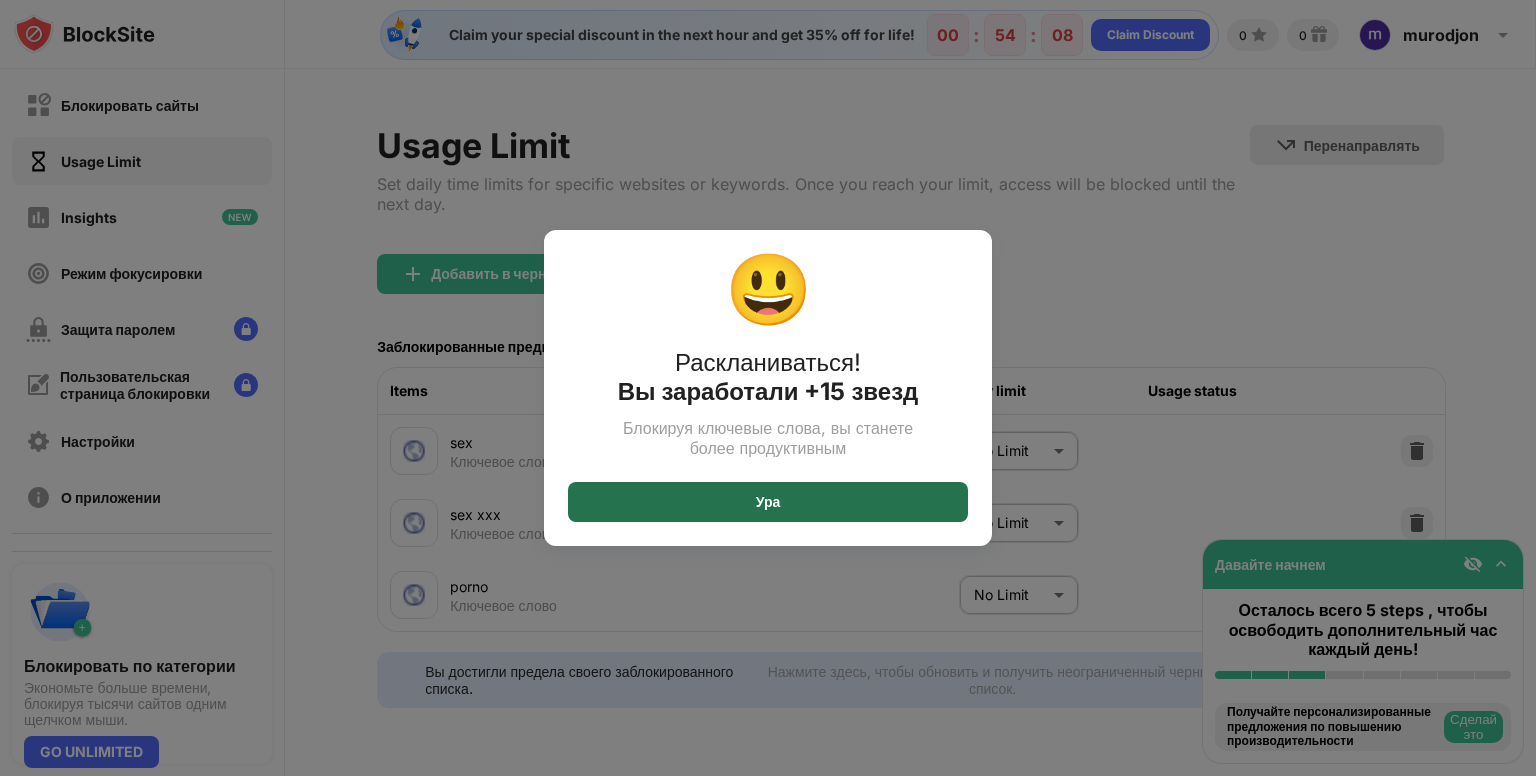 click on "Ура" at bounding box center (768, 502) 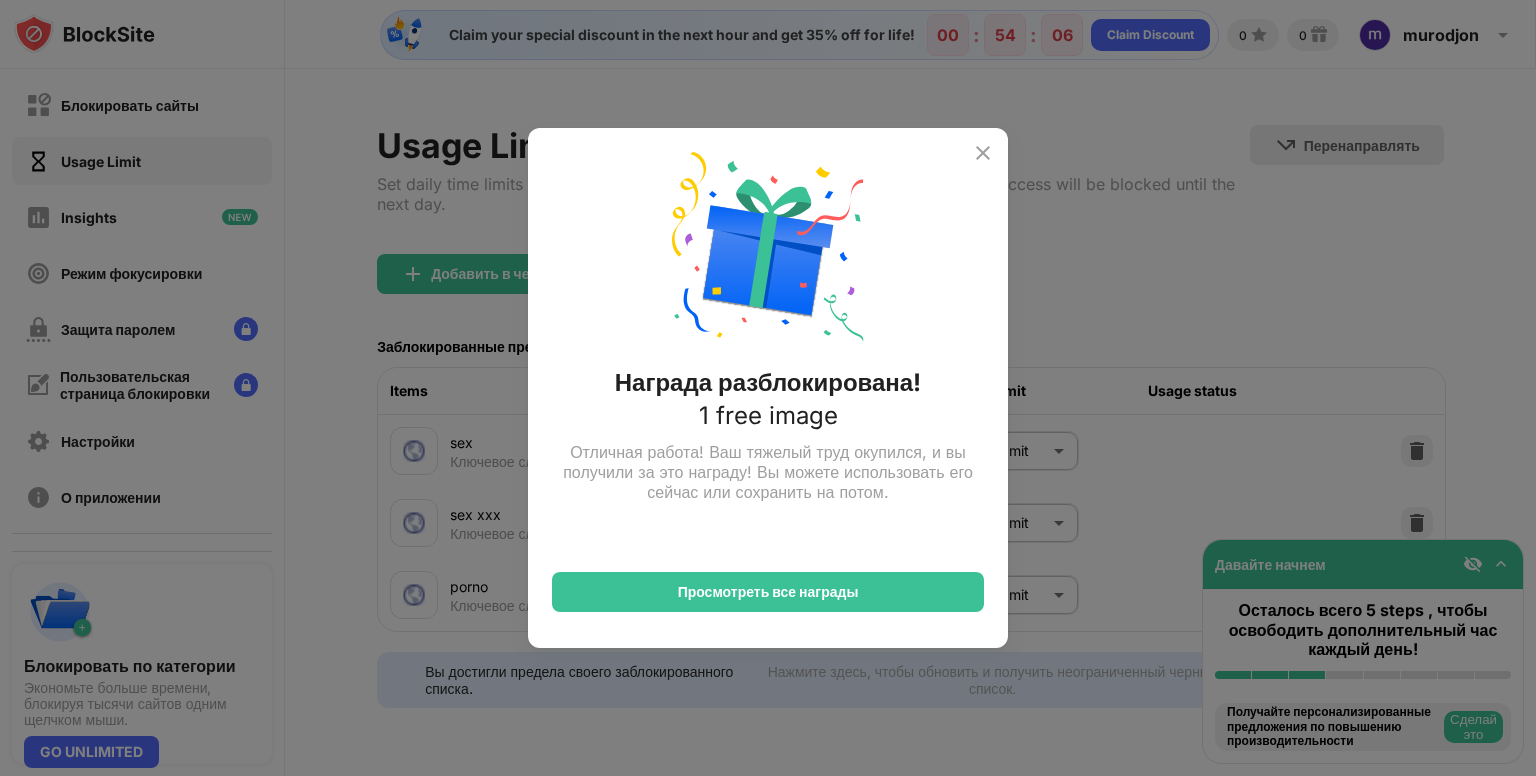 drag, startPoint x: 978, startPoint y: 138, endPoint x: 981, endPoint y: 165, distance: 27.166155 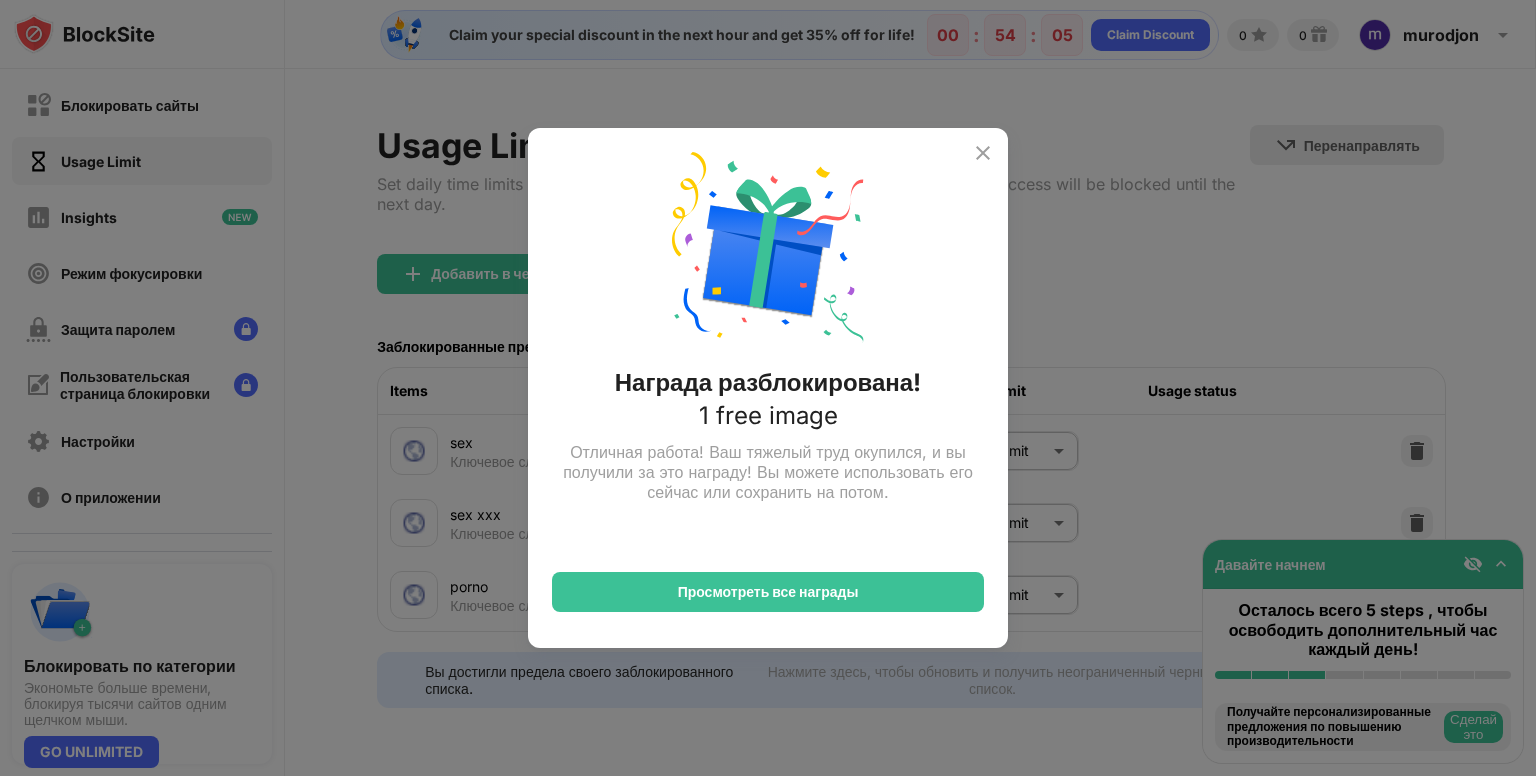 click at bounding box center [983, 153] 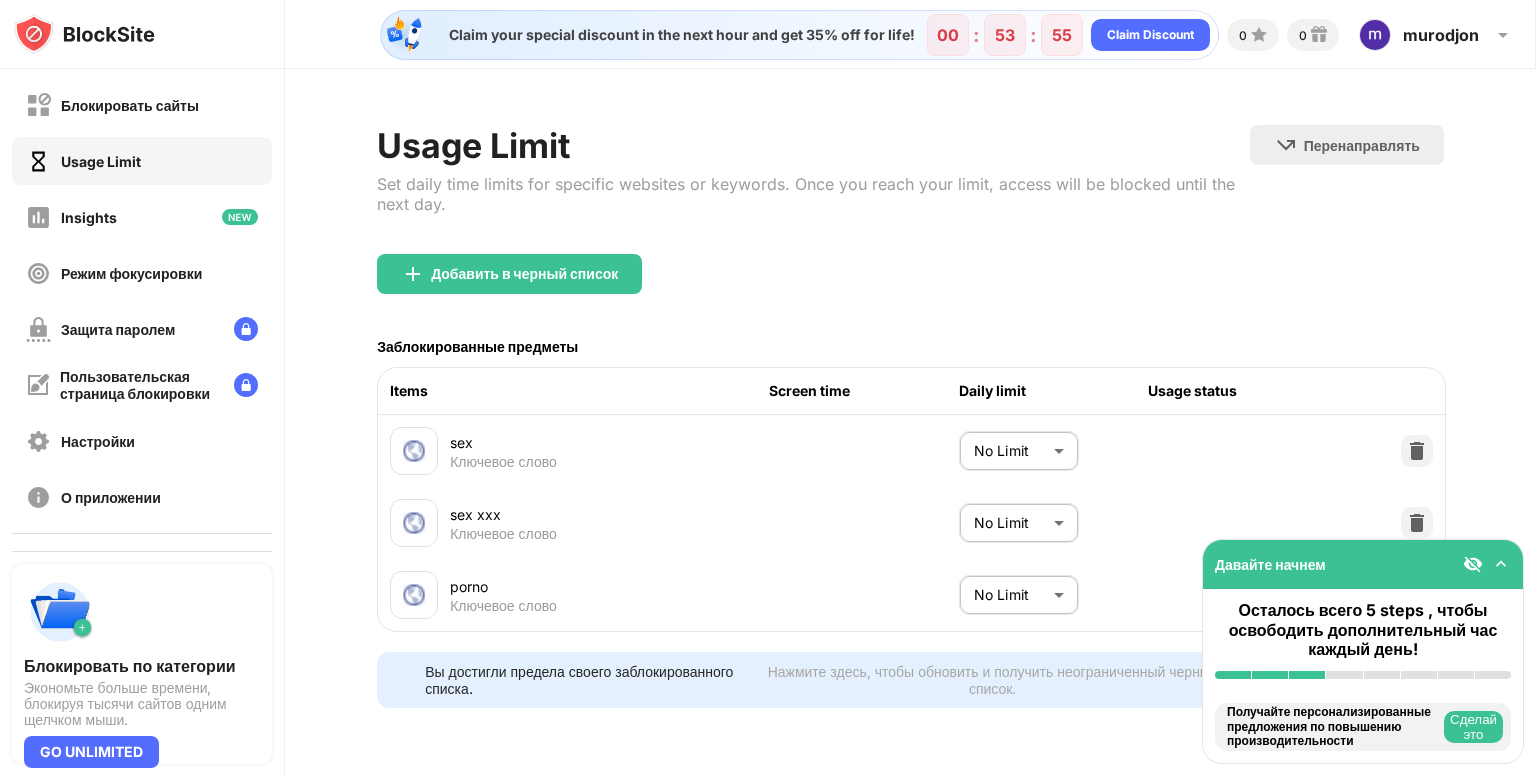 click at bounding box center (1501, 564) 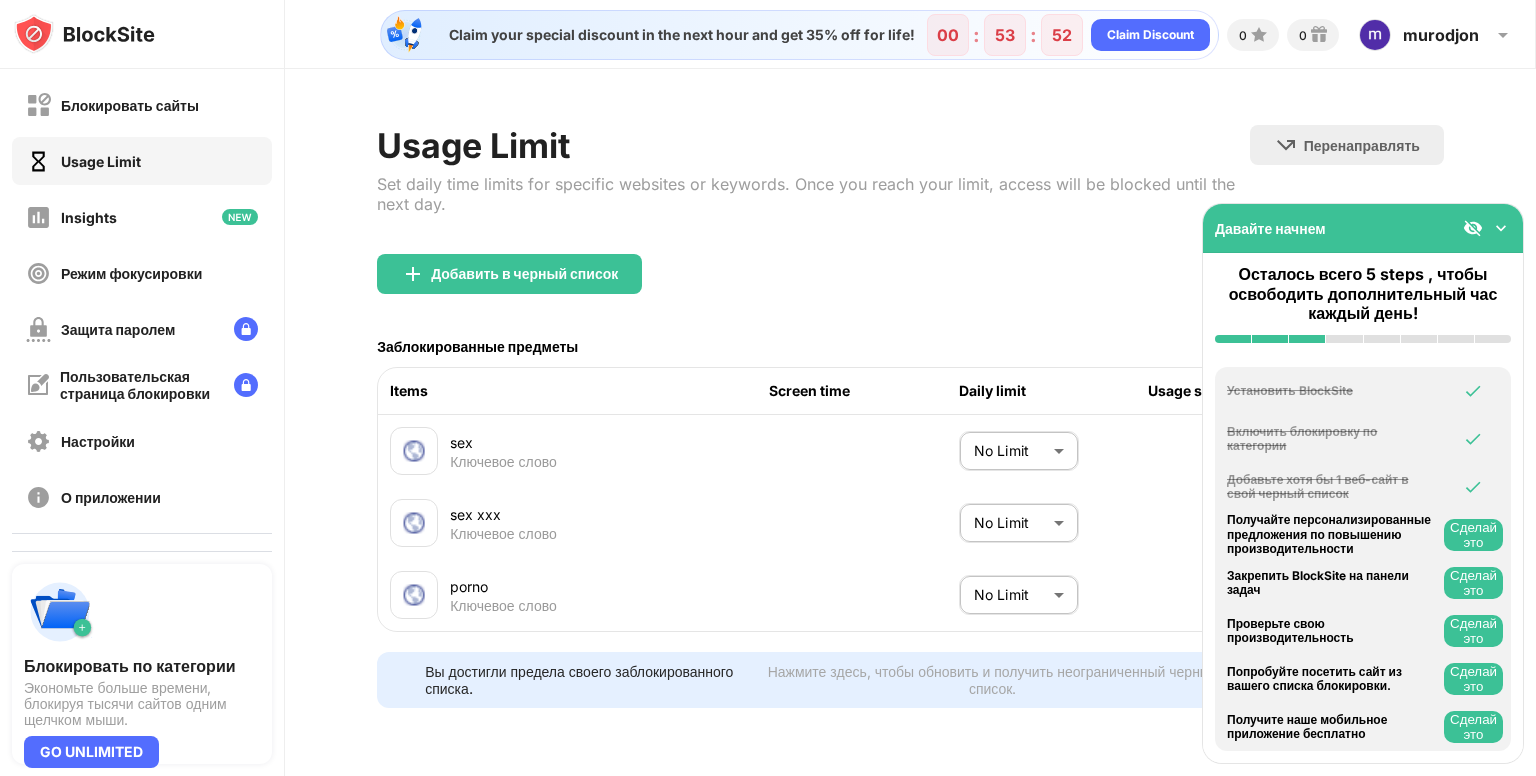 click at bounding box center (1473, 228) 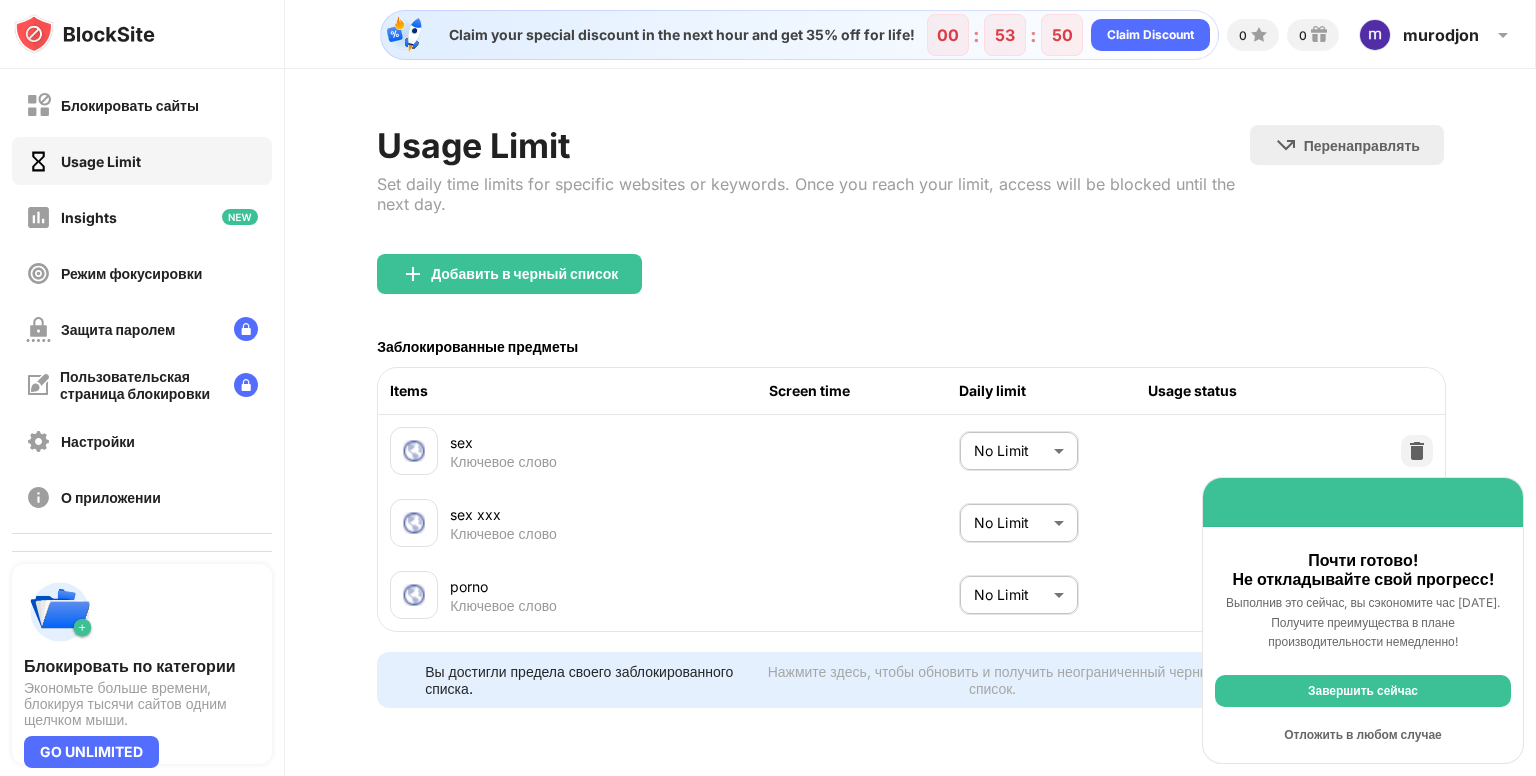 click on "Отложить в любом случае" at bounding box center (1363, 735) 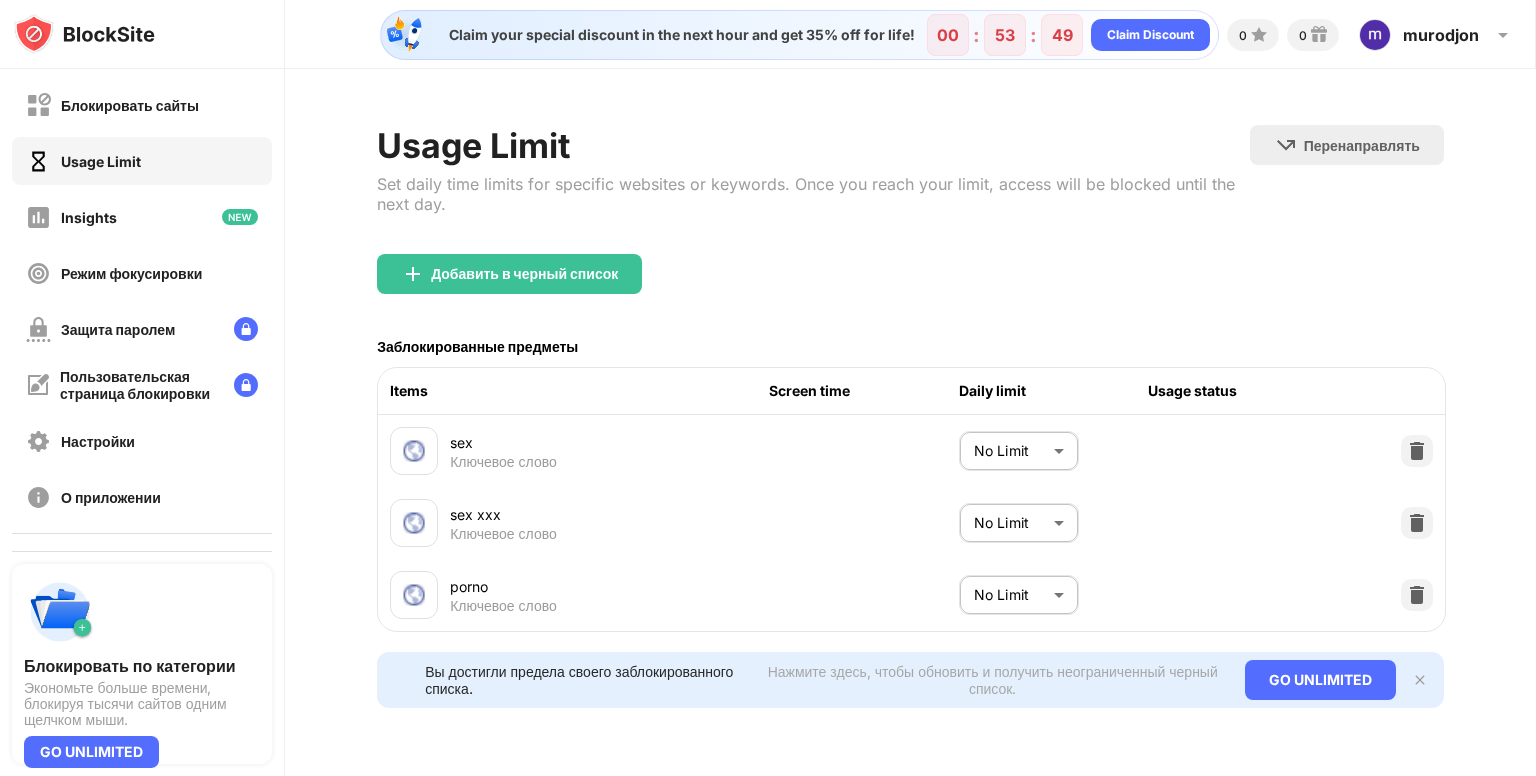click on "Блокировать сайты Usage Limit Insights Режим фокусировки Защита паролем Пользовательская страница блокировки Настройки О приложении Блокировка Синхронизация с другими устройствами откл. Блокировать по категории Экономьте больше времени, блокируя тысячи сайтов одним щелчком мыши. GO UNLIMITED Claim your special discount in the next hour and get 35% off for life! 00 : 53 : 49 Claim Discount 0 0 murodjon murodjon tuymurotov View Account Insights Premium Rewards Settings Support Log Out Usage Limit Set daily time limits for specific websites or keywords. Once you reach your limit, access will be blocked until the next day. Перенаправлять Нажмите, чтобы задать сайт для перенаправления Добавить в черный список Items sex" at bounding box center (768, 388) 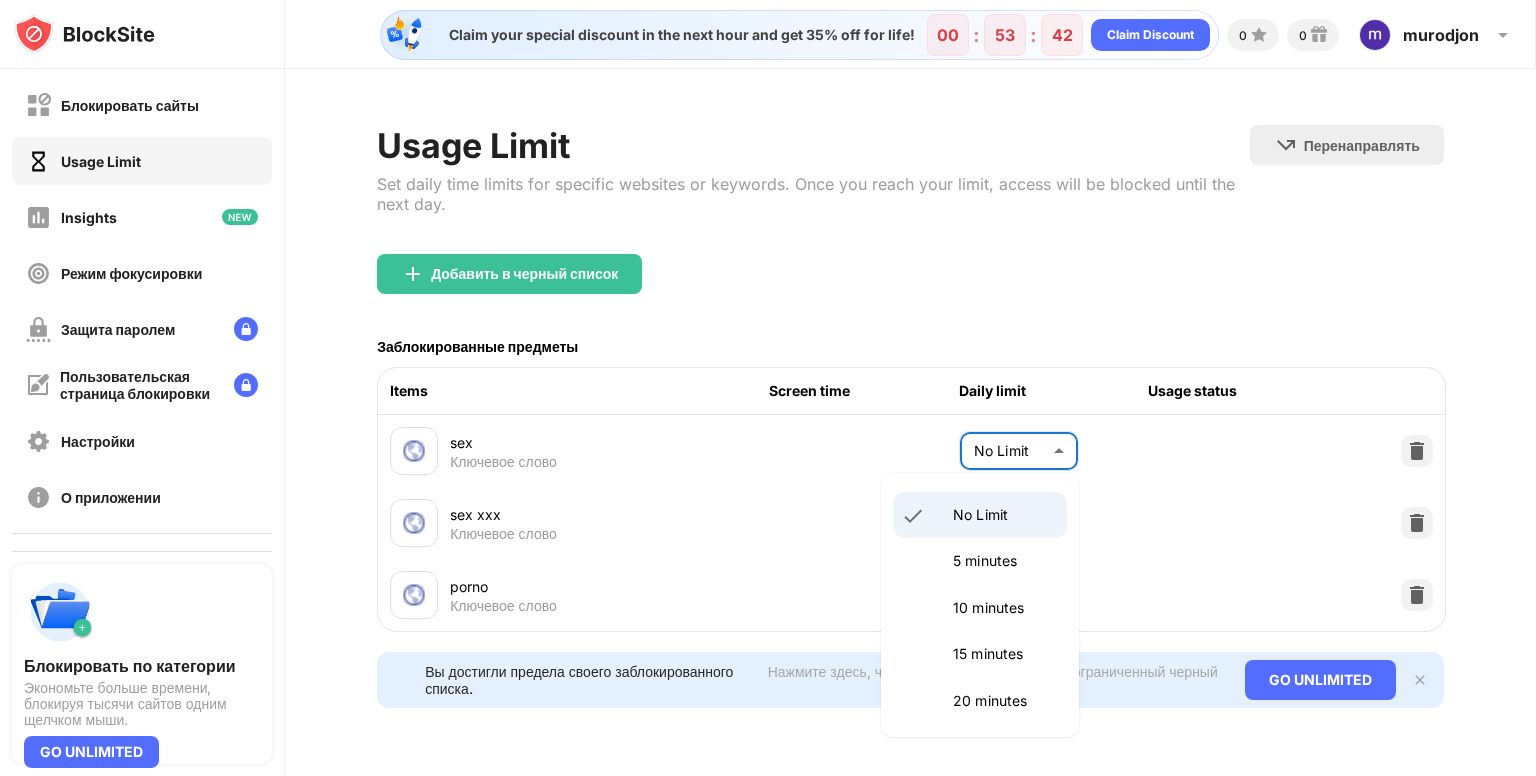 scroll, scrollTop: 0, scrollLeft: 0, axis: both 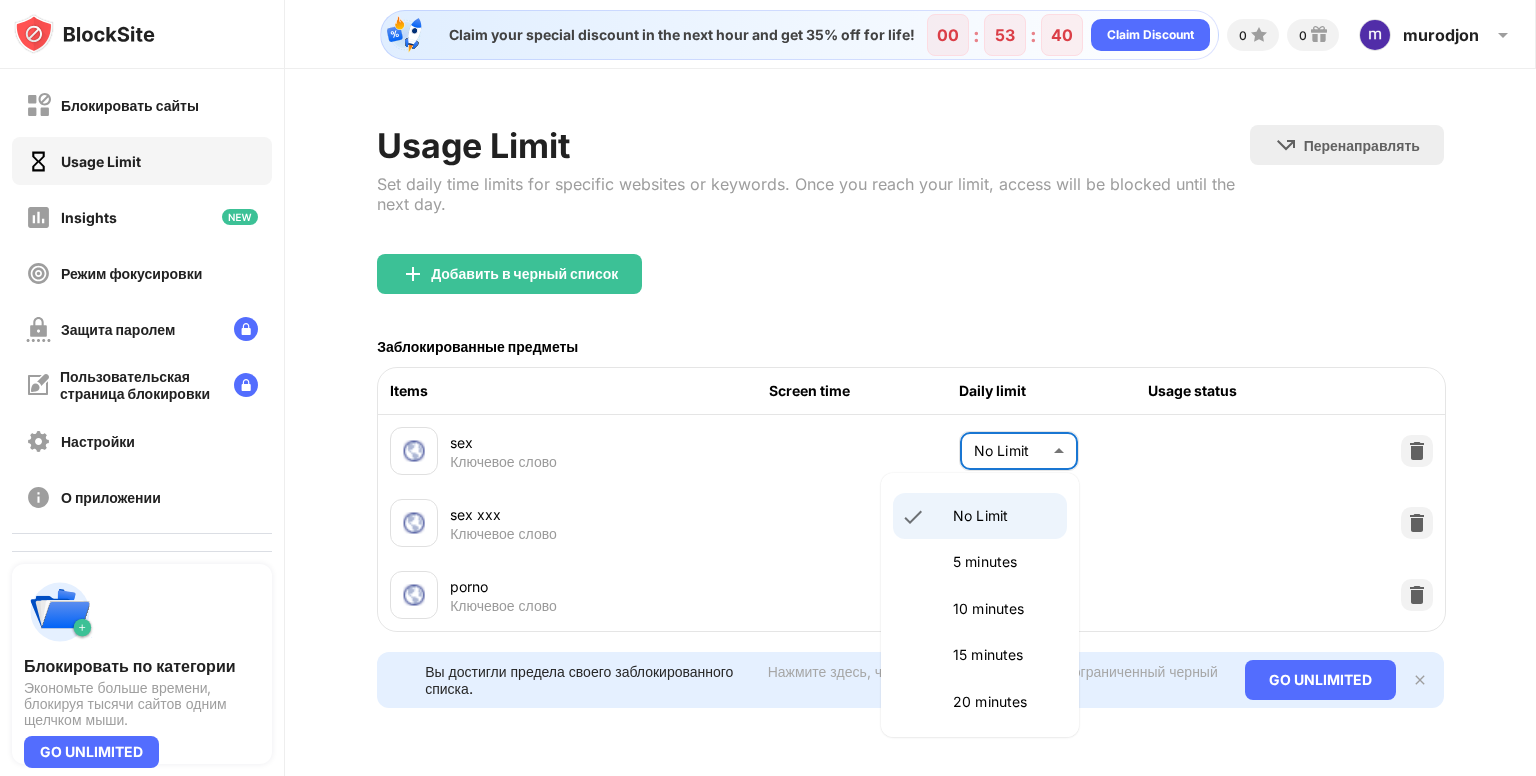 click at bounding box center [768, 388] 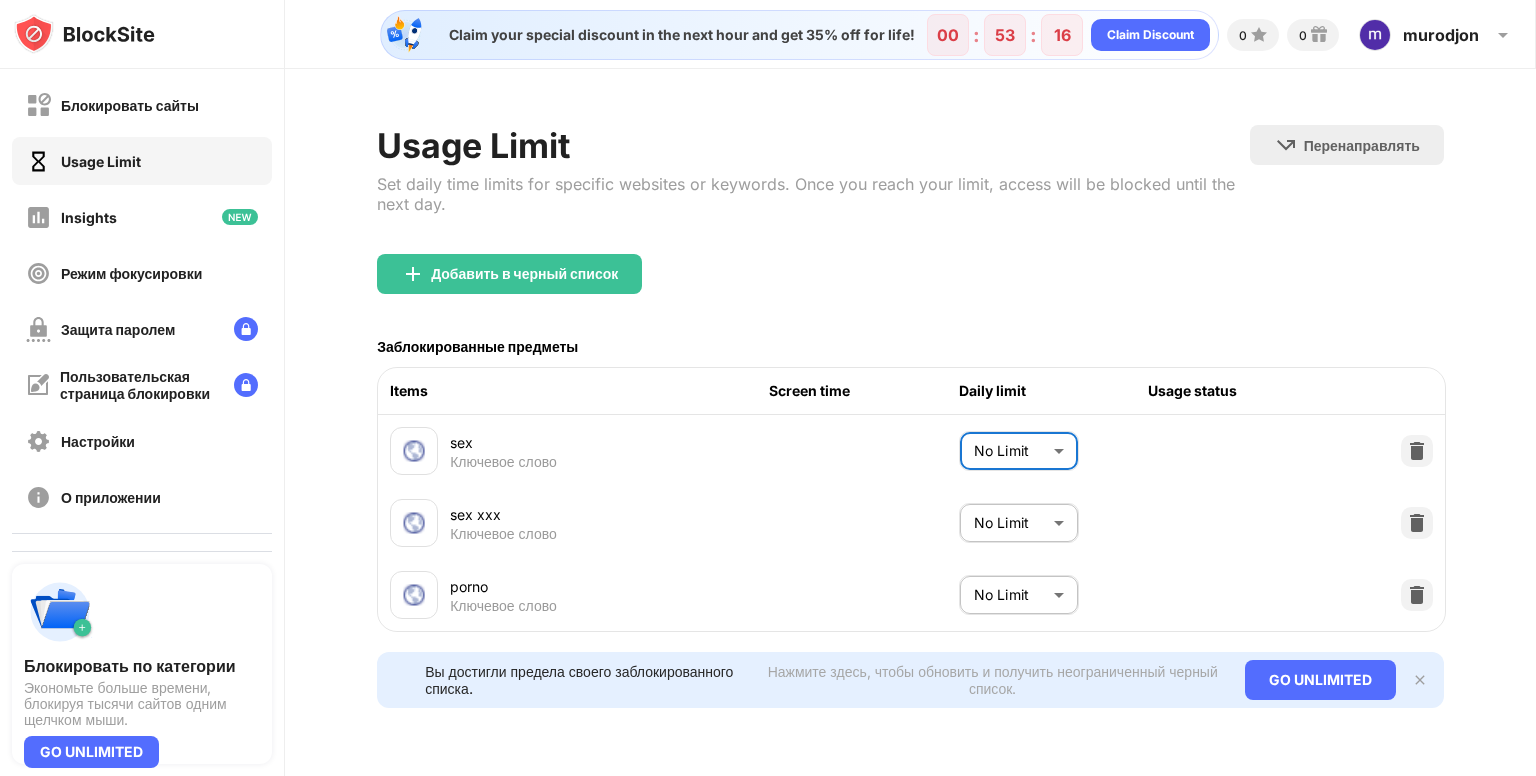 click at bounding box center [1420, 680] 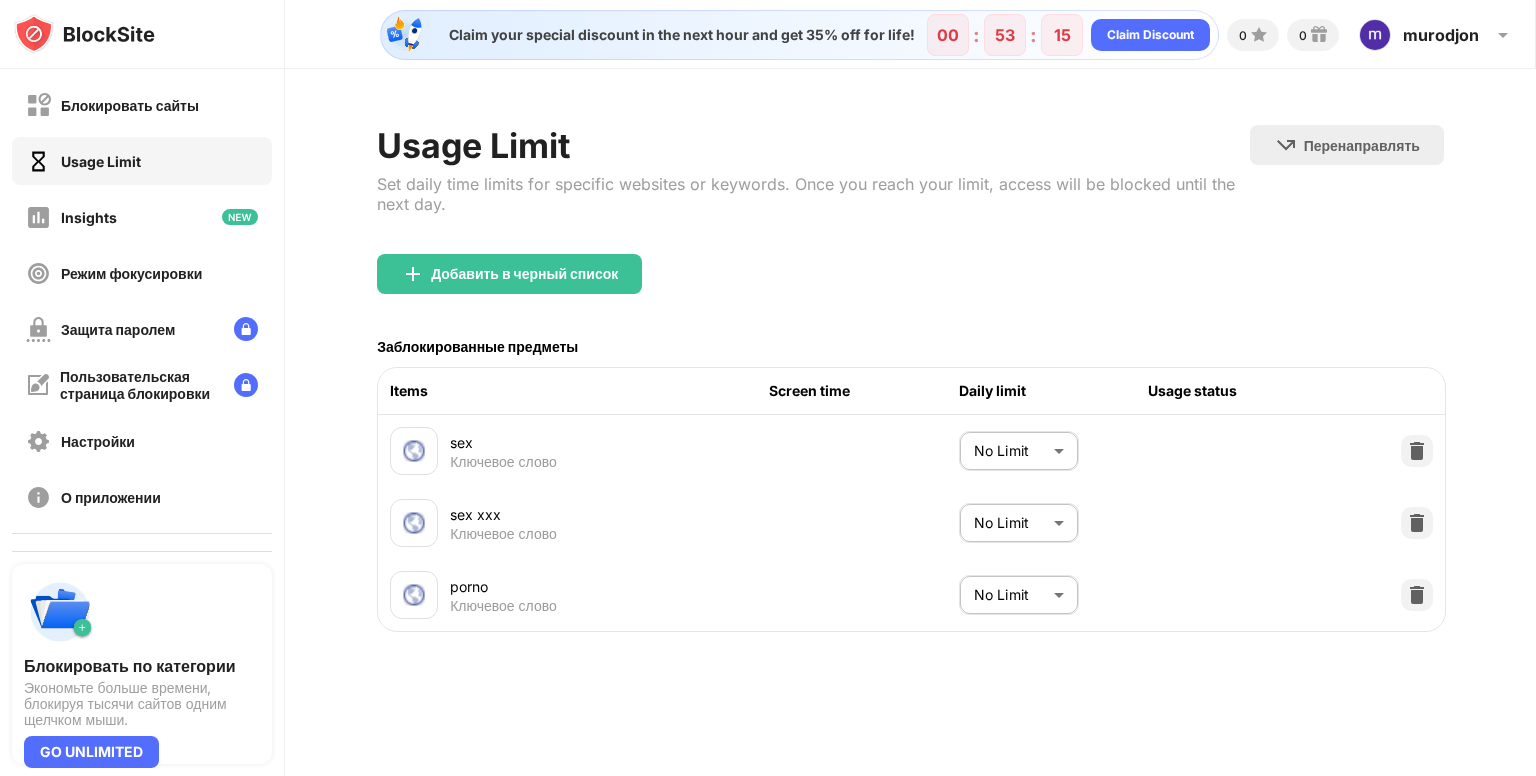 click on "Блокировать сайты Usage Limit Insights Режим фокусировки Защита паролем Пользовательская страница блокировки Настройки О приложении Блокировка Синхронизация с другими устройствами откл. Блокировать по категории Экономьте больше времени, блокируя тысячи сайтов одним щелчком мыши. GO UNLIMITED Claim your special discount in the next hour and get 35% off for life! 00 : 53 : 15 Claim Discount 0 0 murodjon murodjon tuymurotov View Account Insights Premium Rewards Settings Support Log Out Usage Limit Set daily time limits for specific websites or keywords. Once you reach your limit, access will be blocked until the next day. Перенаправлять Нажмите, чтобы задать сайт для перенаправления Добавить в черный список Items sex" at bounding box center [768, 388] 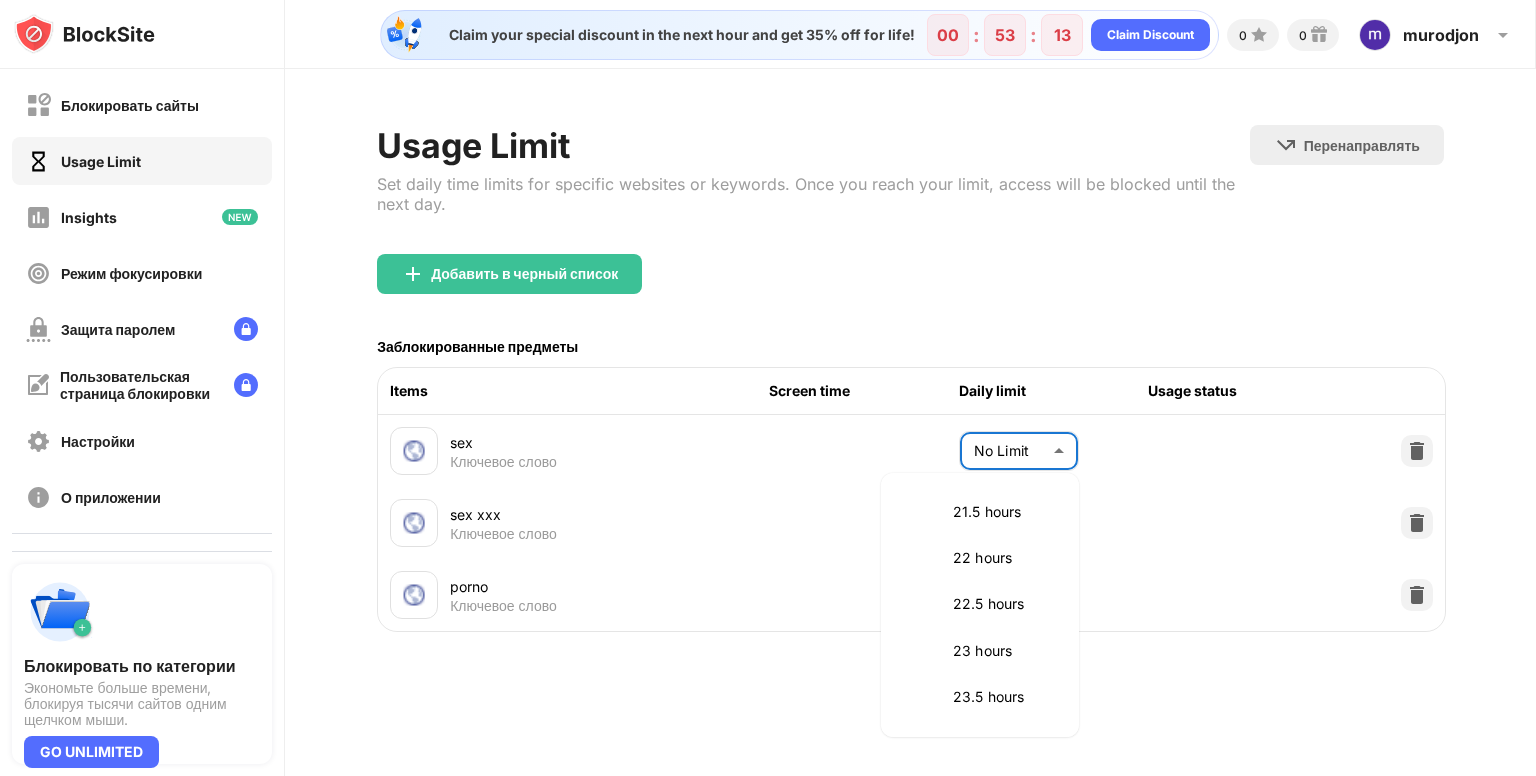 scroll, scrollTop: 2513, scrollLeft: 0, axis: vertical 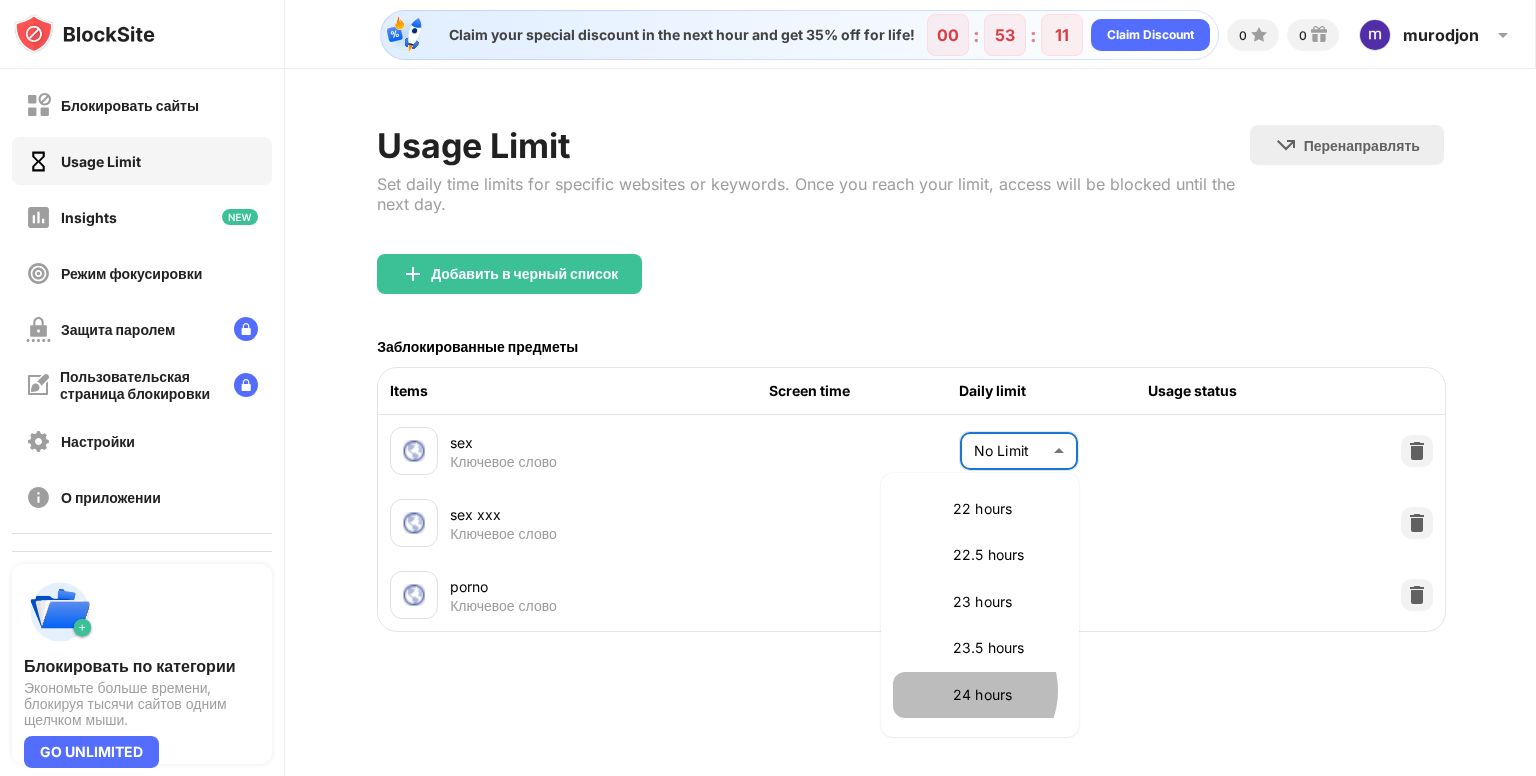 click on "24 hours" at bounding box center (1004, 695) 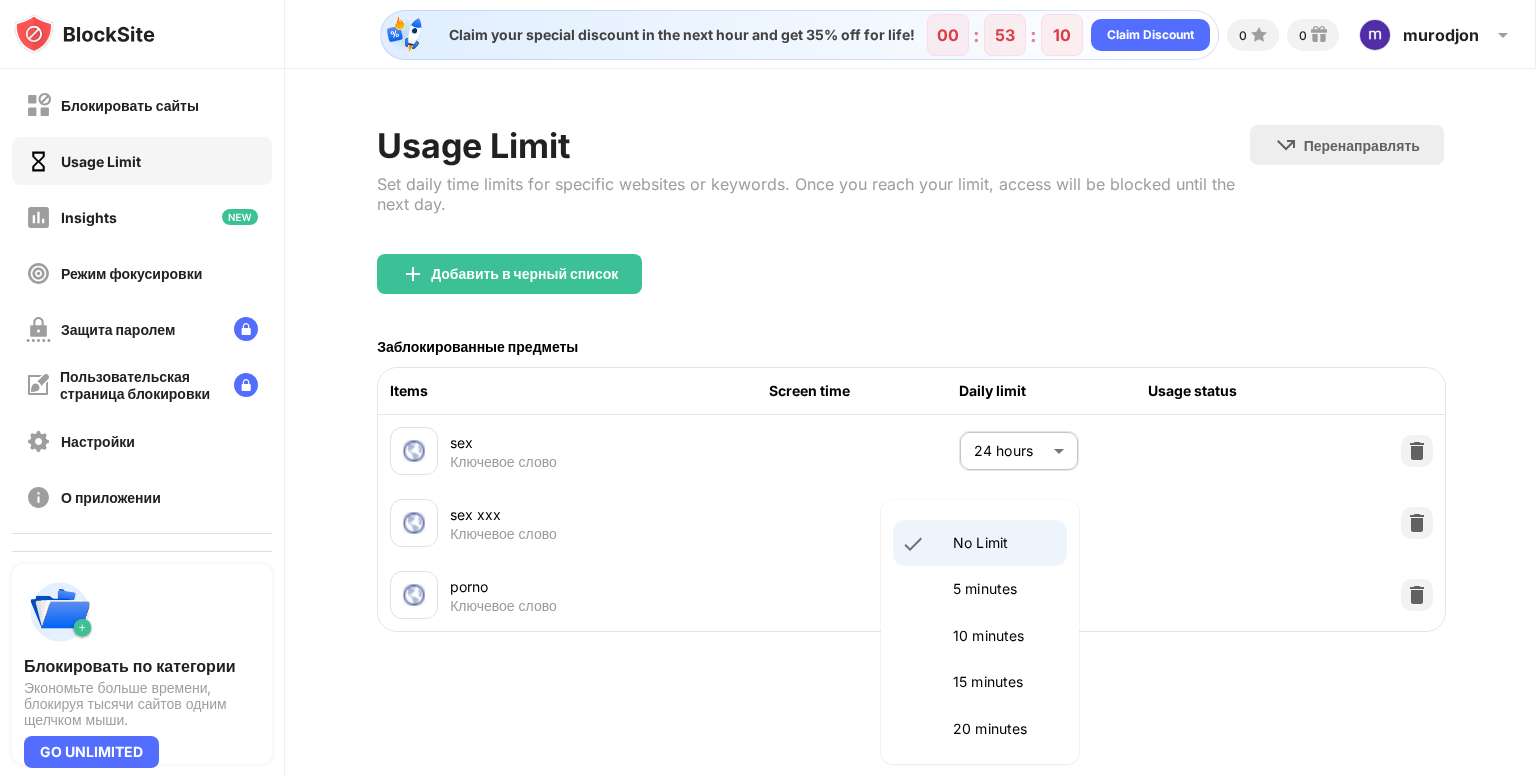 click on "Блокировать сайты Usage Limit Insights Режим фокусировки Защита паролем Пользовательская страница блокировки Настройки О приложении Блокировка Синхронизация с другими устройствами откл. Блокировать по категории Экономьте больше времени, блокируя тысячи сайтов одним щелчком мыши. GO UNLIMITED Claim your special discount in the next hour and get 35% off for life! 00 : 53 : 10 Claim Discount 0 0 murodjon murodjon tuymurotov View Account Insights Premium Rewards Settings Support Log Out Usage Limit Set daily time limits for specific websites or keywords. Once you reach your limit, access will be blocked until the next day. Перенаправлять Нажмите, чтобы задать сайт для перенаправления Добавить в черный список Items sex" at bounding box center (768, 388) 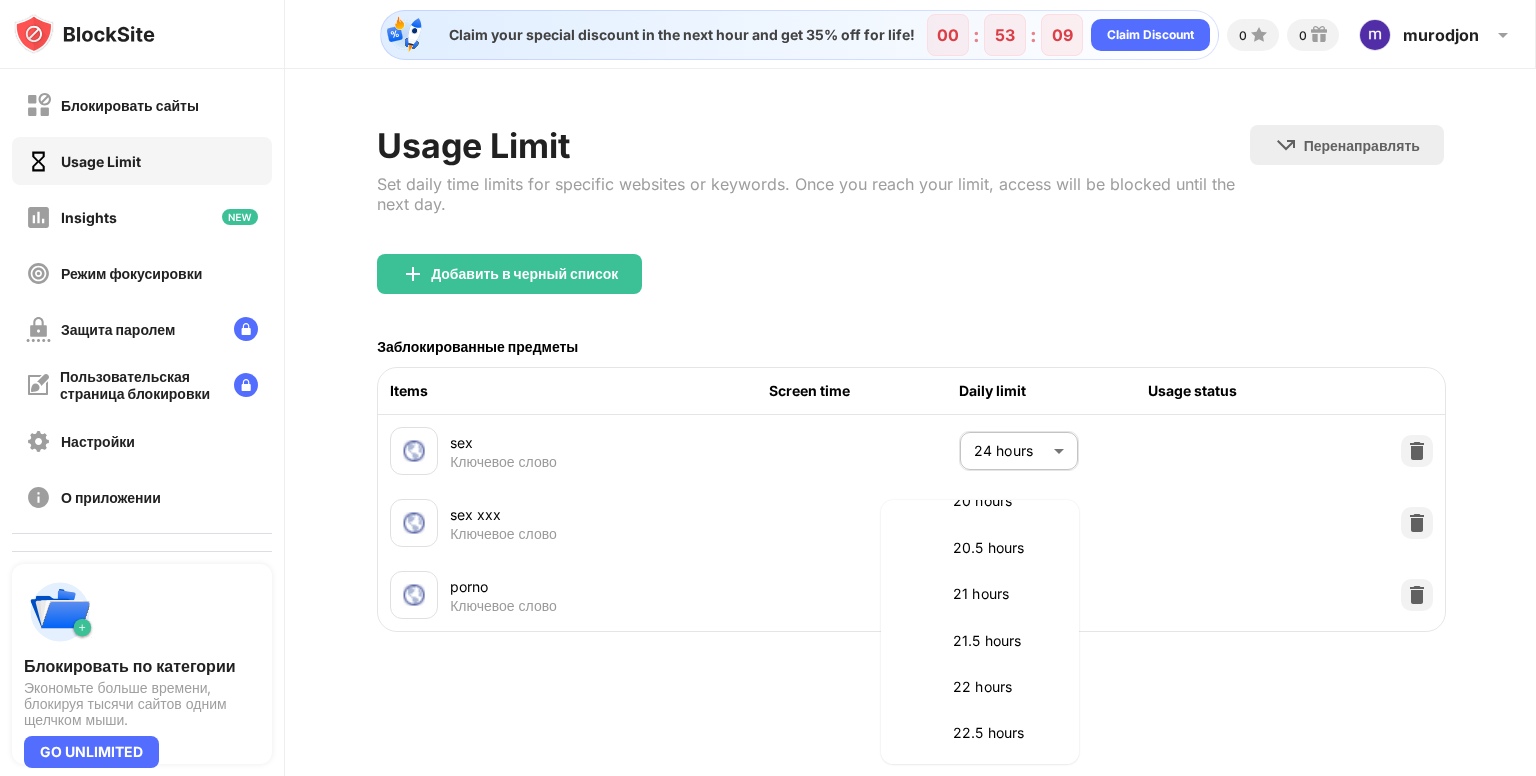 scroll, scrollTop: 2513, scrollLeft: 0, axis: vertical 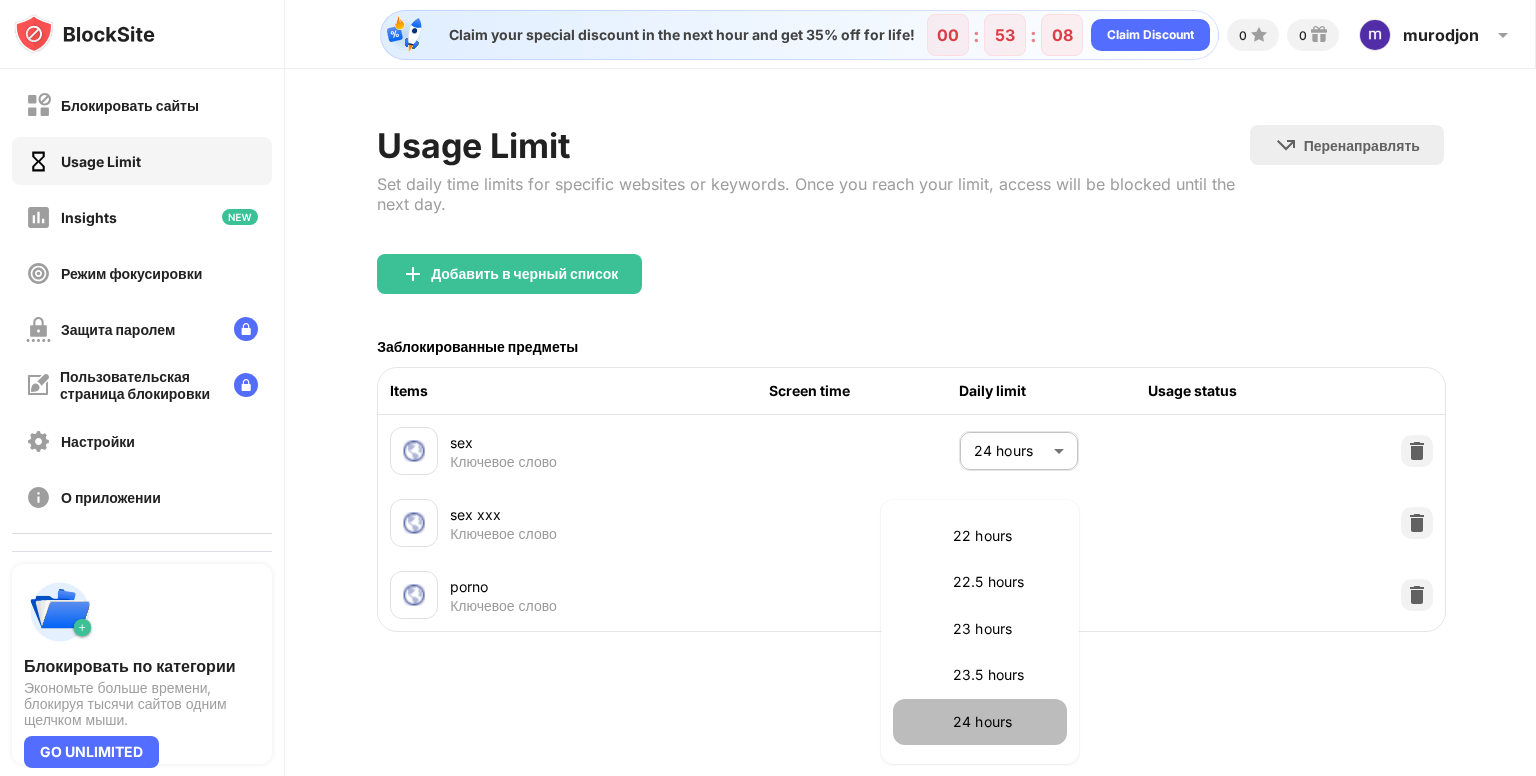 click on "24 hours" at bounding box center (980, 722) 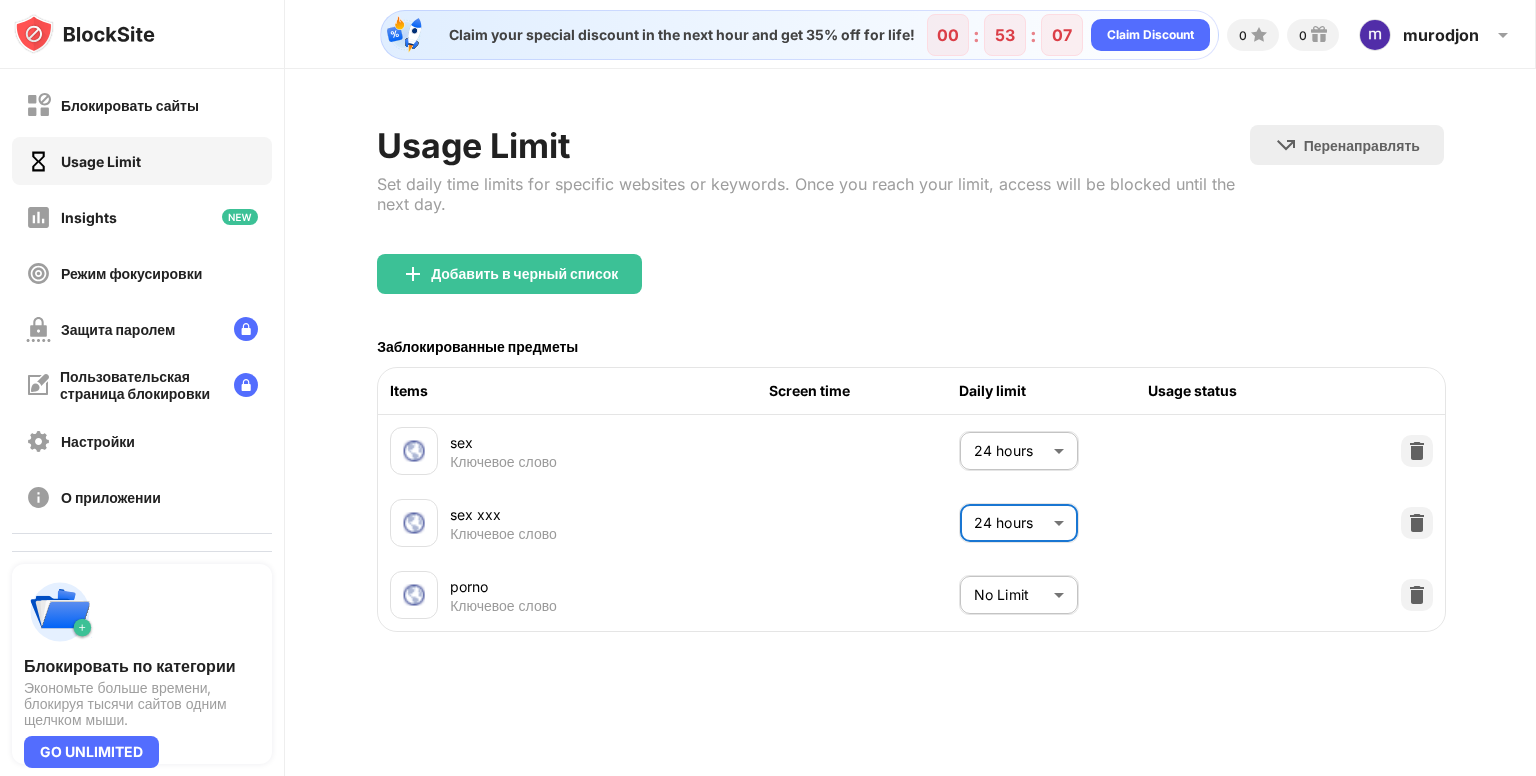 click on "Блокировать сайты Usage Limit Insights Режим фокусировки Защита паролем Пользовательская страница блокировки Настройки О приложении Блокировка Синхронизация с другими устройствами откл. Блокировать по категории Экономьте больше времени, блокируя тысячи сайтов одним щелчком мыши. GO UNLIMITED Claim your special discount in the next hour and get 35% off for life! 00 : 53 : 07 Claim Discount 0 0 murodjon murodjon tuymurotov View Account Insights Premium Rewards Settings Support Log Out Usage Limit Set daily time limits for specific websites or keywords. Once you reach your limit, access will be blocked until the next day. Перенаправлять Нажмите, чтобы задать сайт для перенаправления Добавить в черный список Items sex" at bounding box center (768, 388) 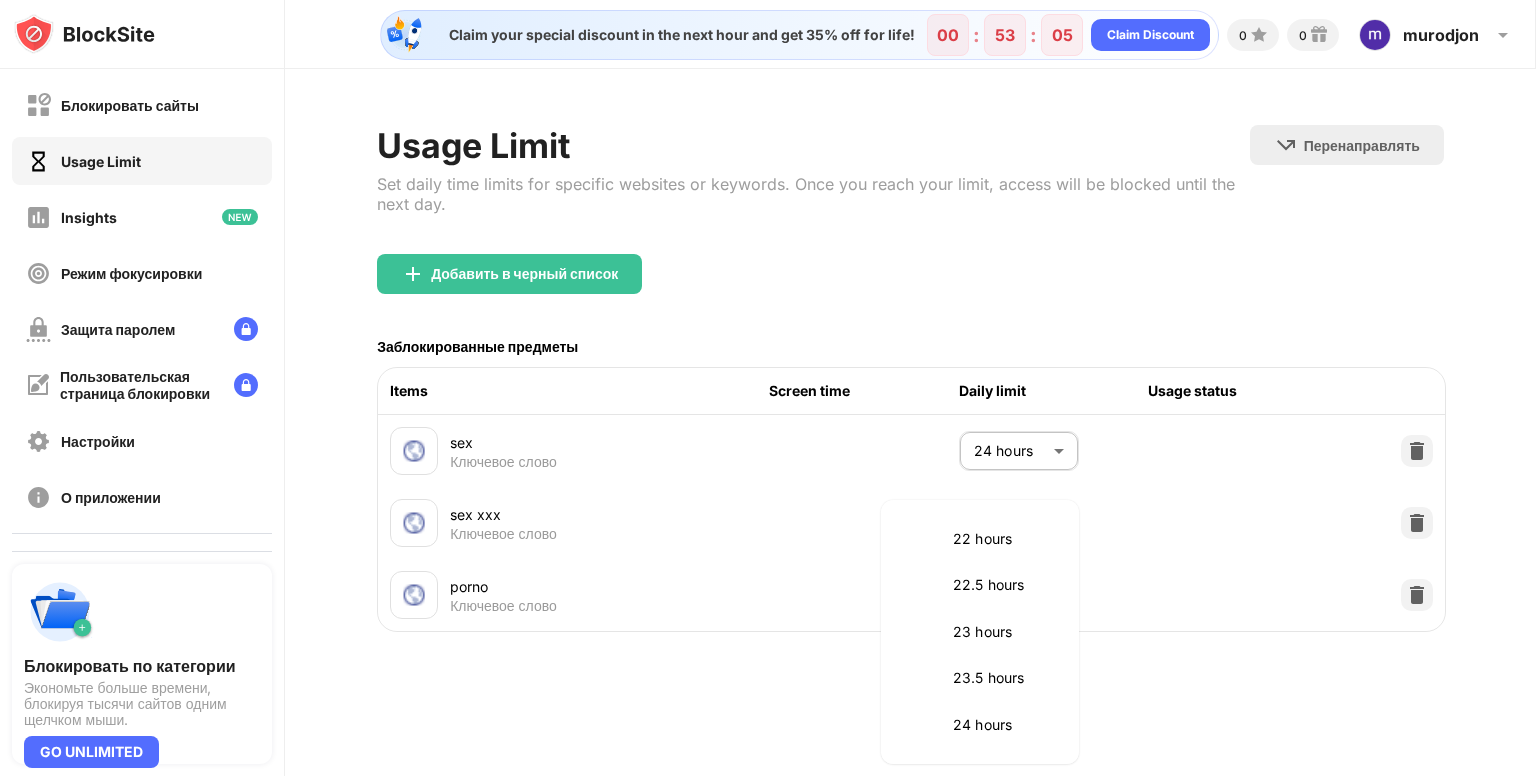 scroll, scrollTop: 2513, scrollLeft: 0, axis: vertical 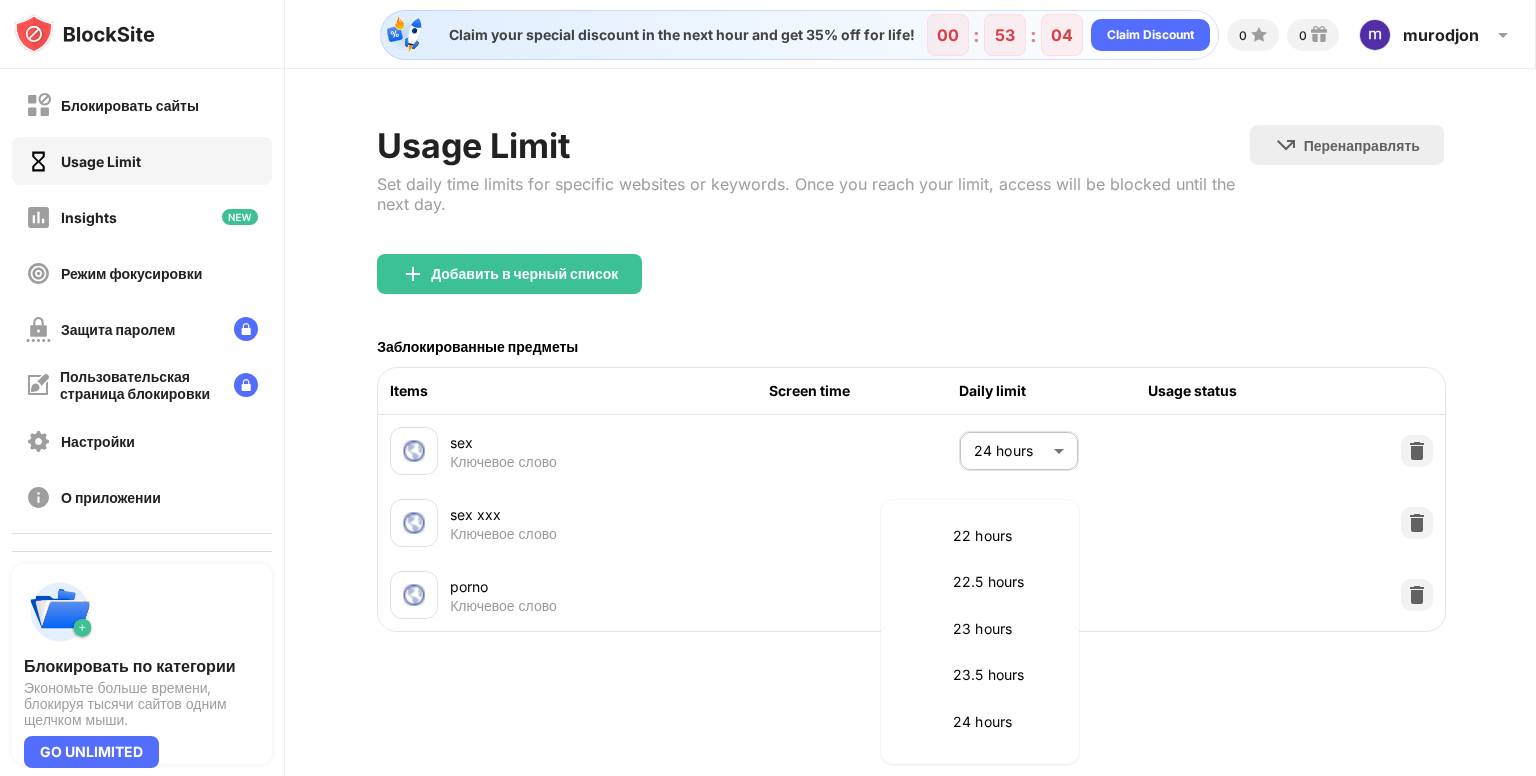 click on "24 hours" at bounding box center [1004, 722] 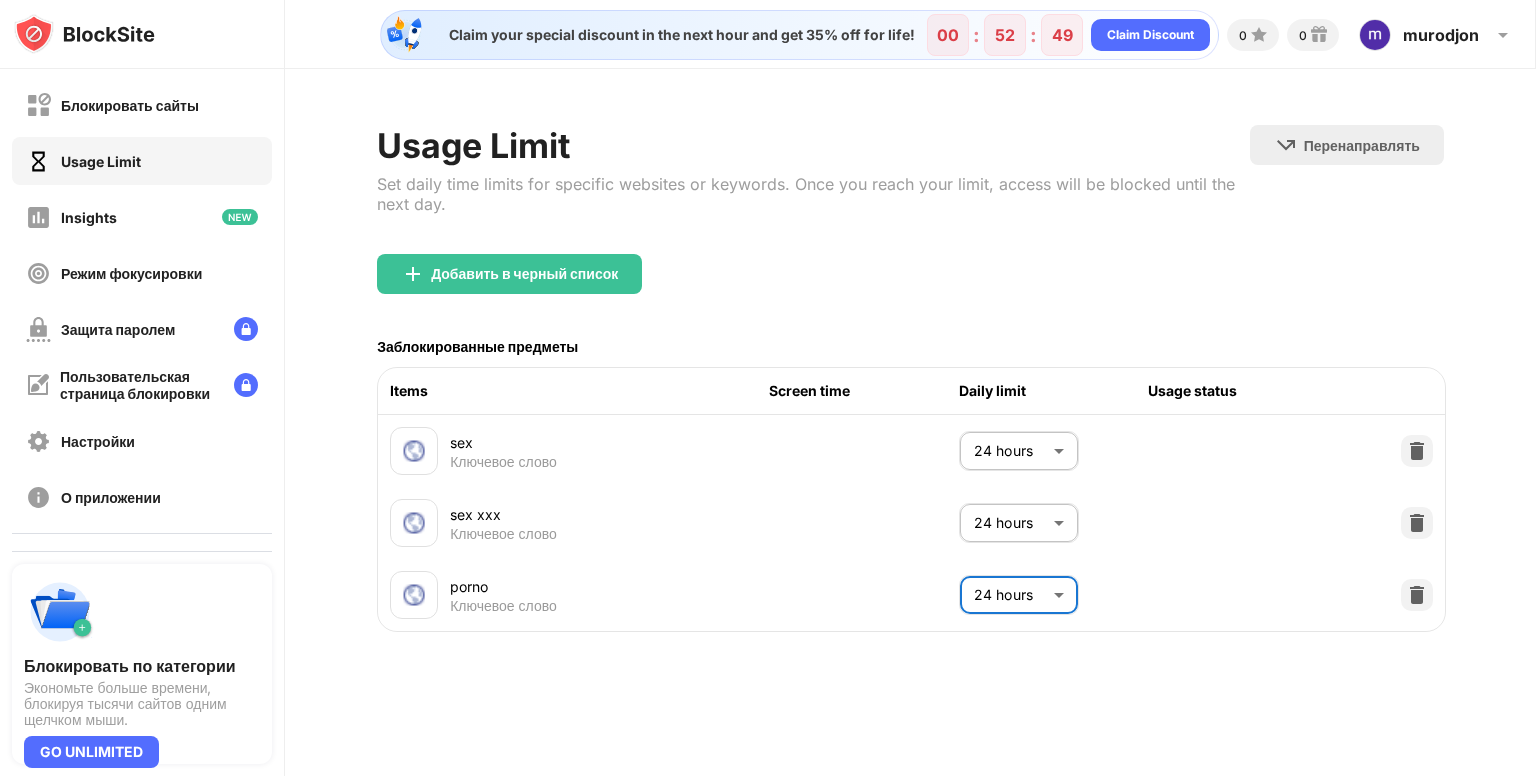 click on "Блокировать сайты Usage Limit Insights Режим фокусировки Защита паролем Пользовательская страница блокировки Настройки О приложении Блокировка Синхронизация с другими устройствами откл. Блокировать по категории Экономьте больше времени, блокируя тысячи сайтов одним щелчком мыши. GO UNLIMITED Claim your special discount in the next hour and get 35% off for life! 00 : 52 : 49 Claim Discount 0 0 murodjon murodjon tuymurotov View Account Insights Premium Rewards Settings Support Log Out Usage Limit Set daily time limits for specific websites or keywords. Once you reach your limit, access will be blocked until the next day. Перенаправлять Нажмите, чтобы задать сайт для перенаправления Добавить в черный список Items sex" at bounding box center [768, 388] 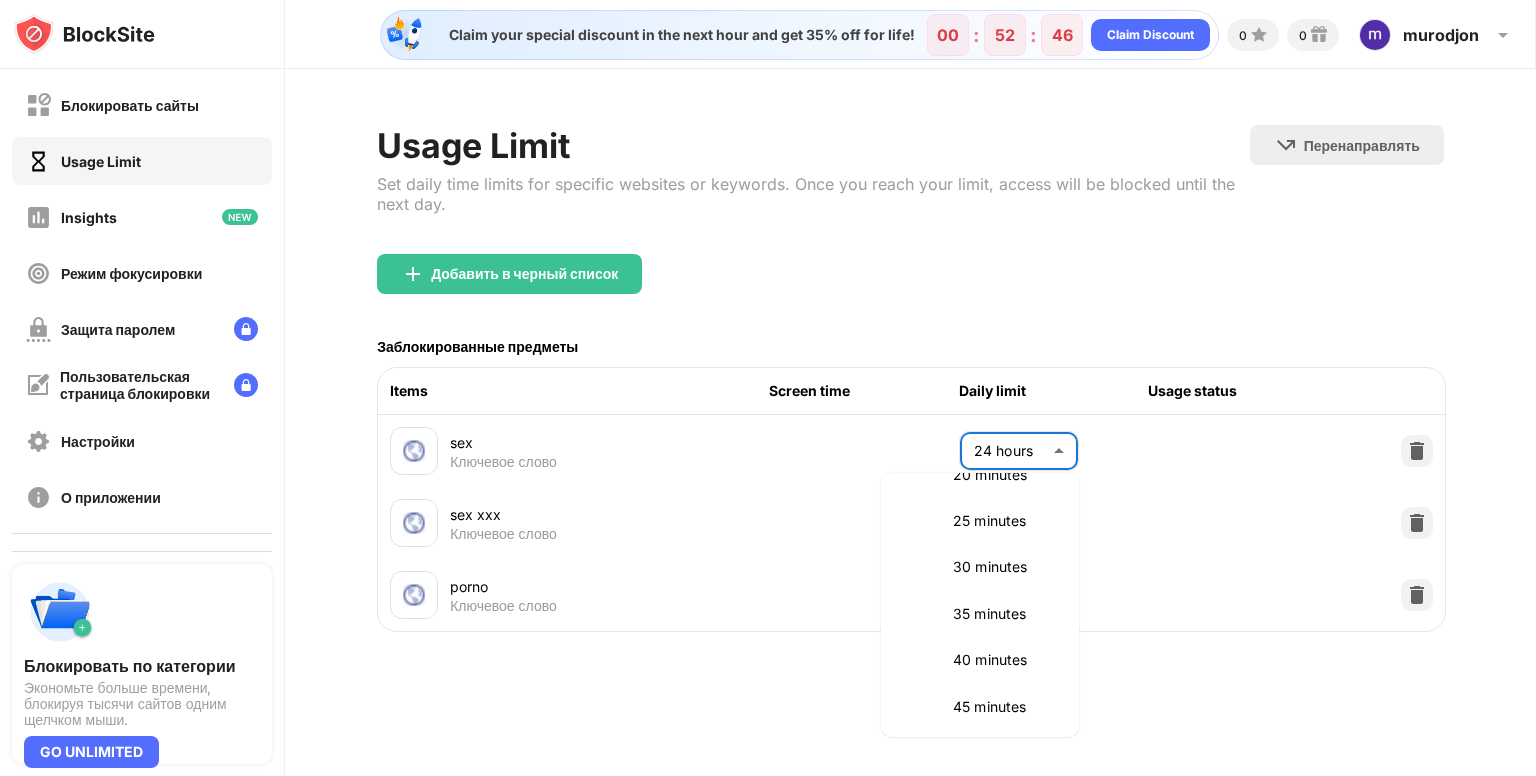 scroll, scrollTop: 0, scrollLeft: 0, axis: both 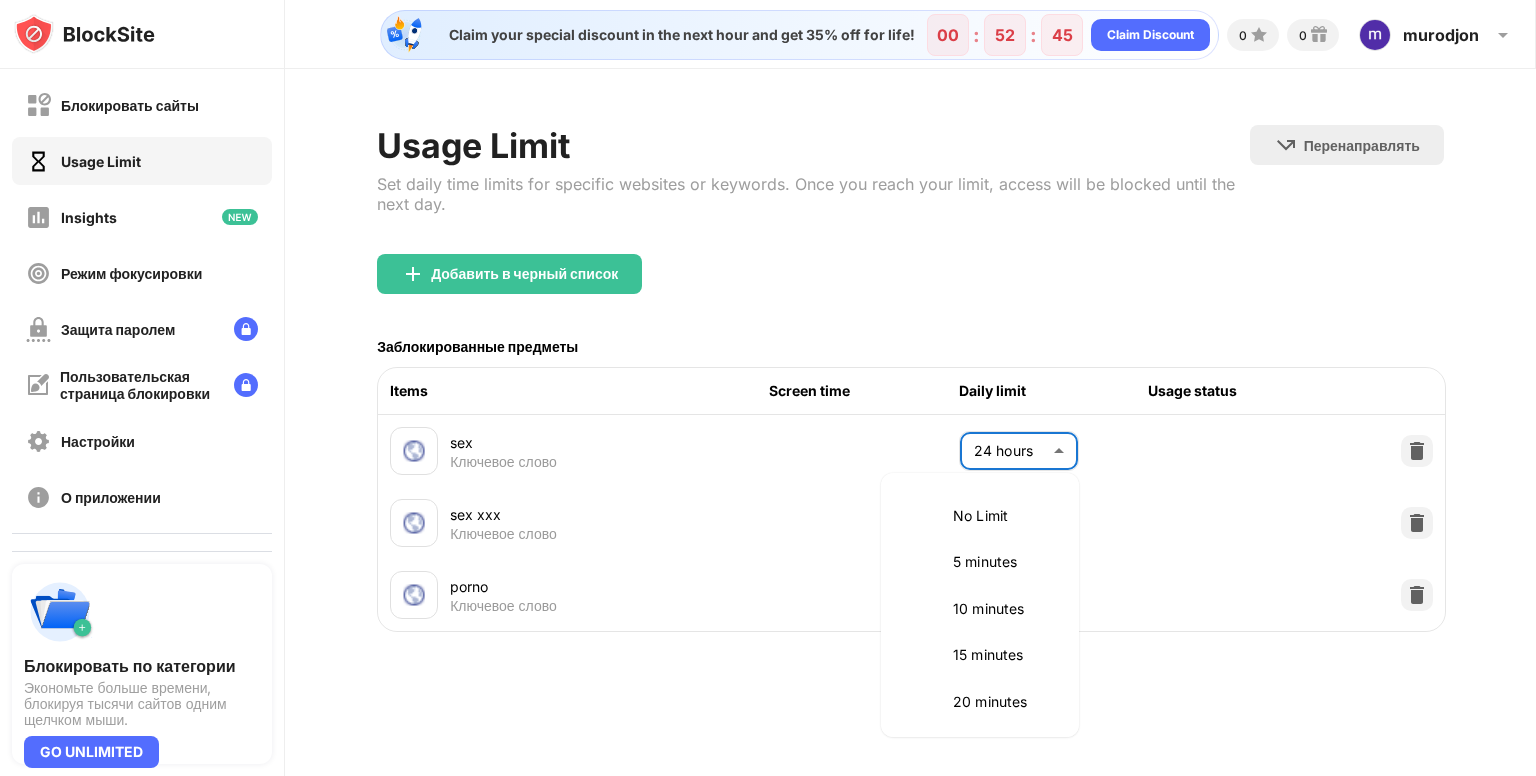 click at bounding box center [768, 388] 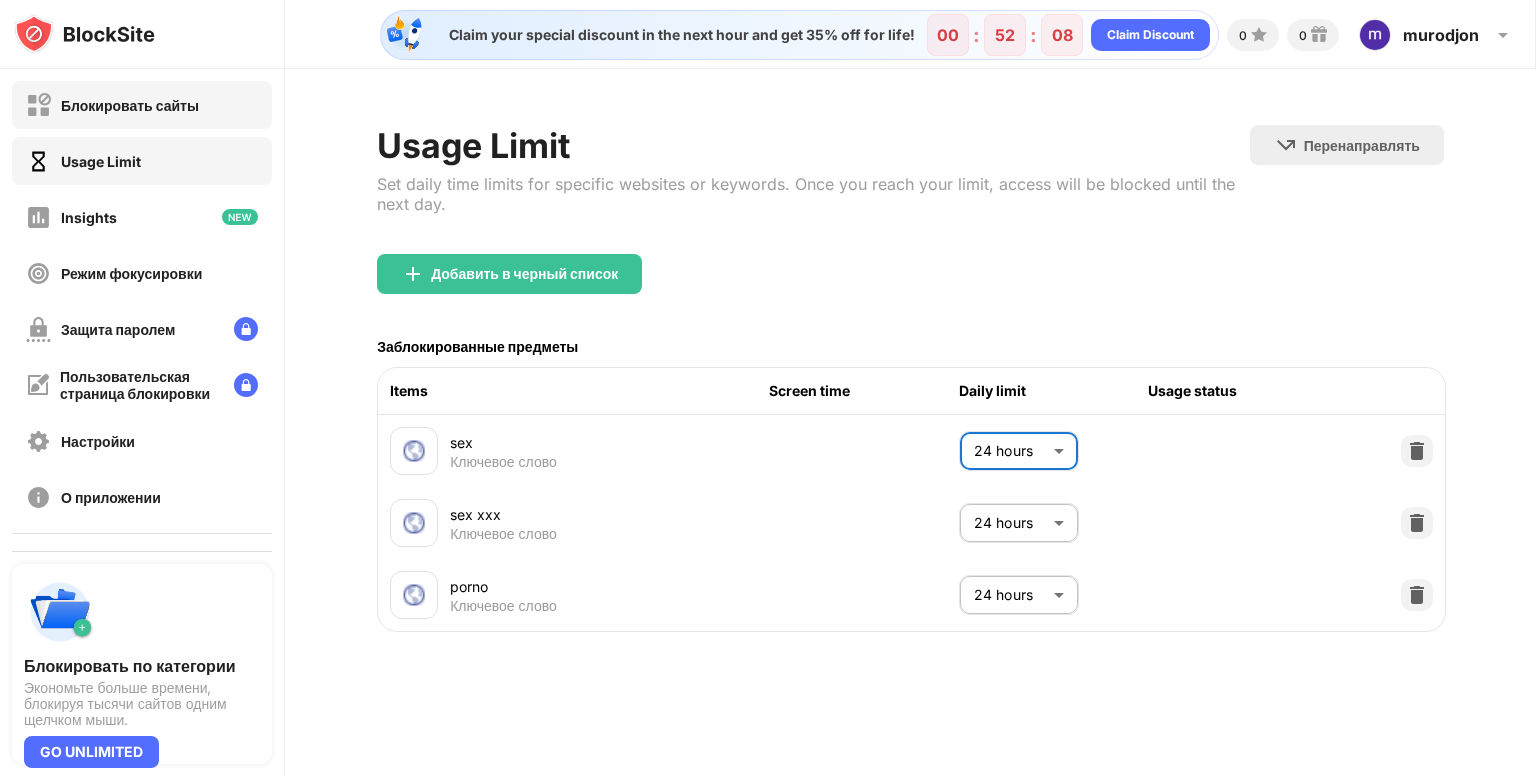 click on "Блокировать сайты" at bounding box center [130, 105] 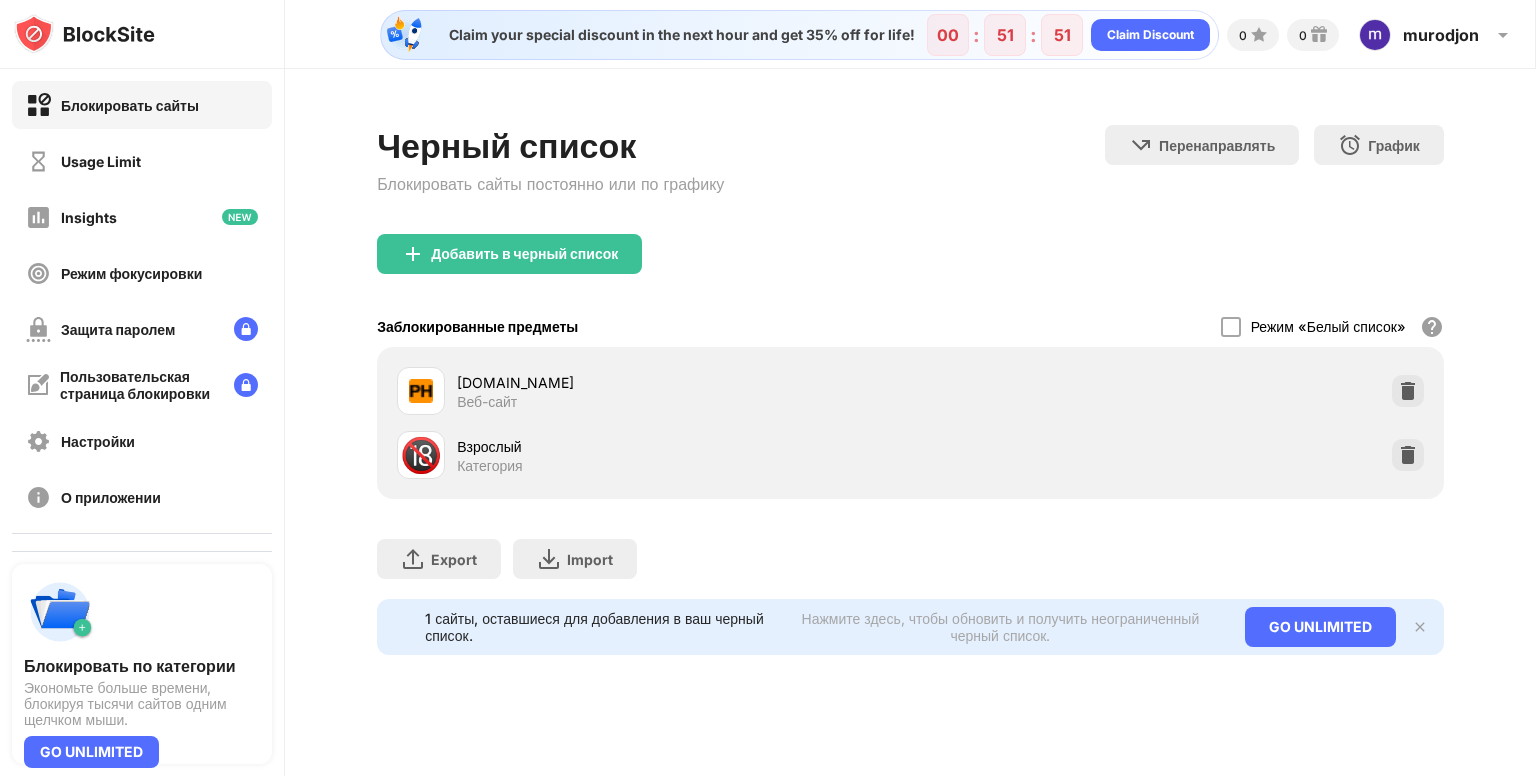 click at bounding box center [1420, 627] 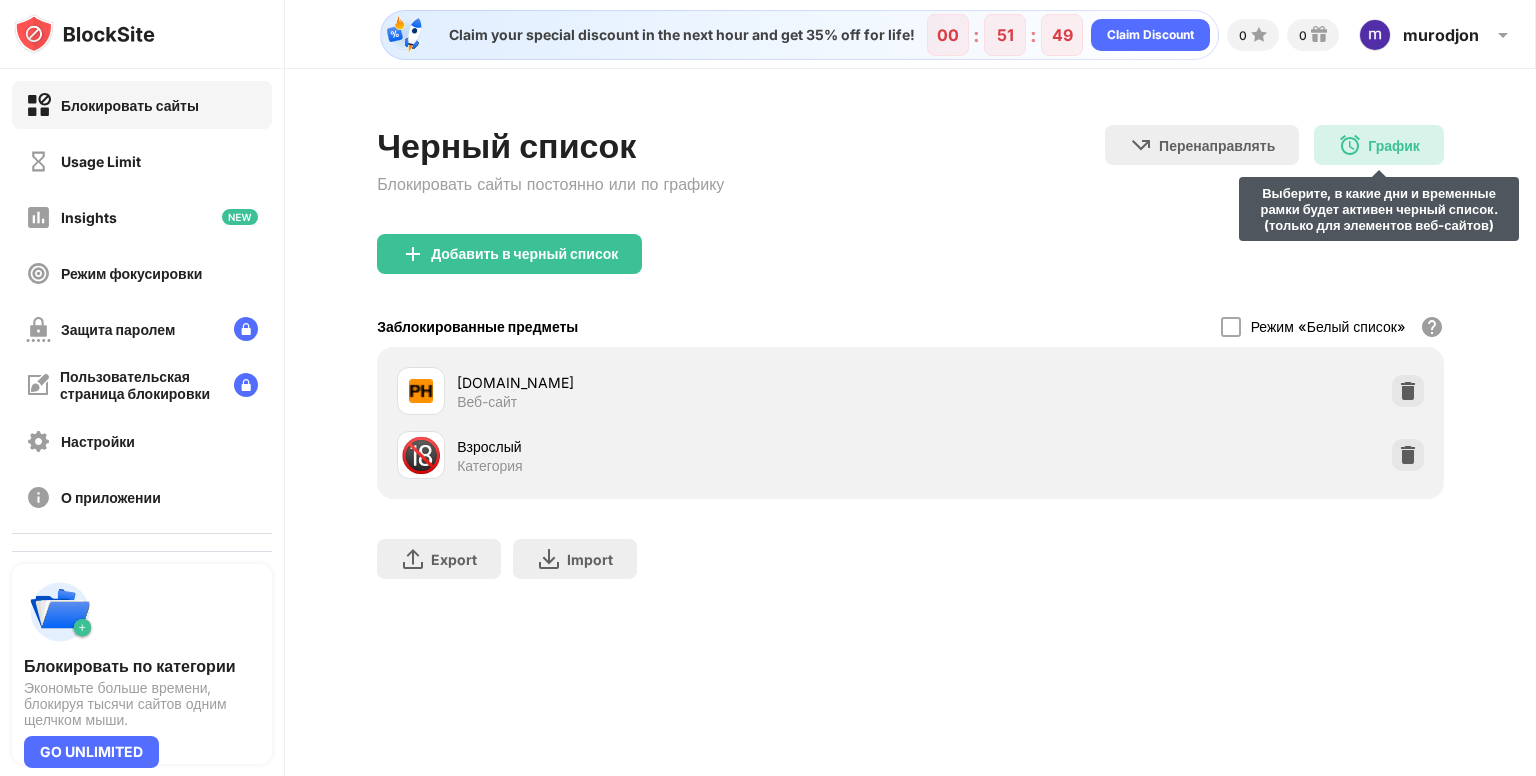 click at bounding box center (1350, 145) 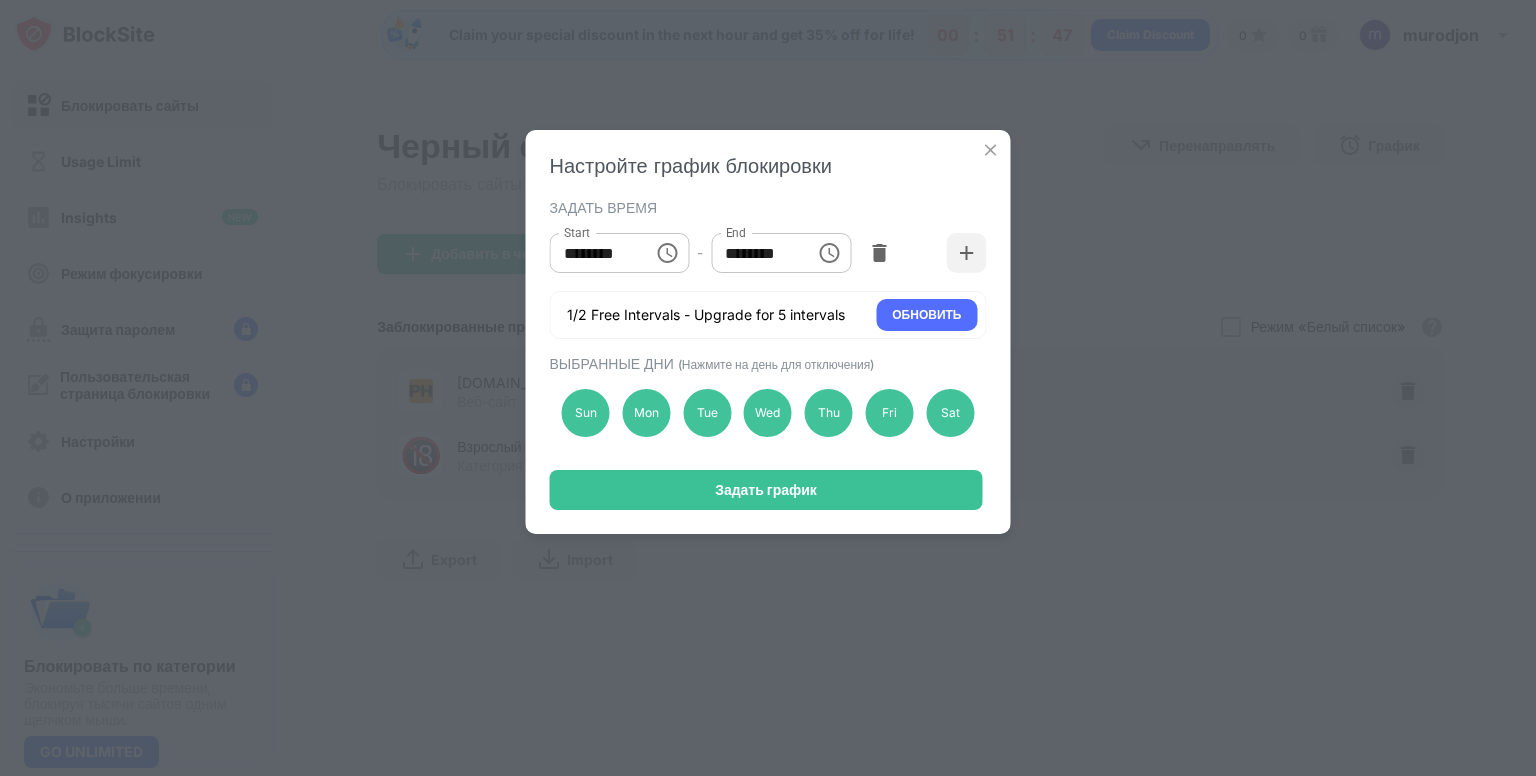 click at bounding box center [991, 150] 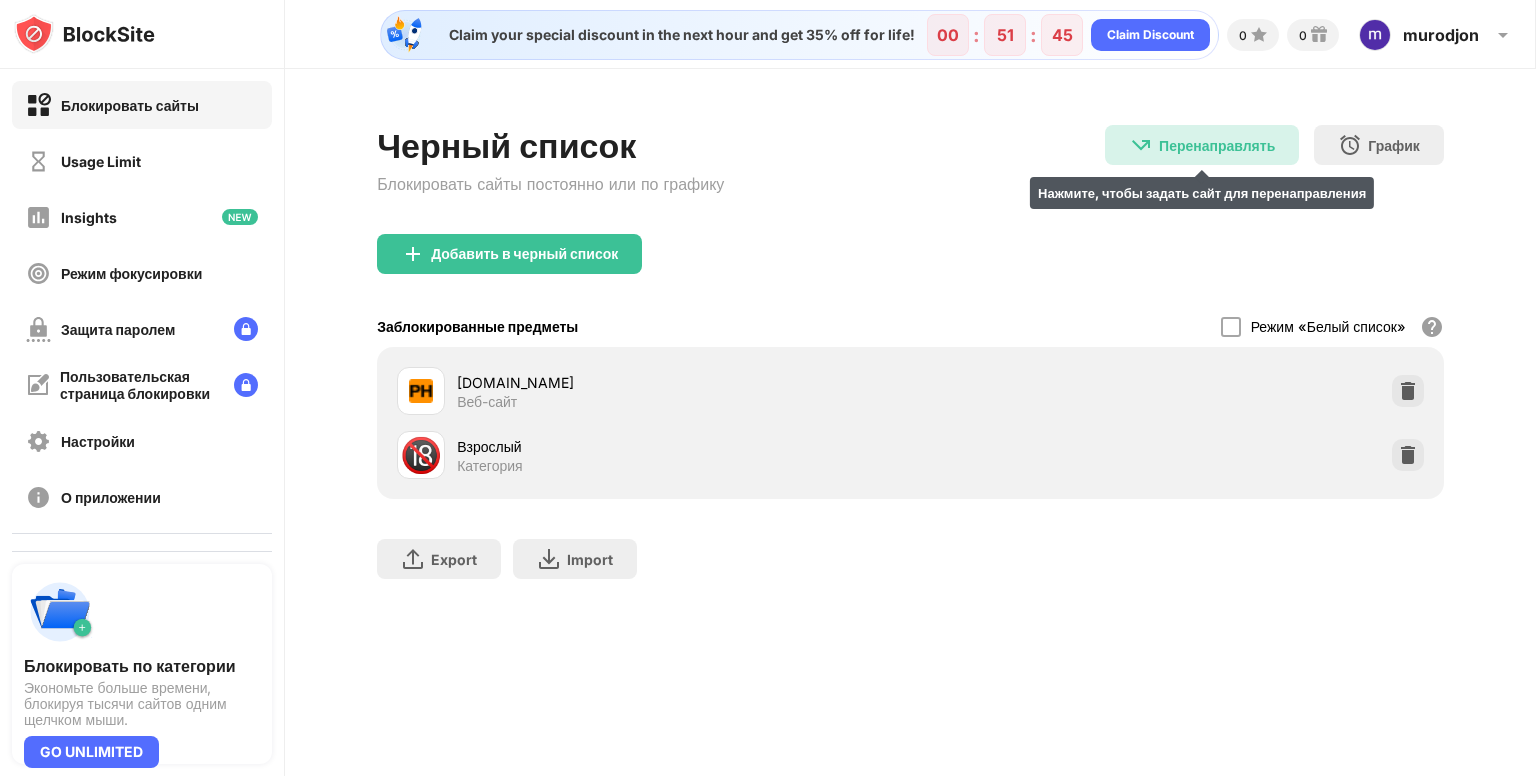 click on "Перенаправлять" at bounding box center [1217, 145] 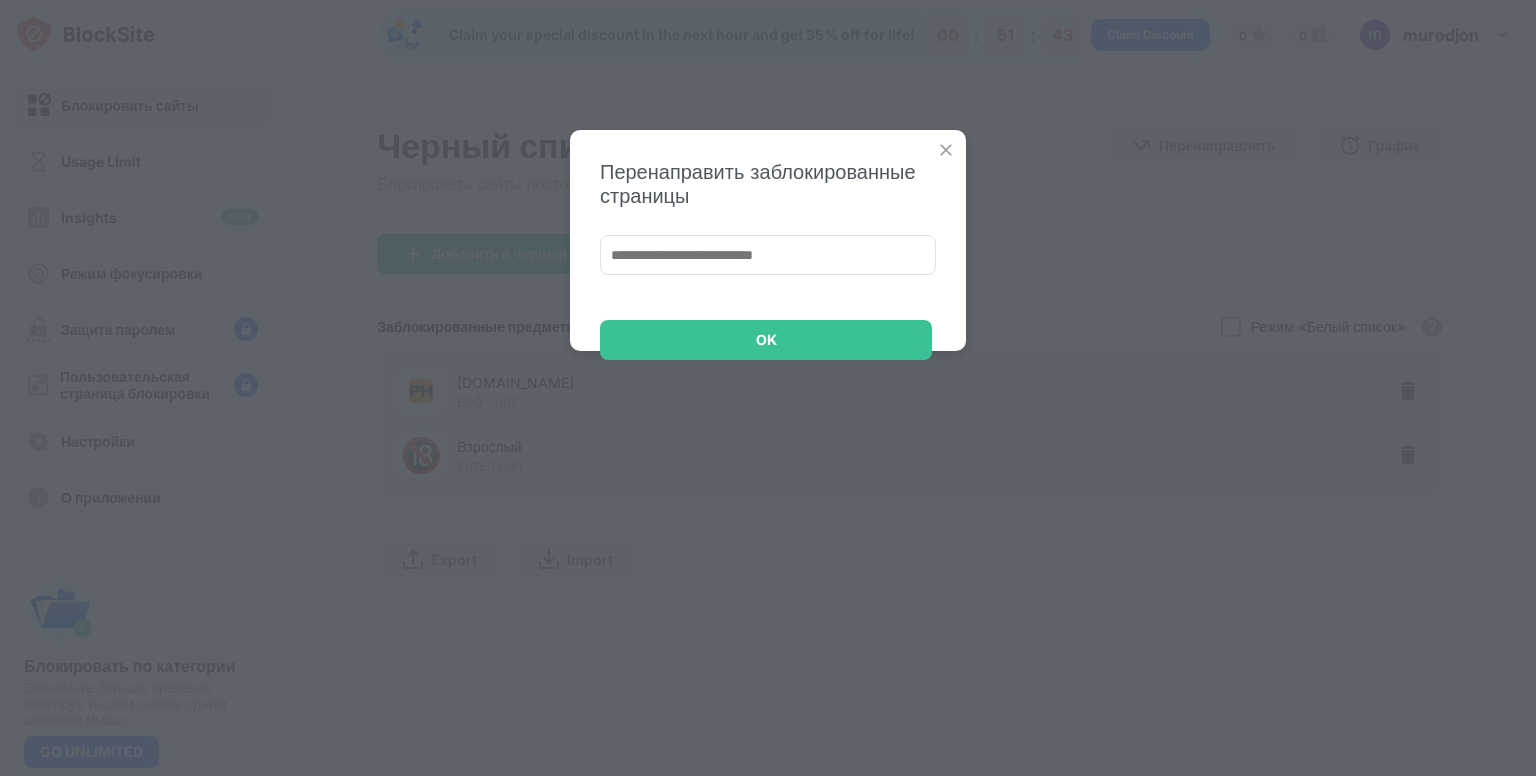 click on "Перенаправить заблокированные страницы OK" at bounding box center (768, 240) 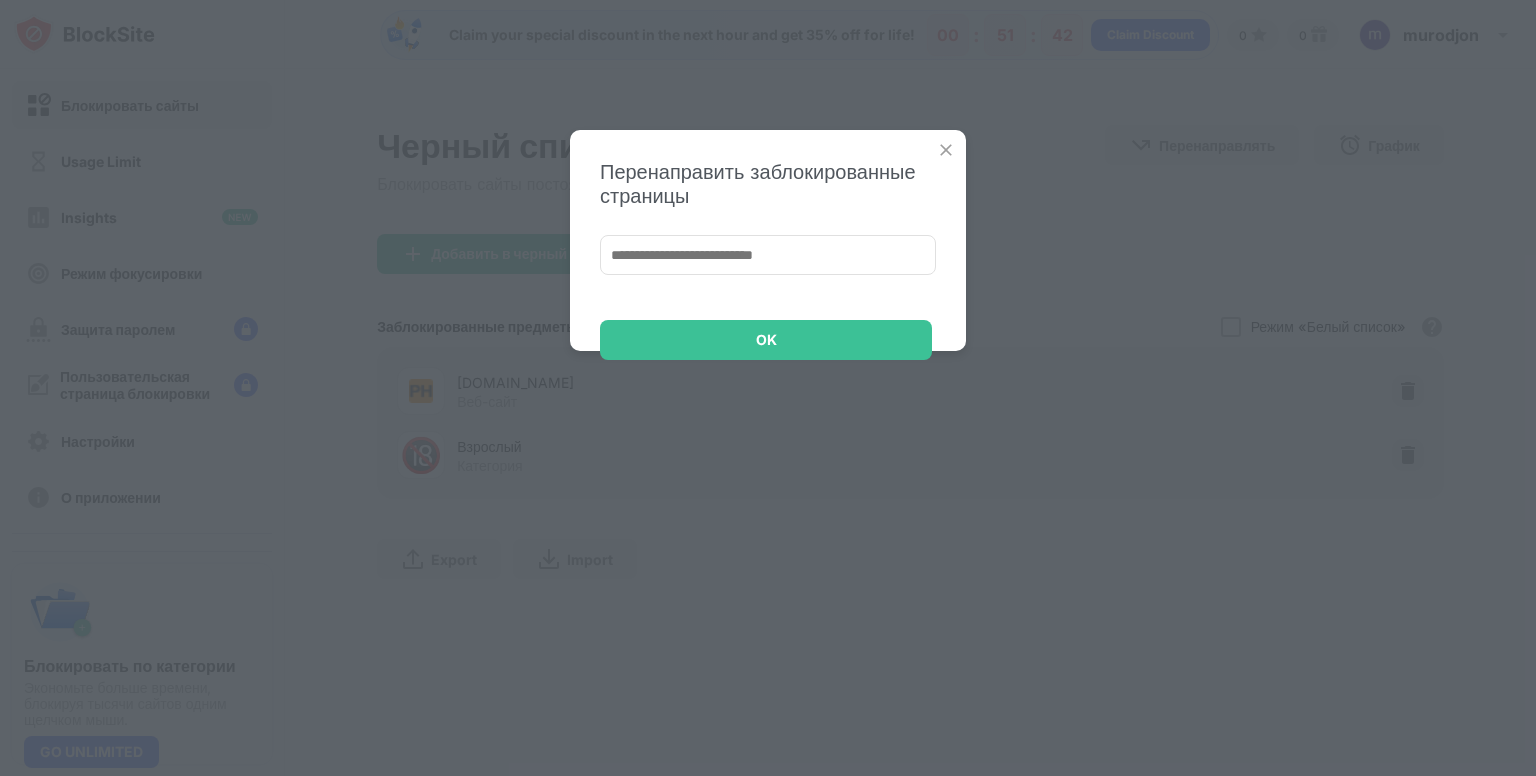 click on "Перенаправить заблокированные страницы OK" at bounding box center (768, 240) 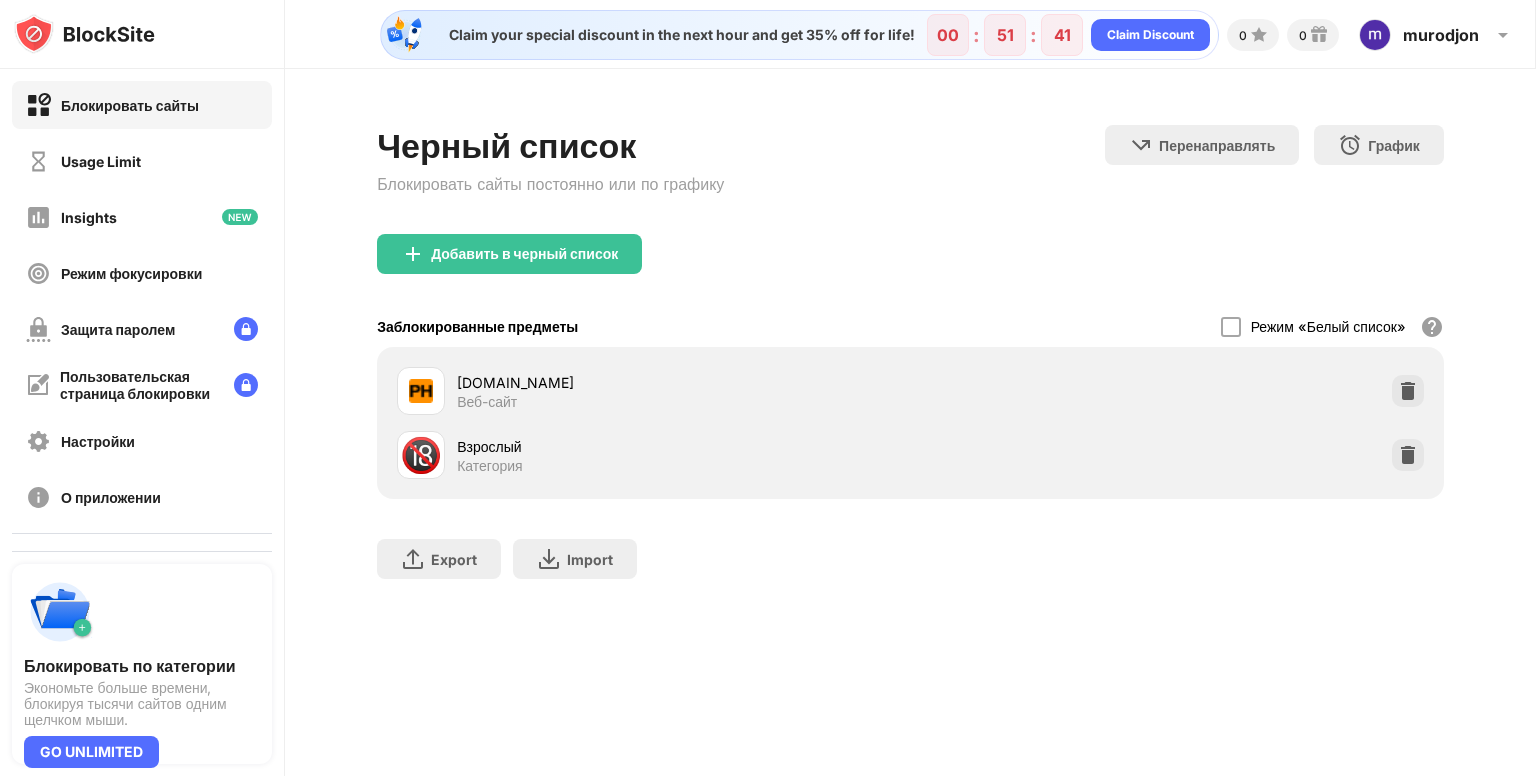 click on "[DOMAIN_NAME] Веб-сайт" at bounding box center (653, 391) 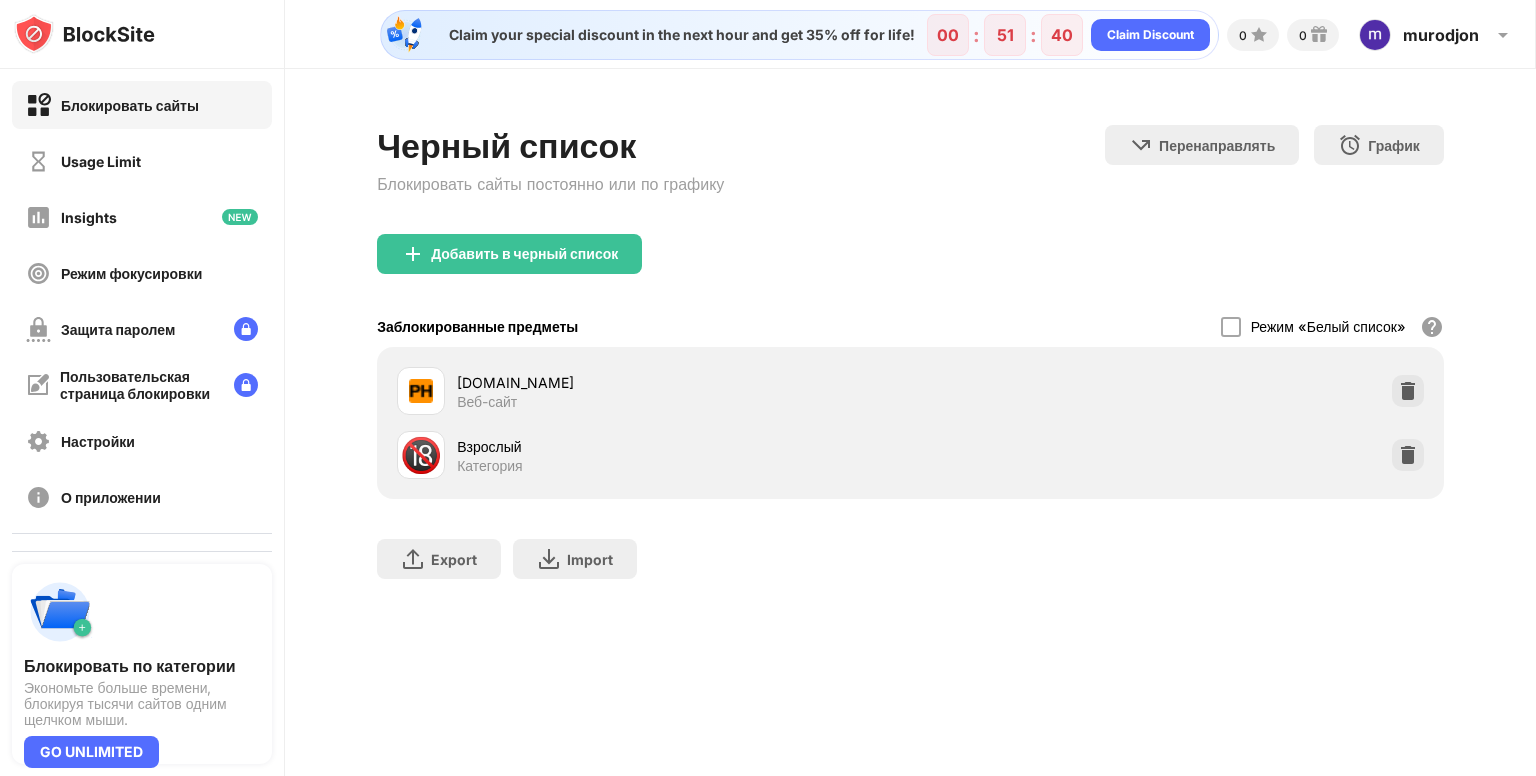 click on "[DOMAIN_NAME]" at bounding box center (683, 382) 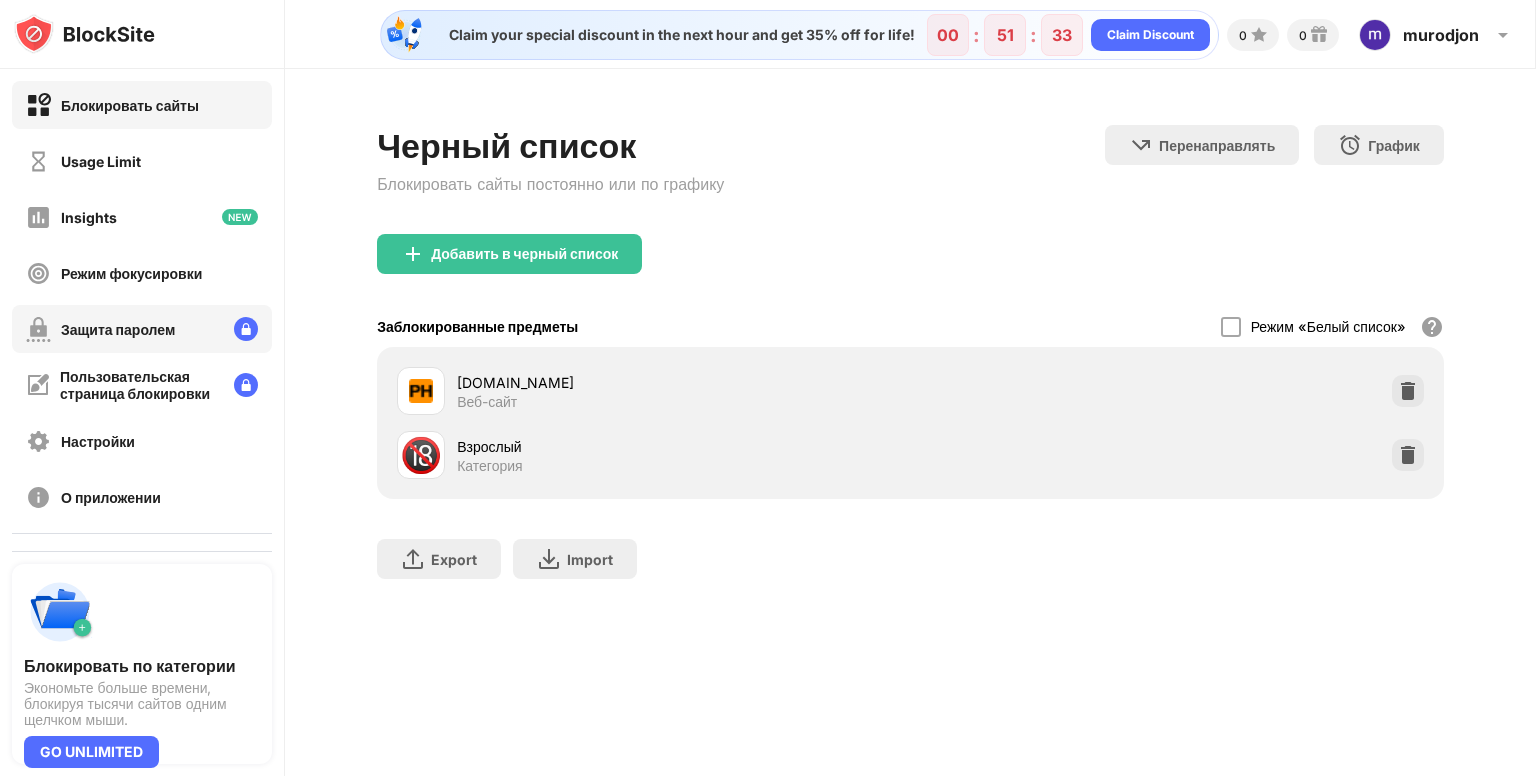 click on "Защита паролем" at bounding box center (118, 329) 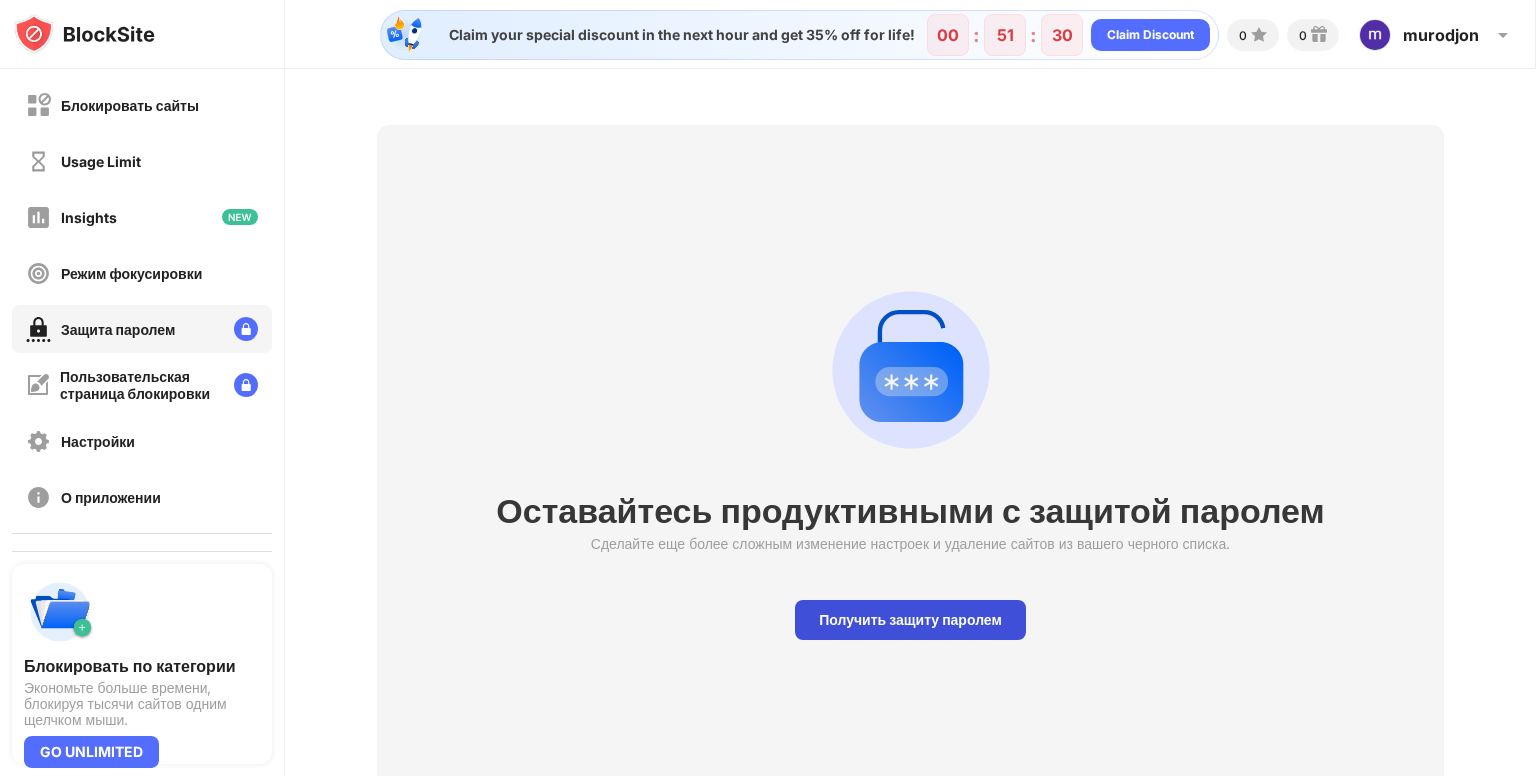click on "Получить защиту паролем" at bounding box center [910, 620] 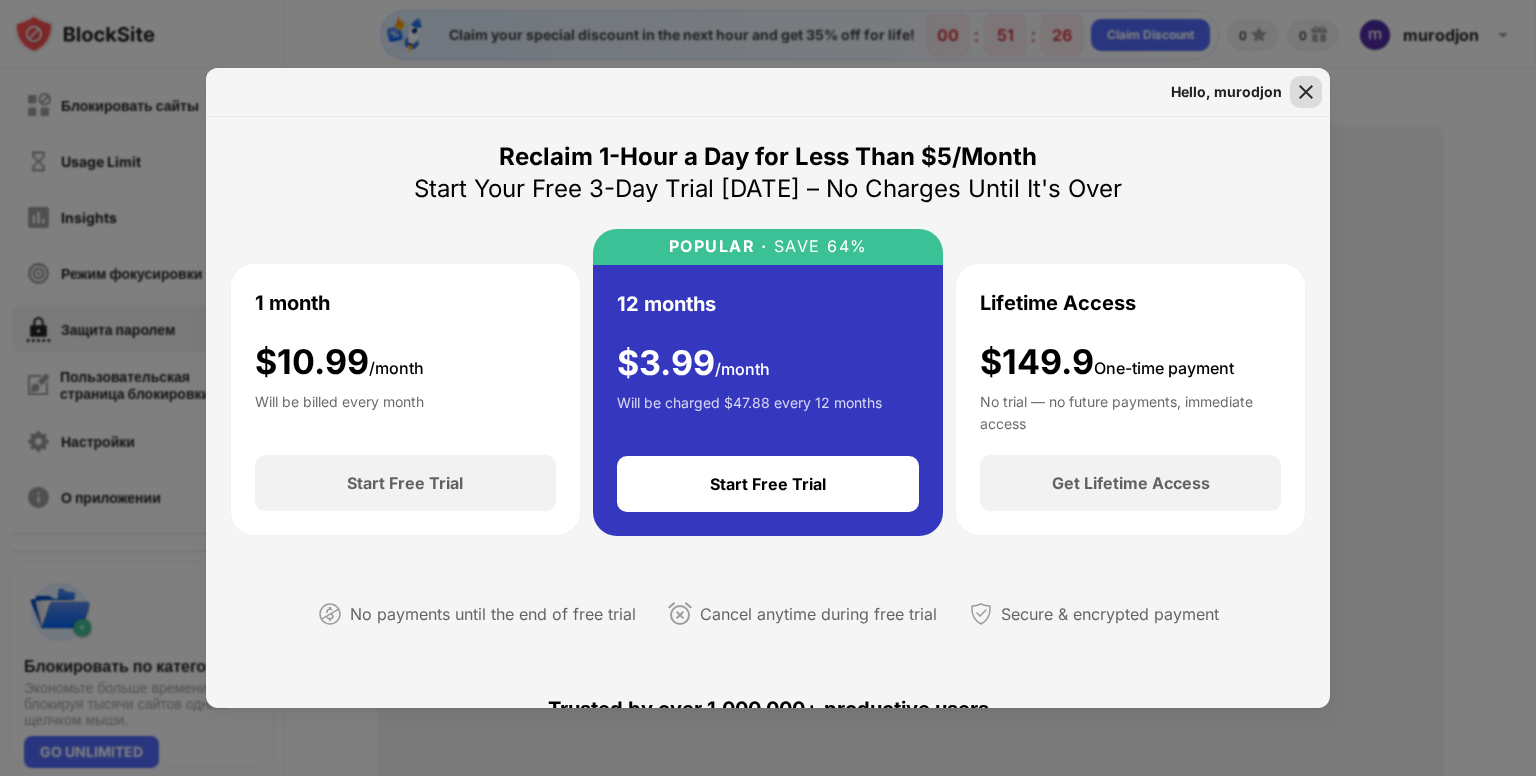 click at bounding box center (1306, 92) 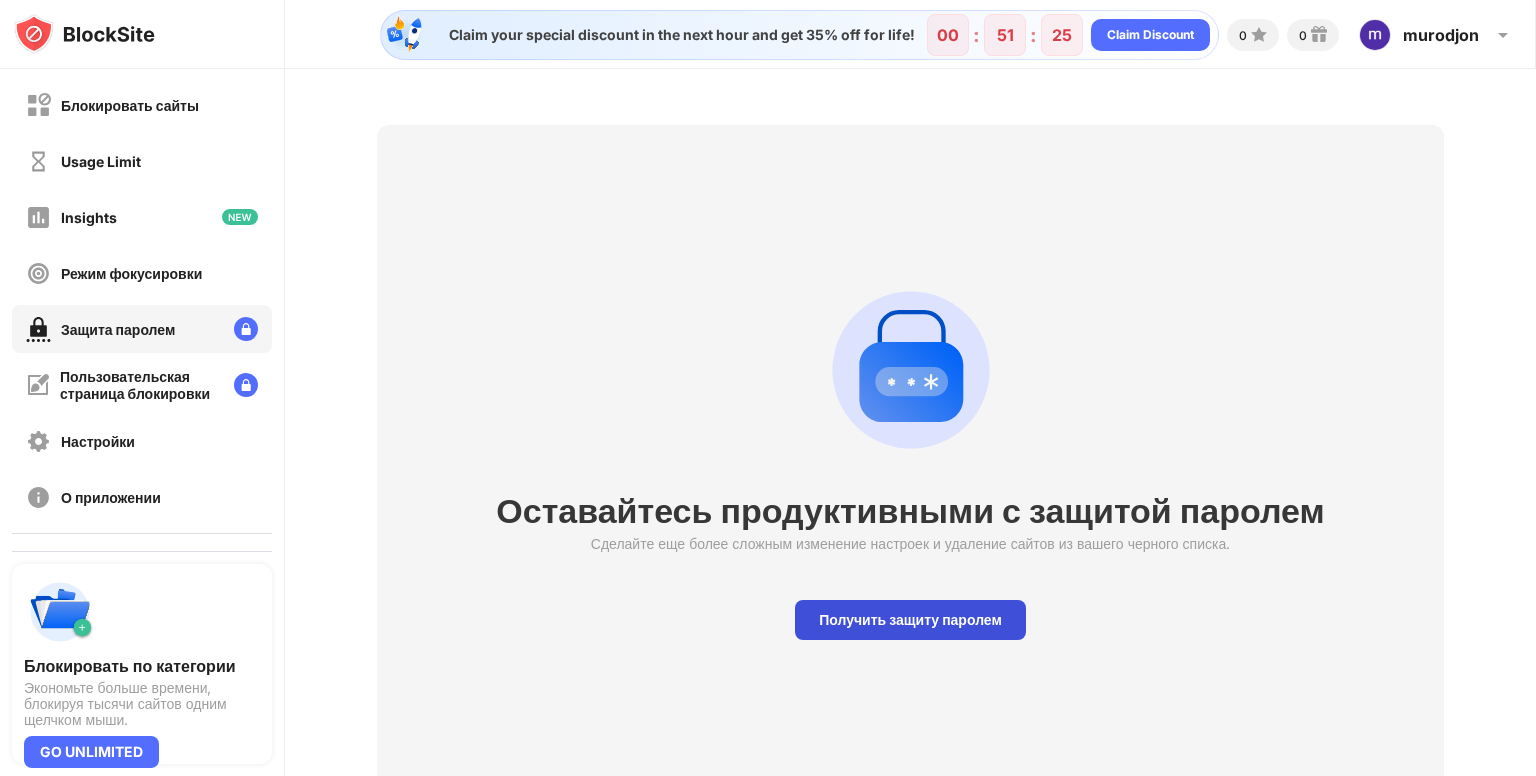 drag, startPoint x: 898, startPoint y: 603, endPoint x: 897, endPoint y: 628, distance: 25.019993 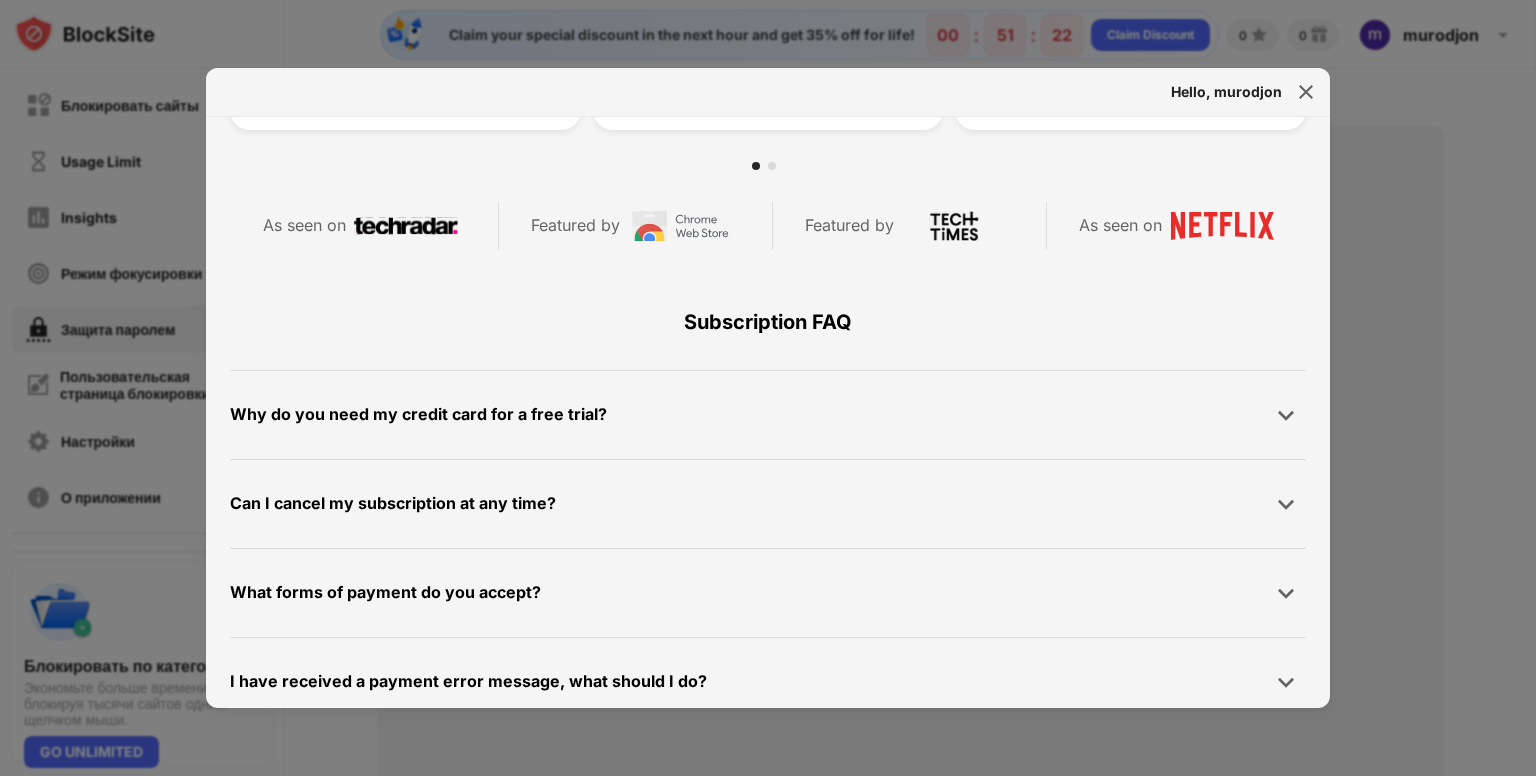 scroll, scrollTop: 951, scrollLeft: 0, axis: vertical 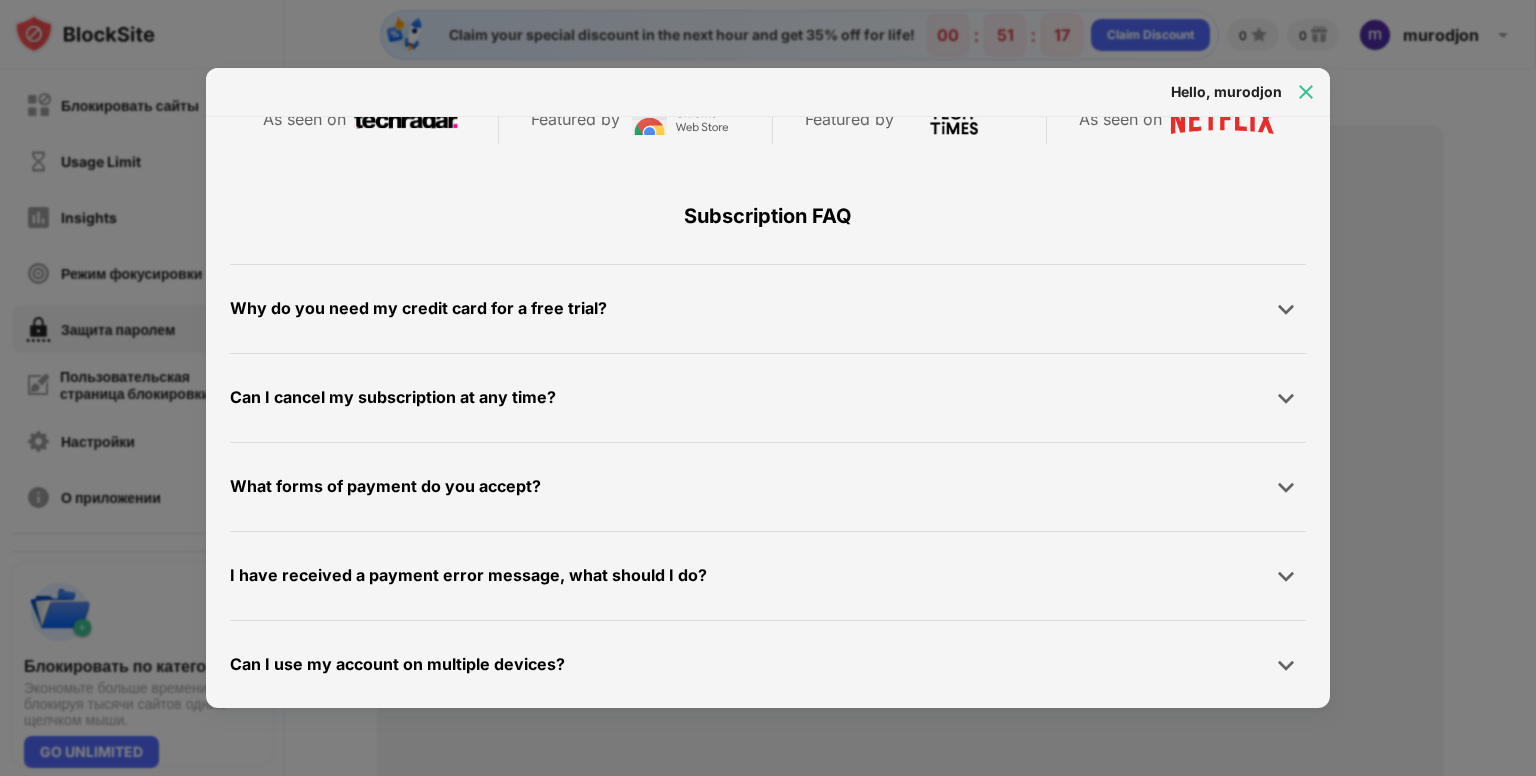 click at bounding box center [1306, 92] 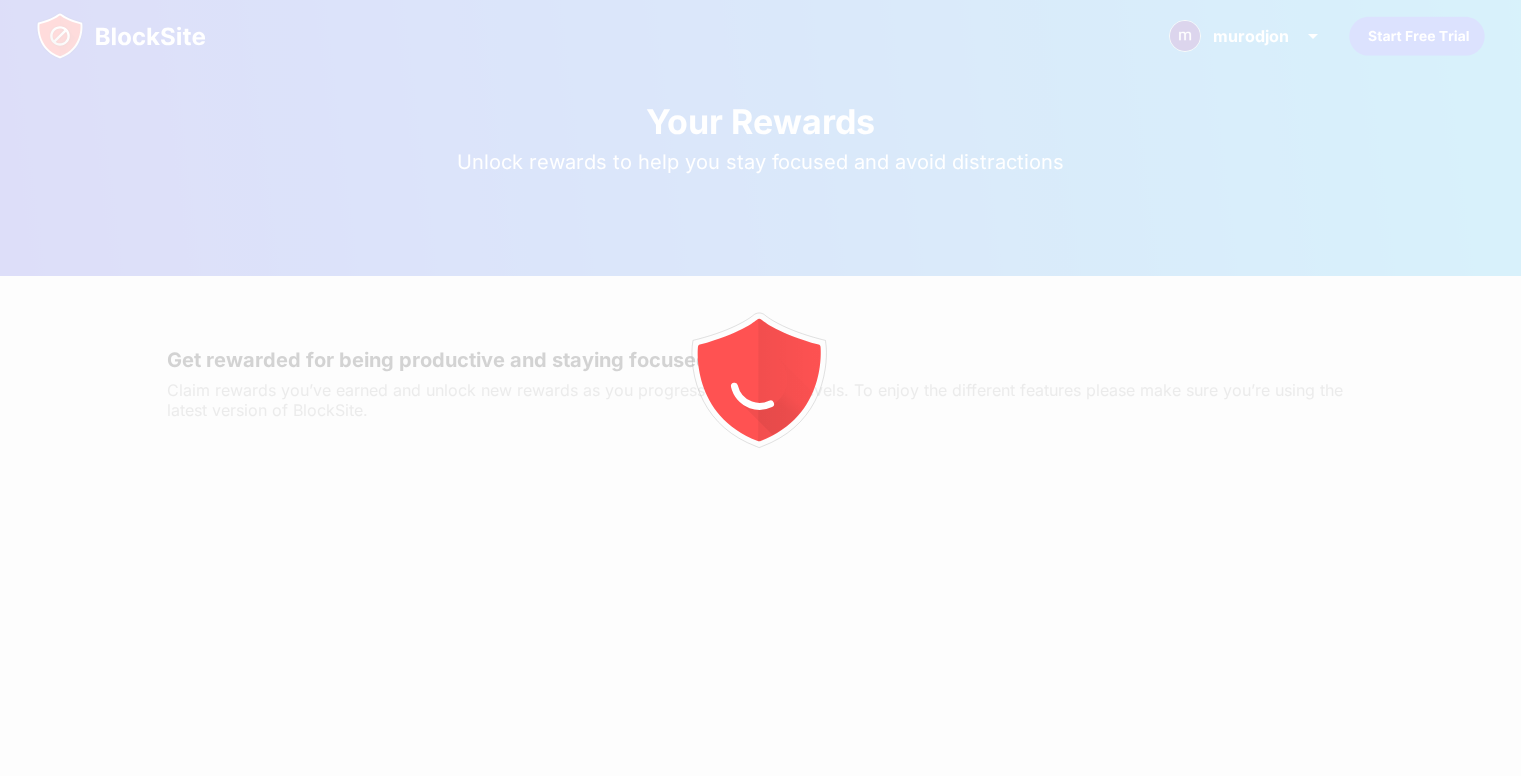 scroll, scrollTop: 0, scrollLeft: 0, axis: both 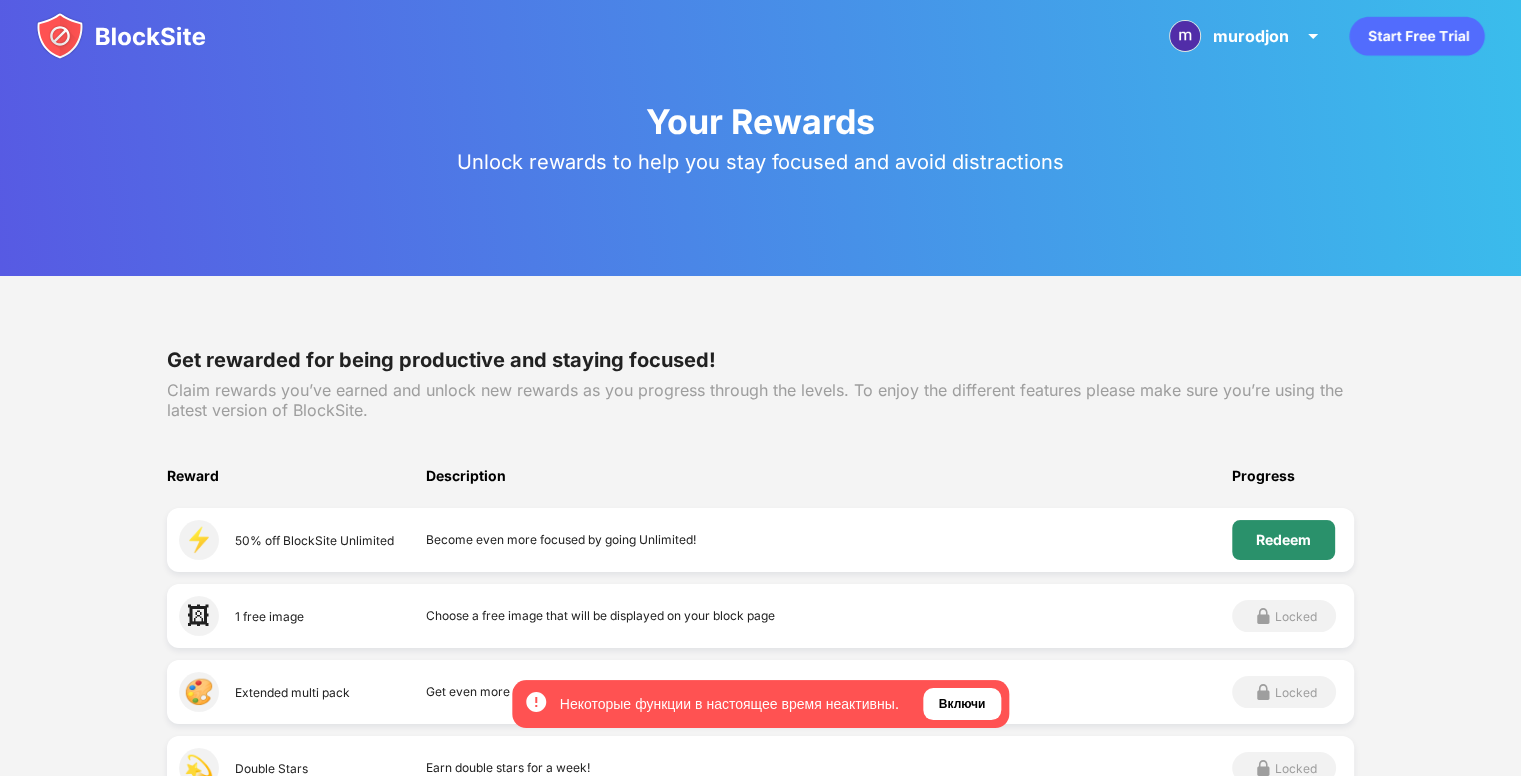 click on "Redeem" at bounding box center (1283, 540) 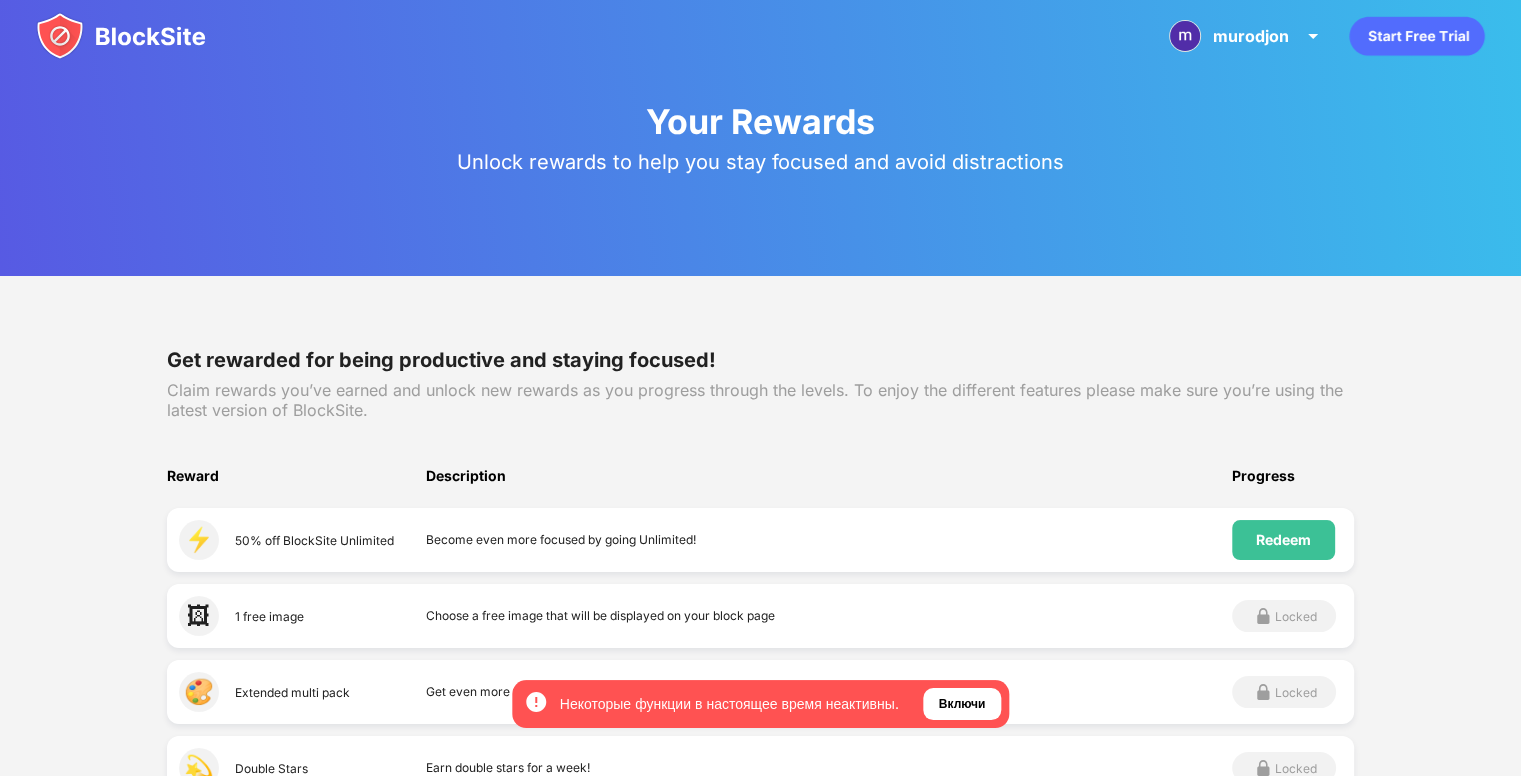 scroll, scrollTop: 0, scrollLeft: 0, axis: both 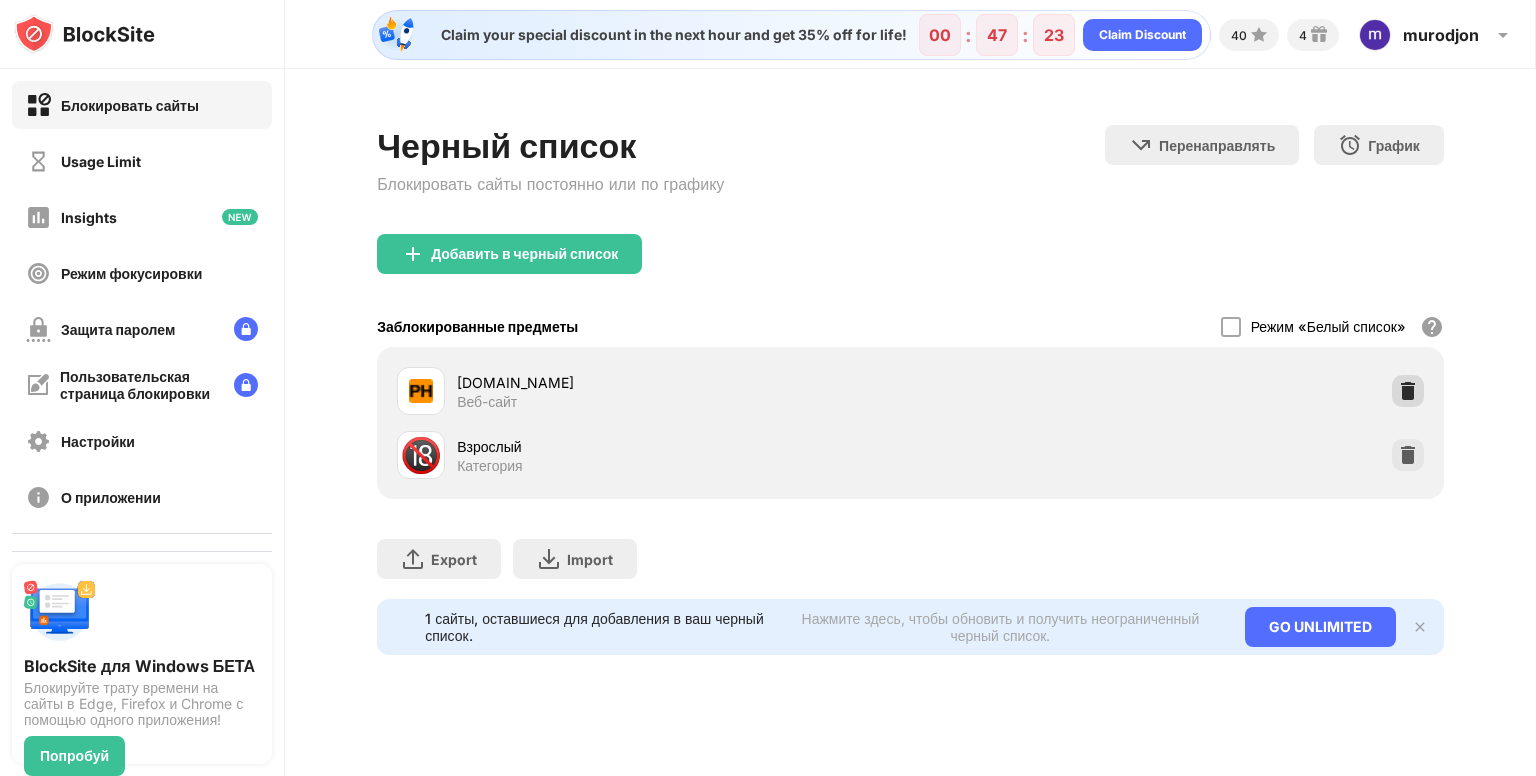 click at bounding box center [1408, 391] 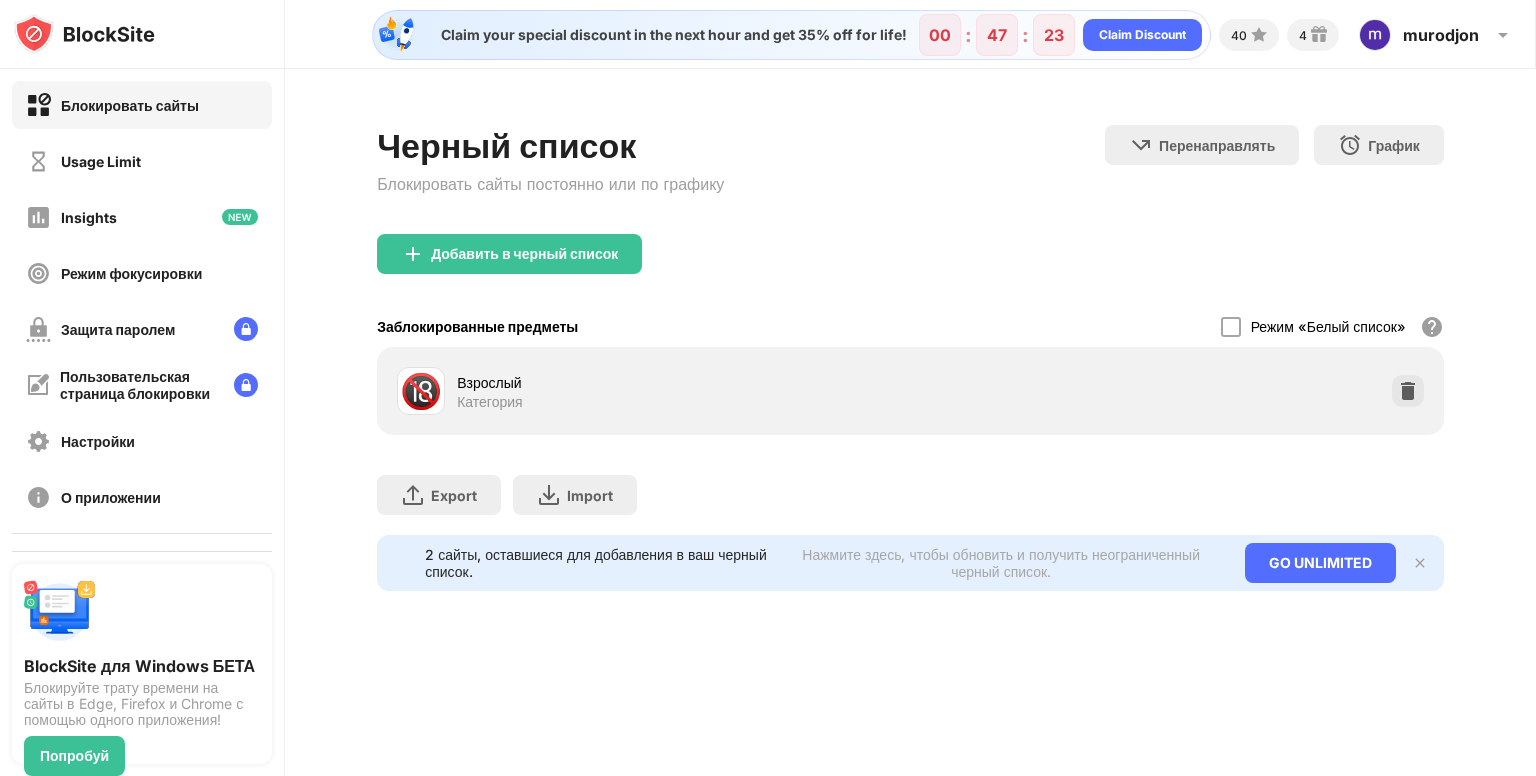 click at bounding box center (1408, 391) 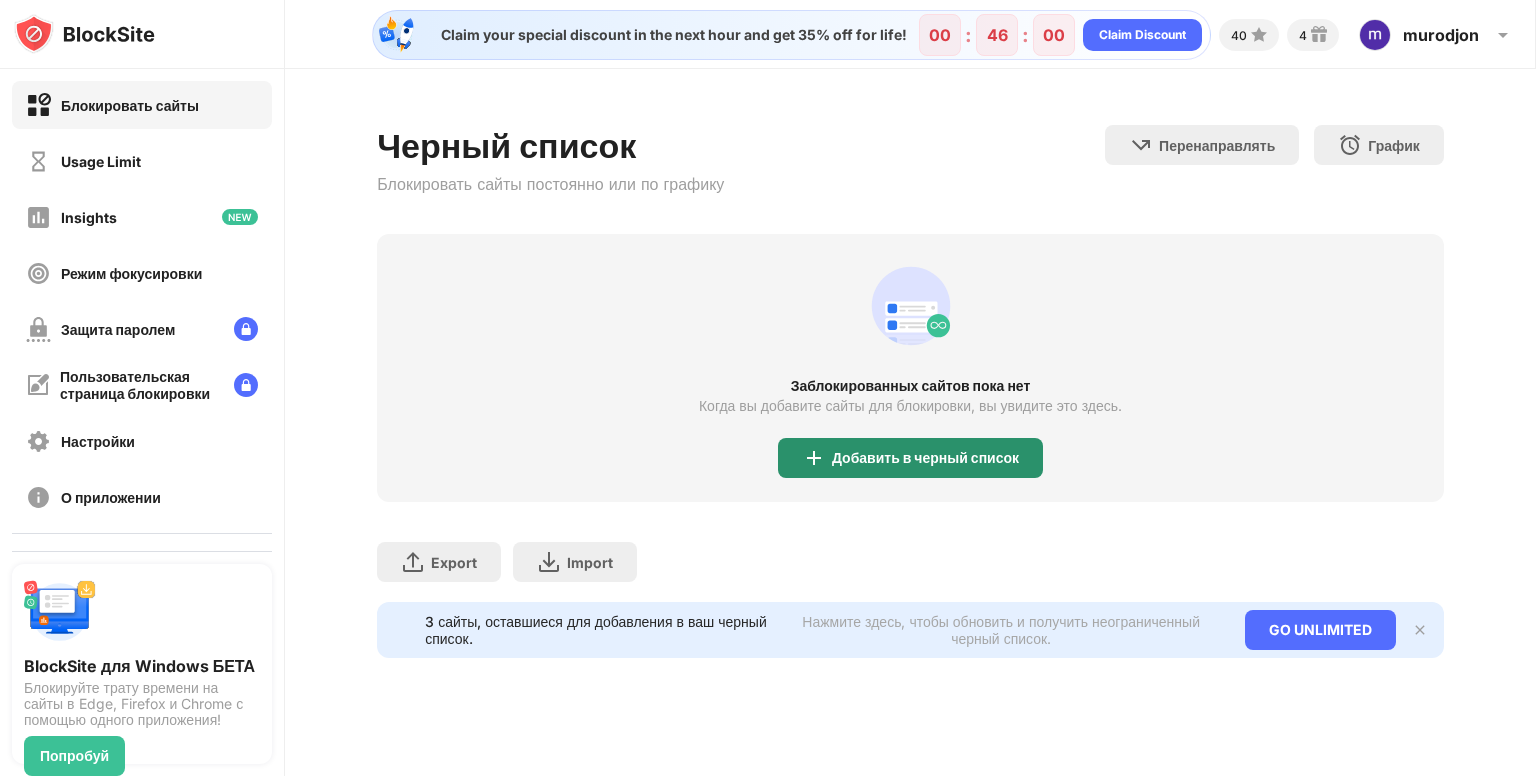 click on "Добавить в черный список" at bounding box center (925, 458) 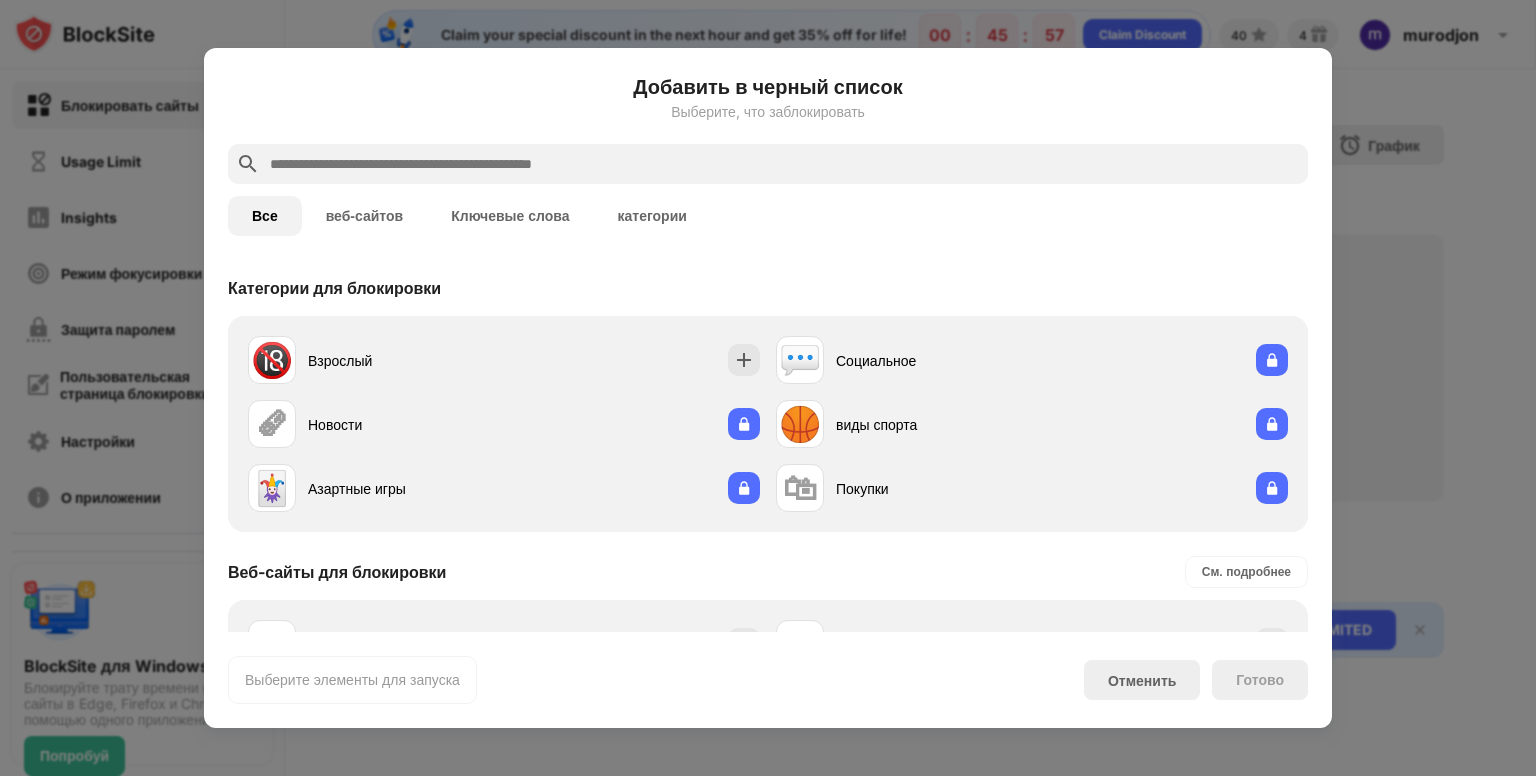 click on "веб-сайтов" at bounding box center (365, 216) 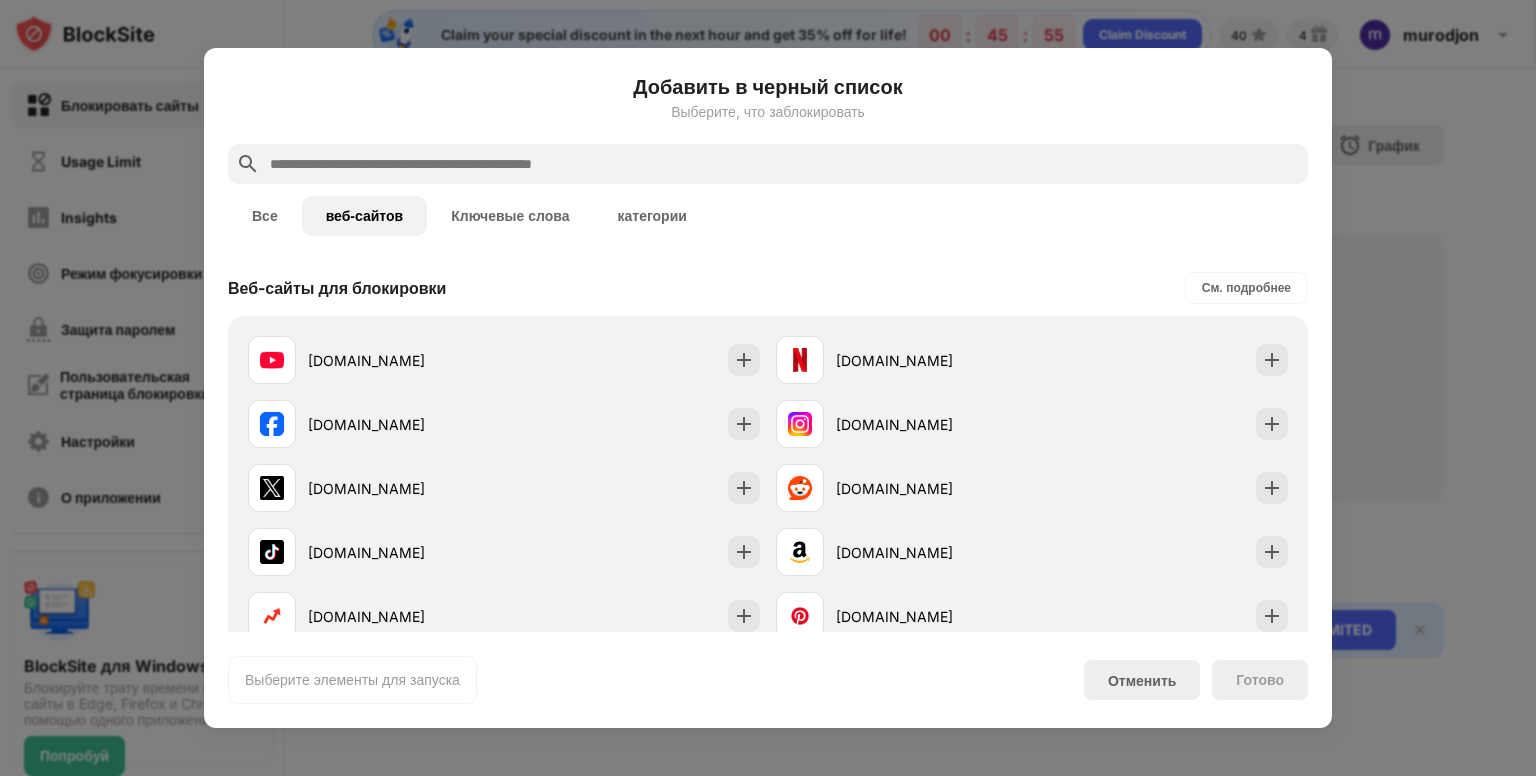 click at bounding box center (784, 164) 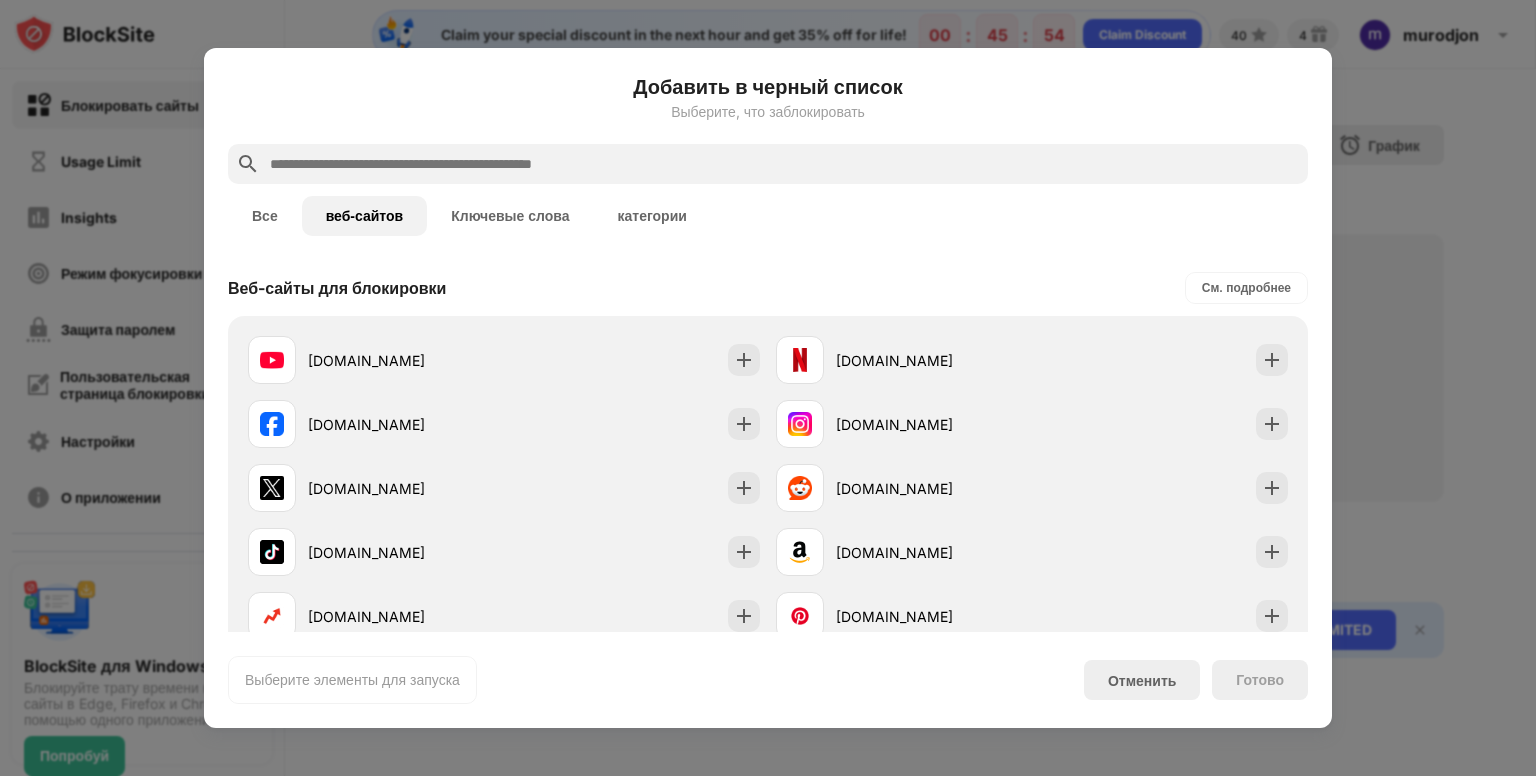 paste on "**********" 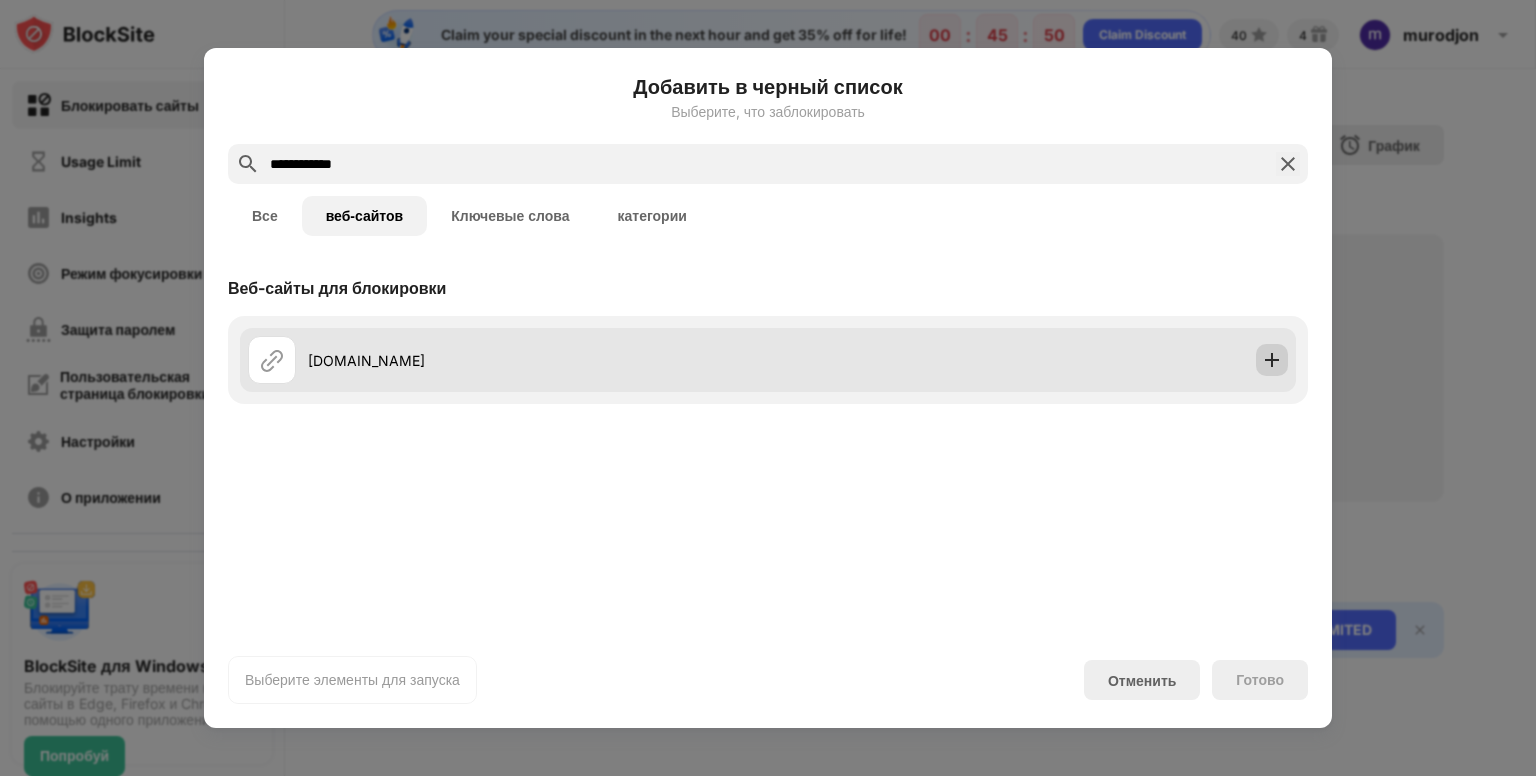 click at bounding box center [1272, 360] 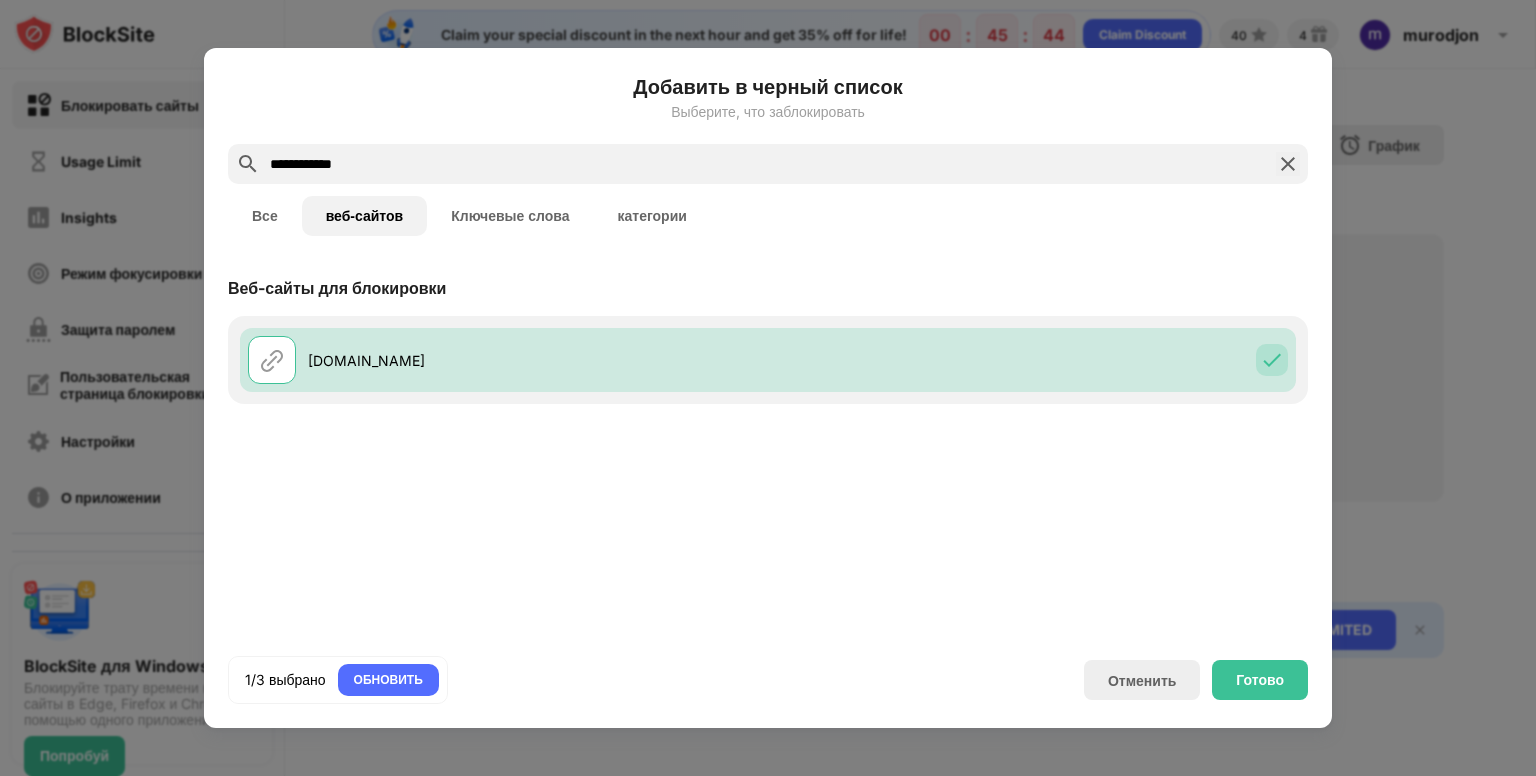 click on "**********" at bounding box center (768, 164) 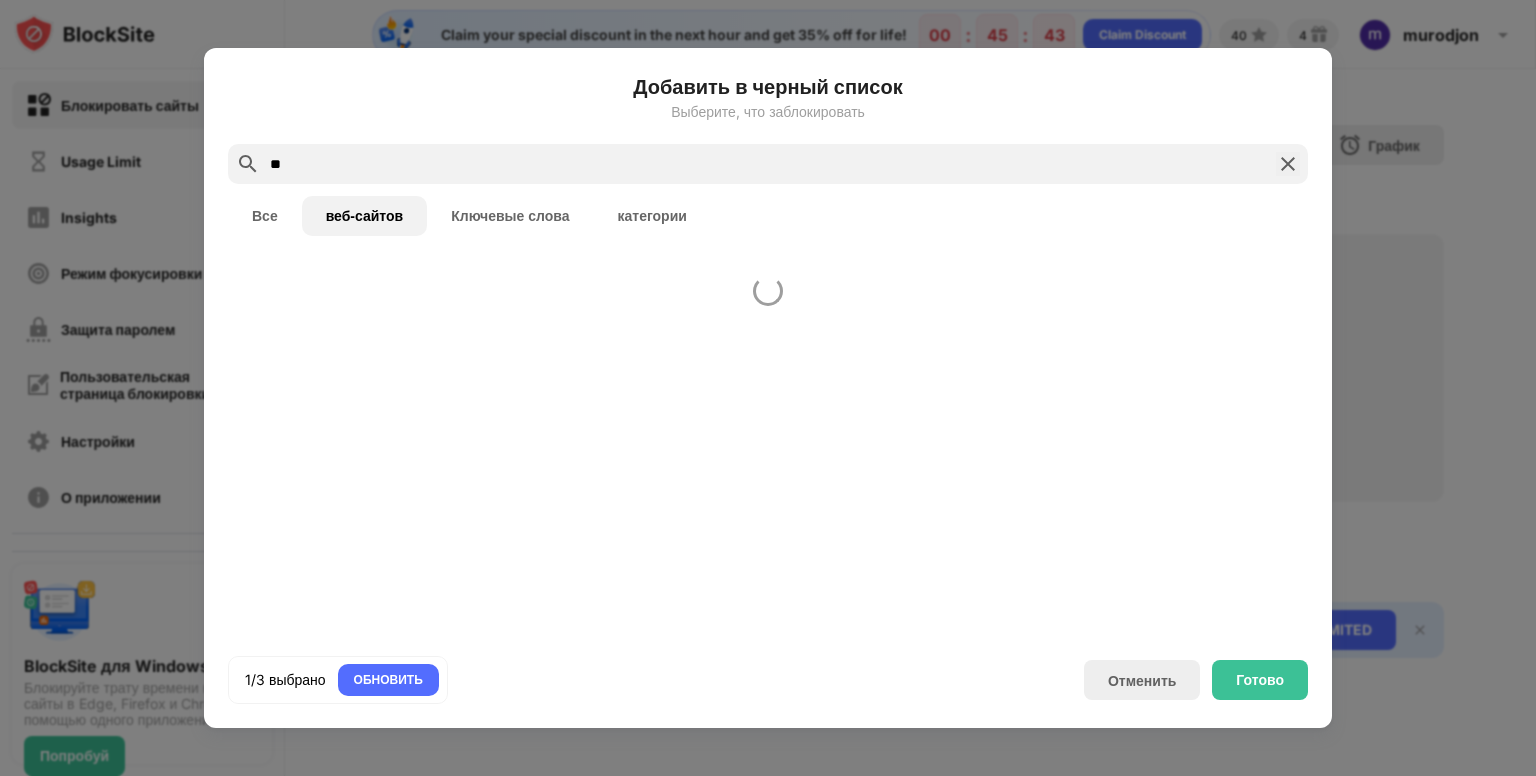 type on "*" 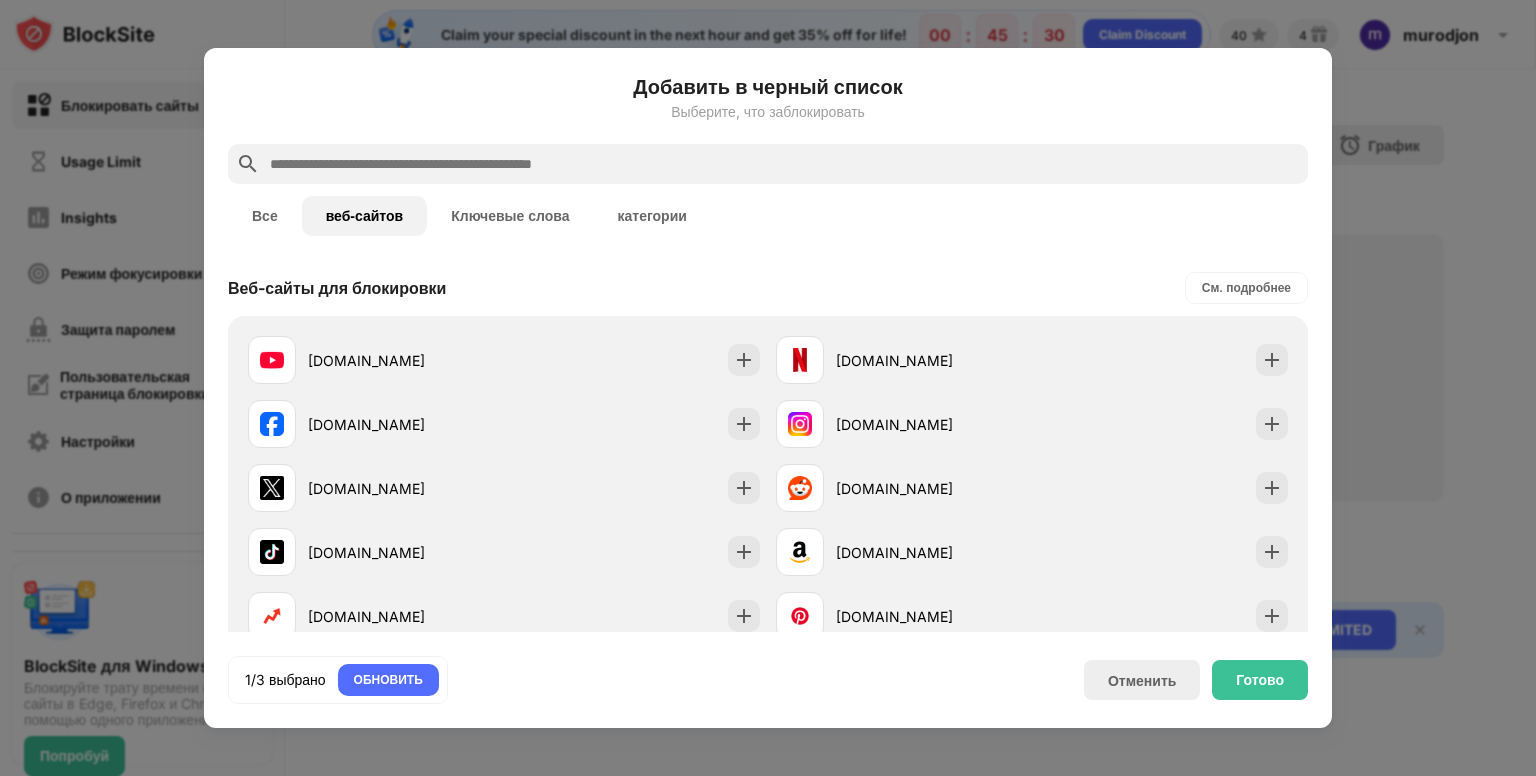 paste on "**********" 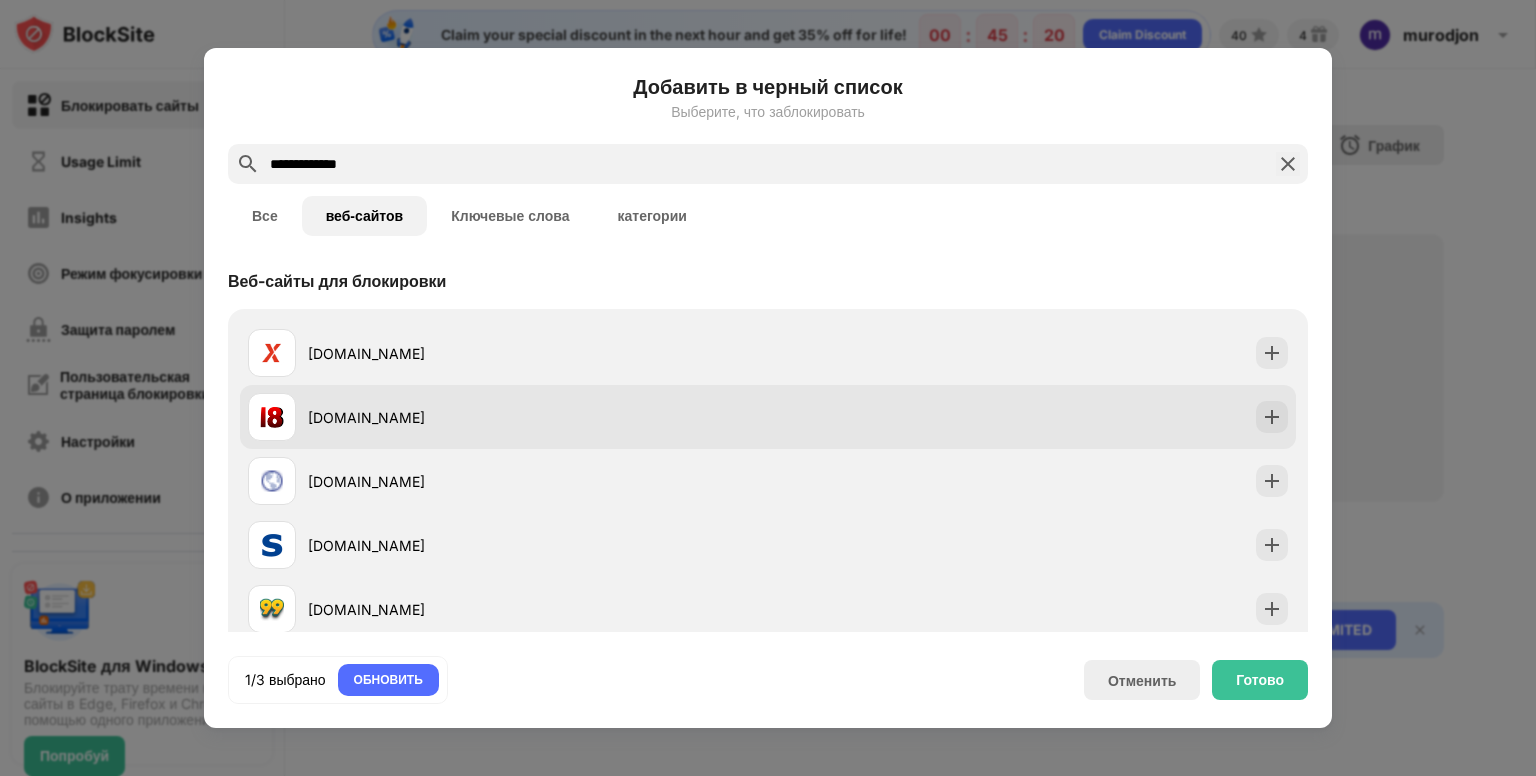 scroll, scrollTop: 0, scrollLeft: 0, axis: both 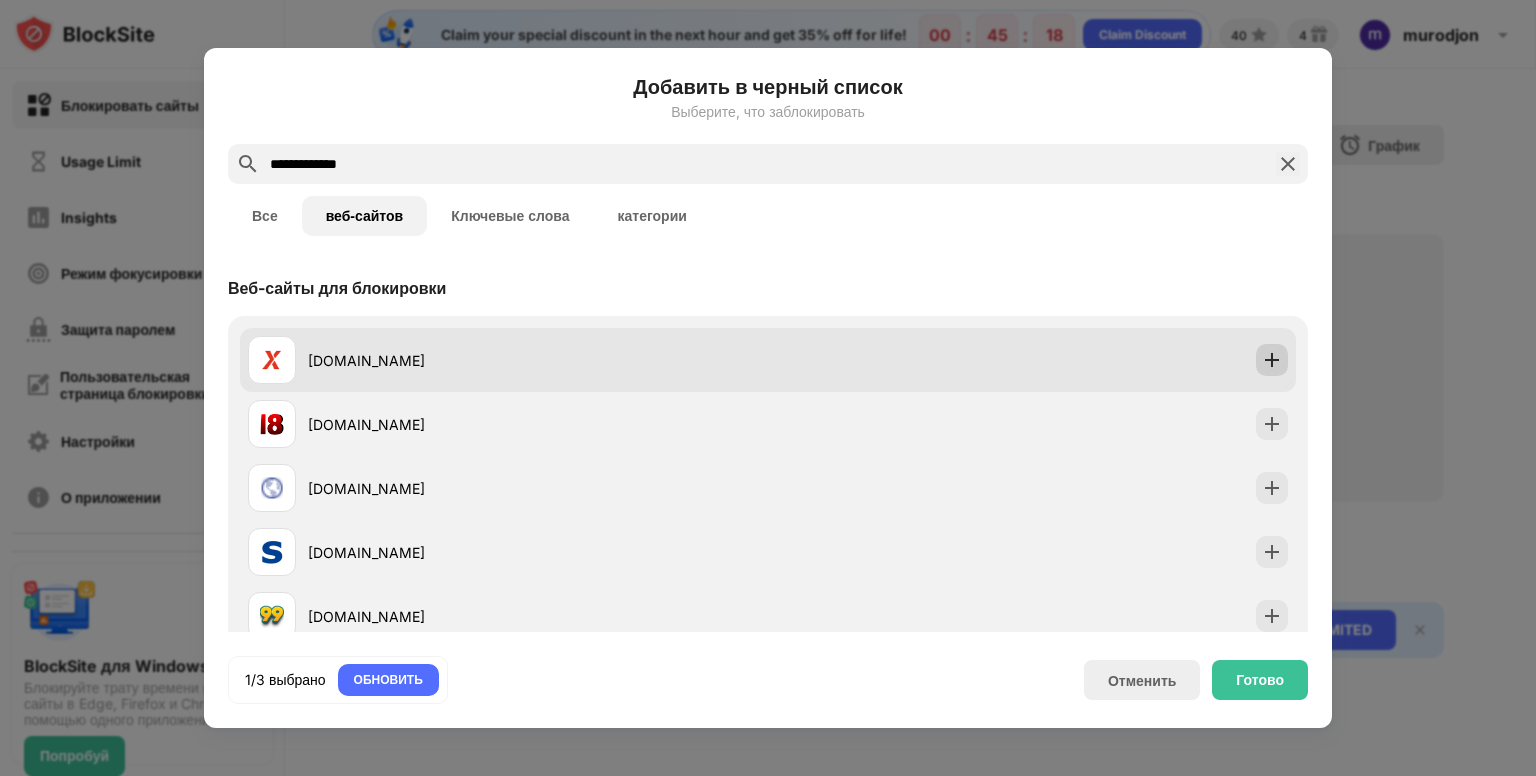 type on "**********" 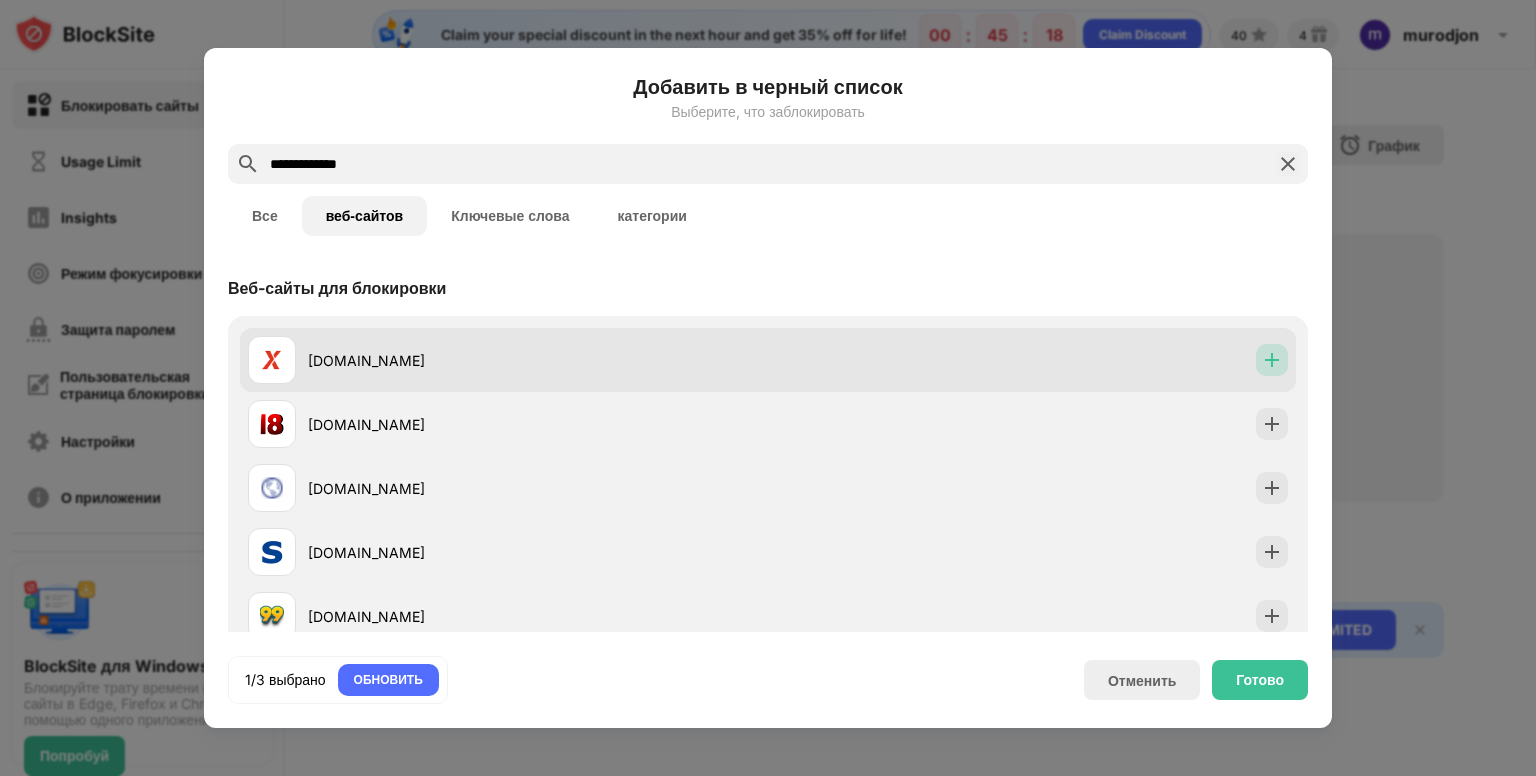 click at bounding box center (1272, 360) 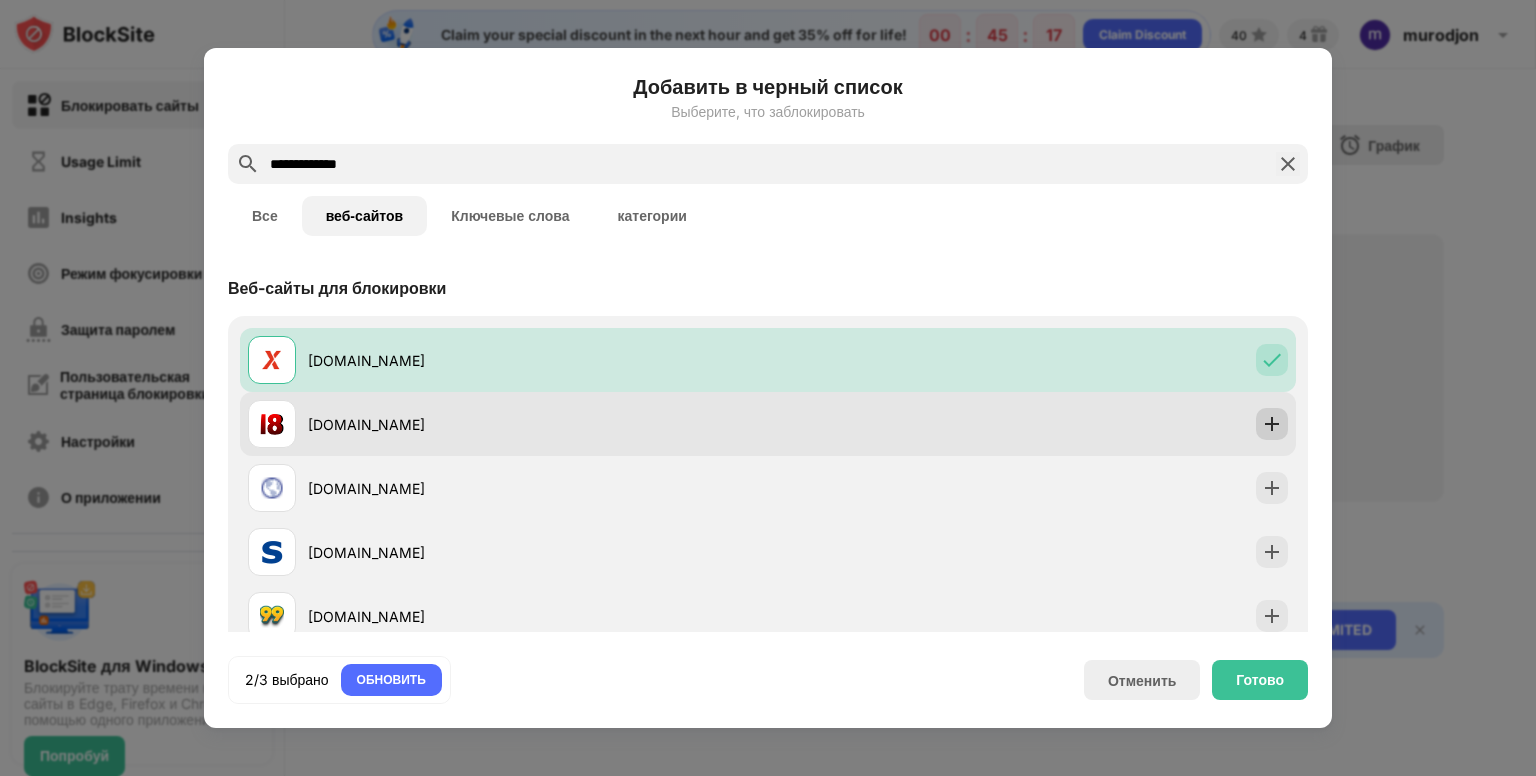 click at bounding box center (1272, 424) 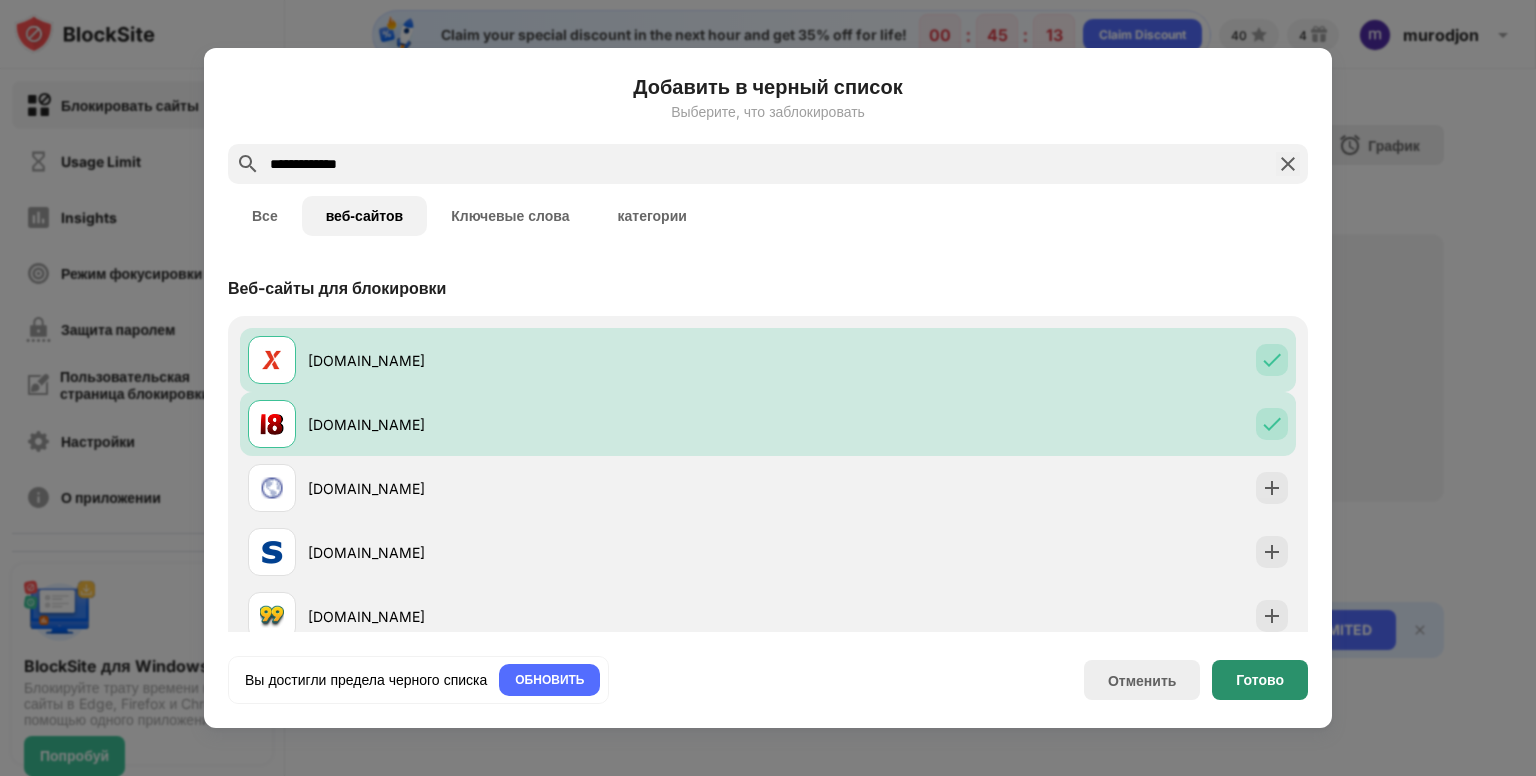 click on "Готово" at bounding box center [1260, 680] 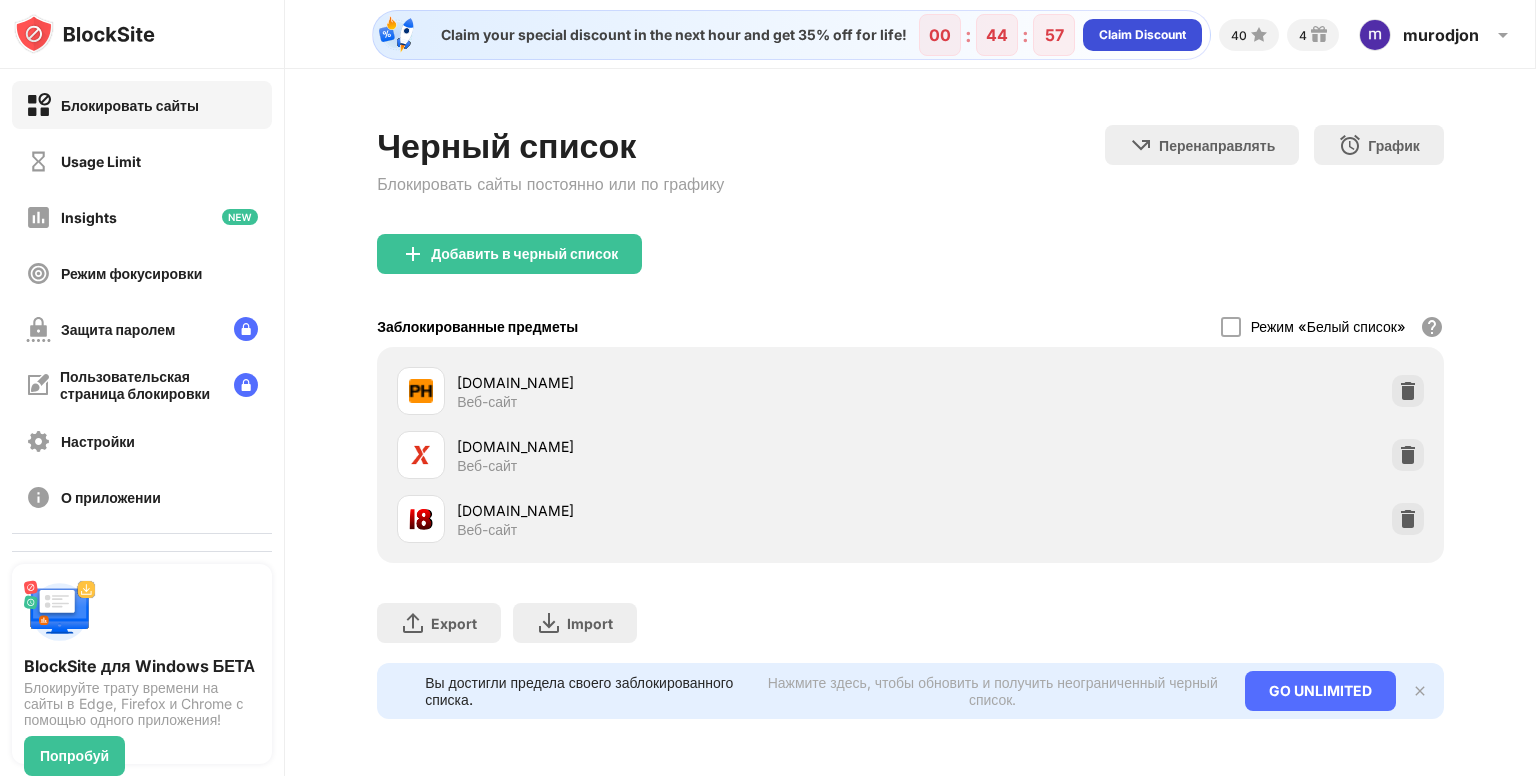 click on "Claim Discount" at bounding box center [1142, 35] 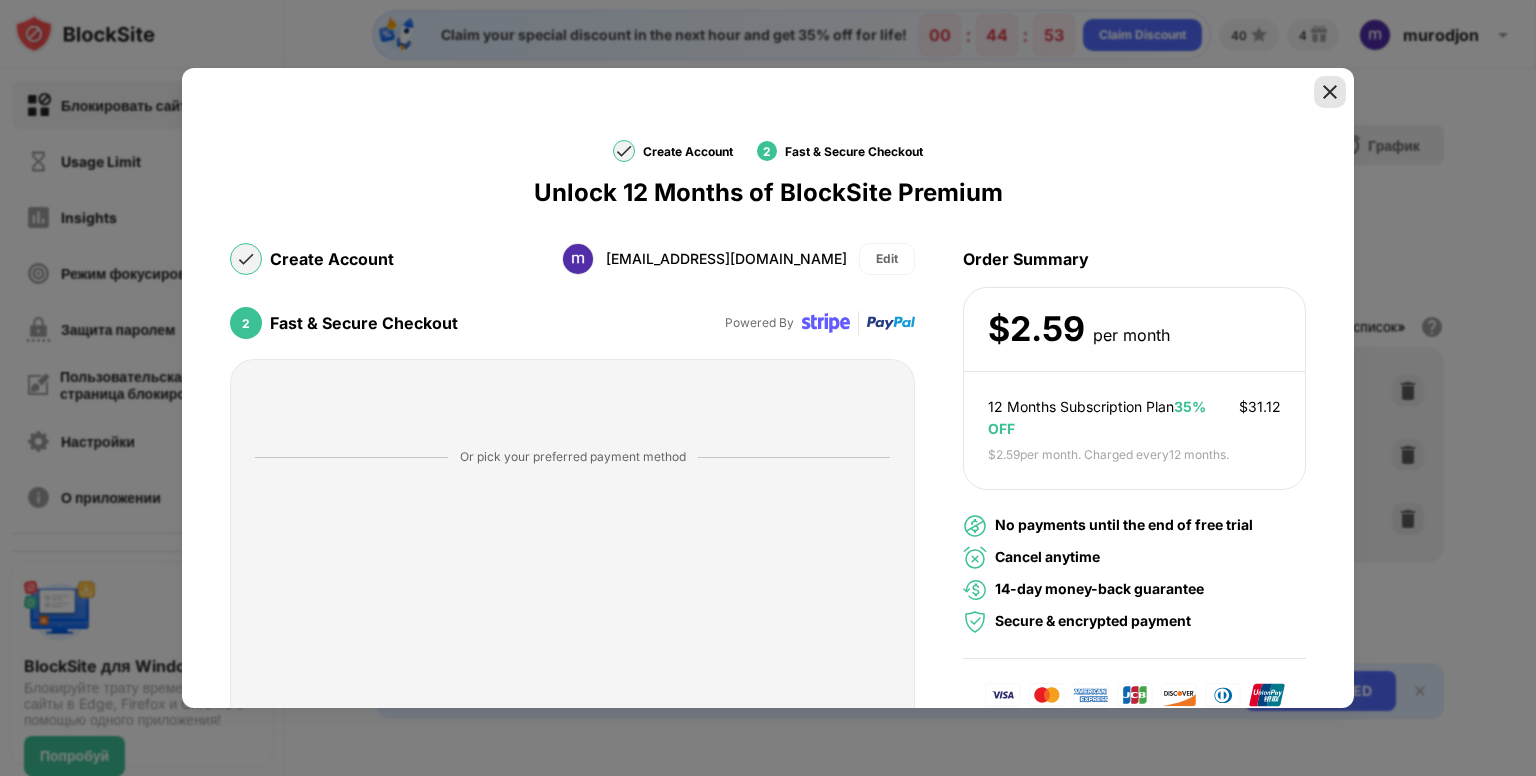 click at bounding box center (1330, 92) 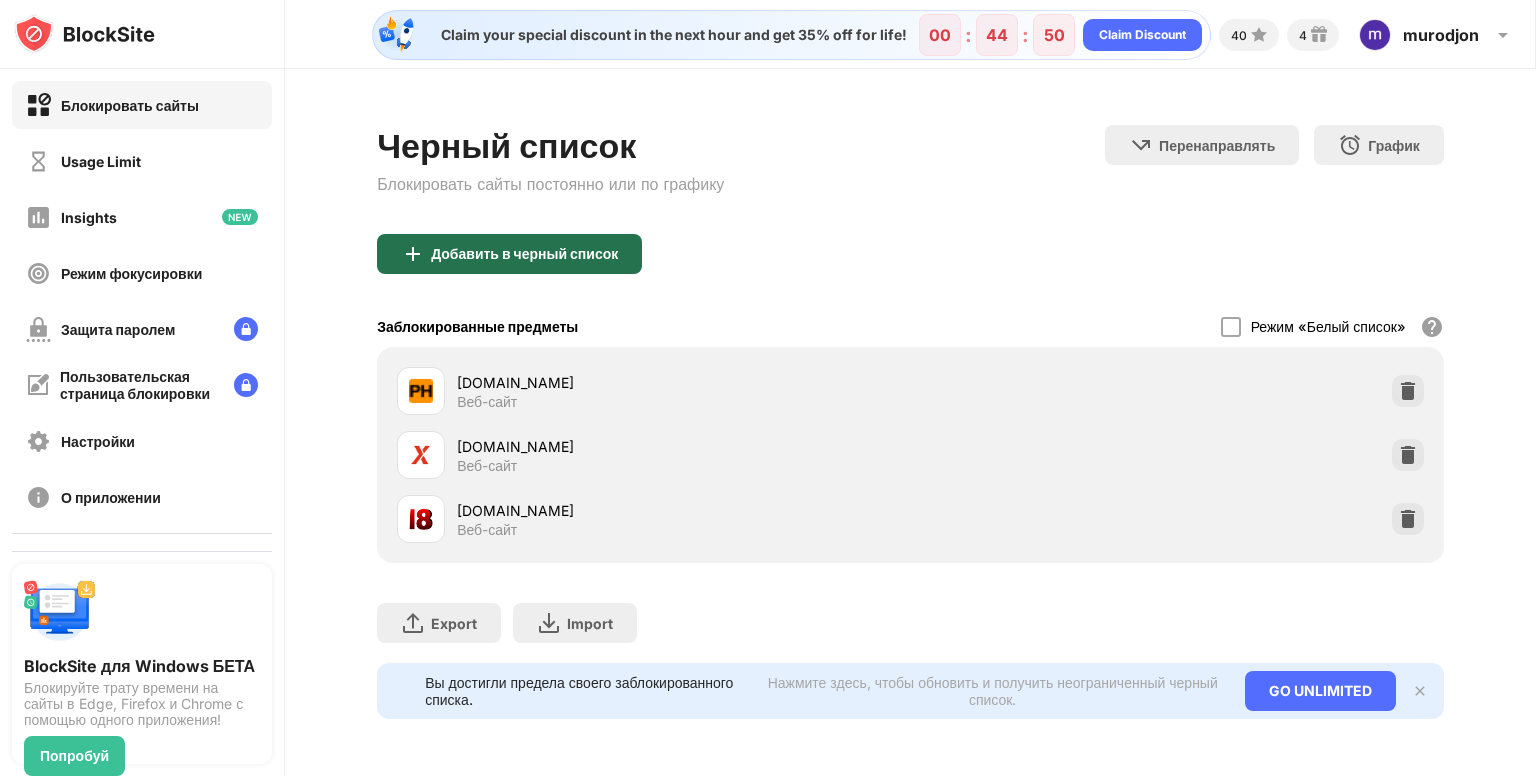 click on "Добавить в черный список" at bounding box center (524, 254) 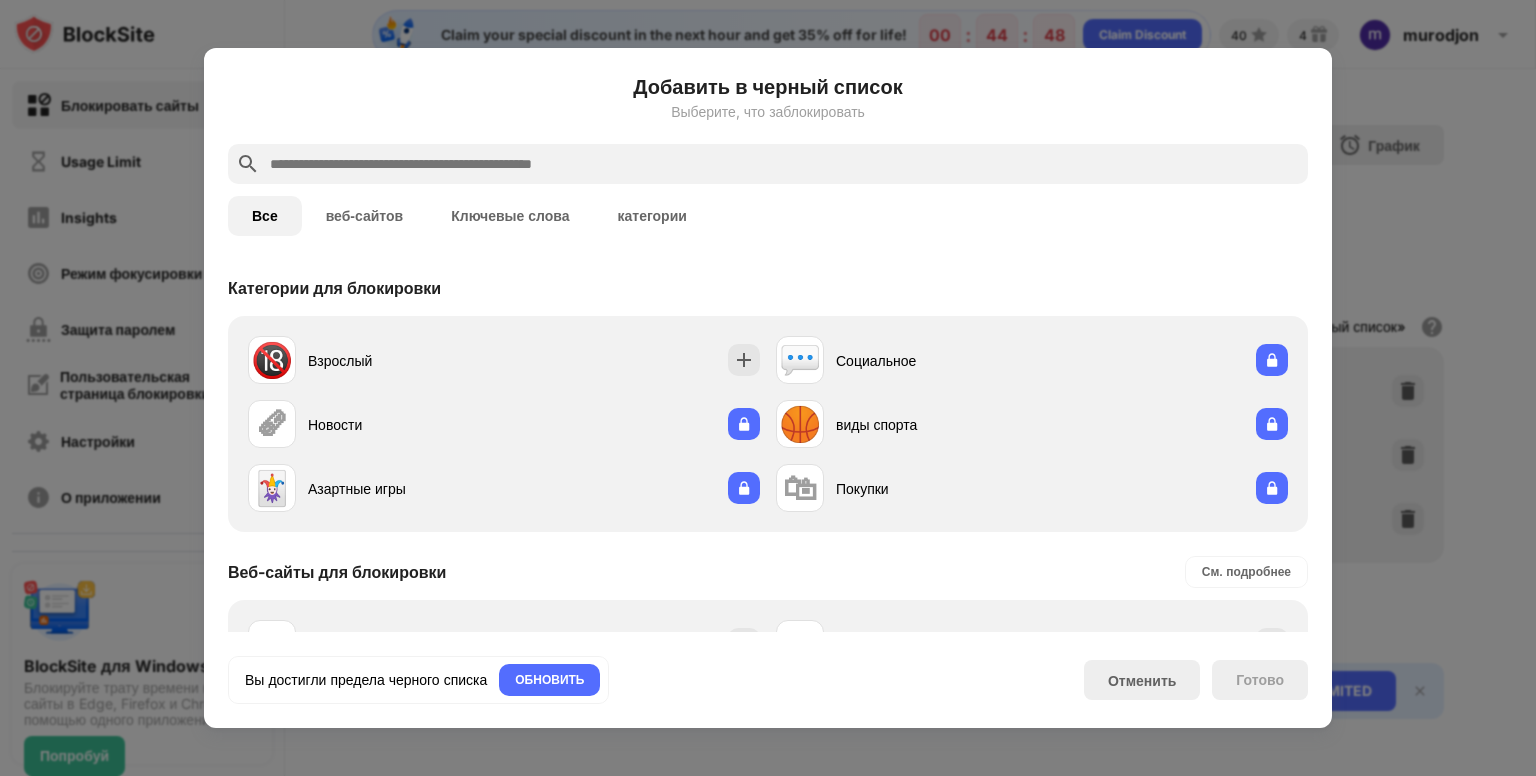 click at bounding box center [784, 164] 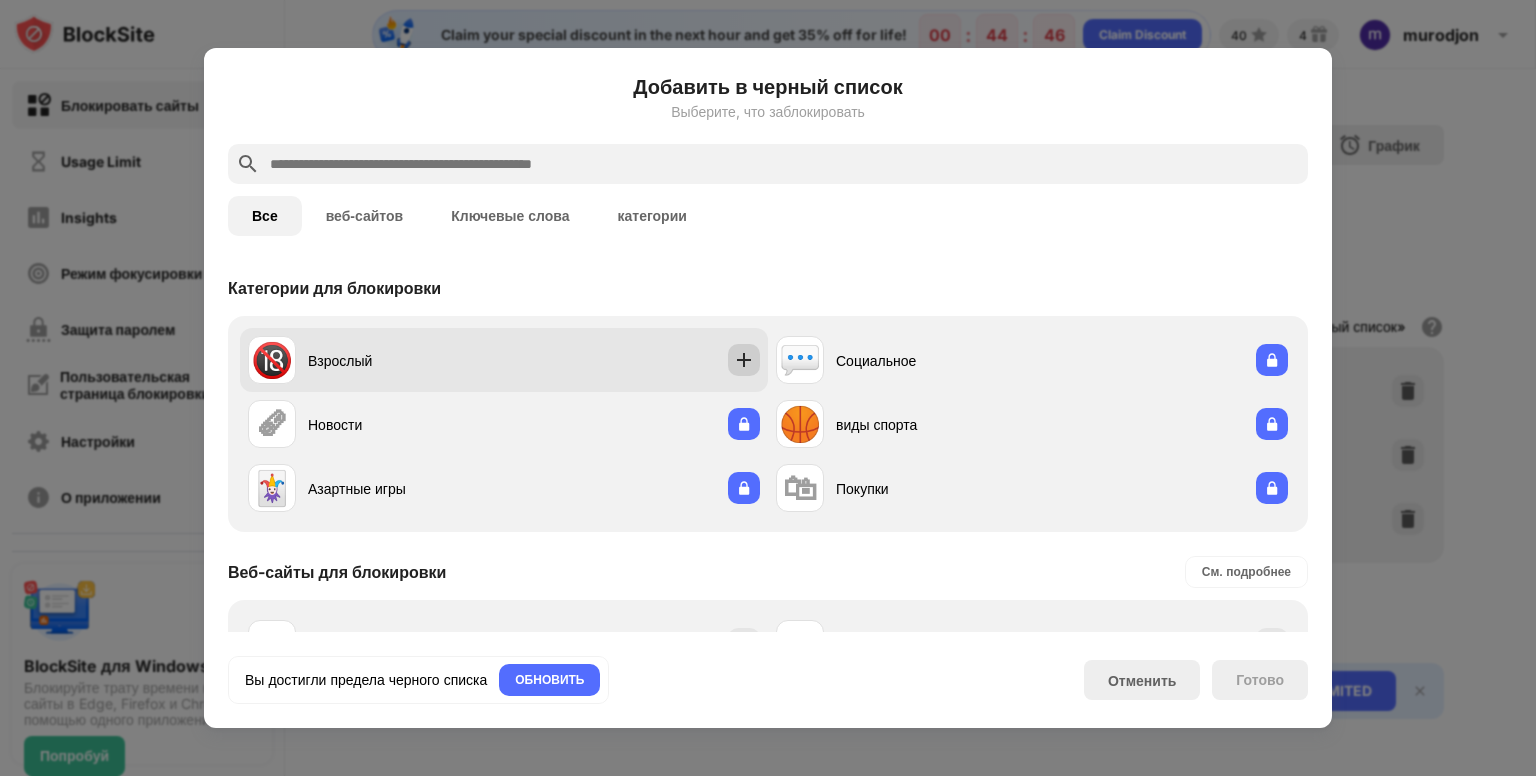 click at bounding box center (744, 360) 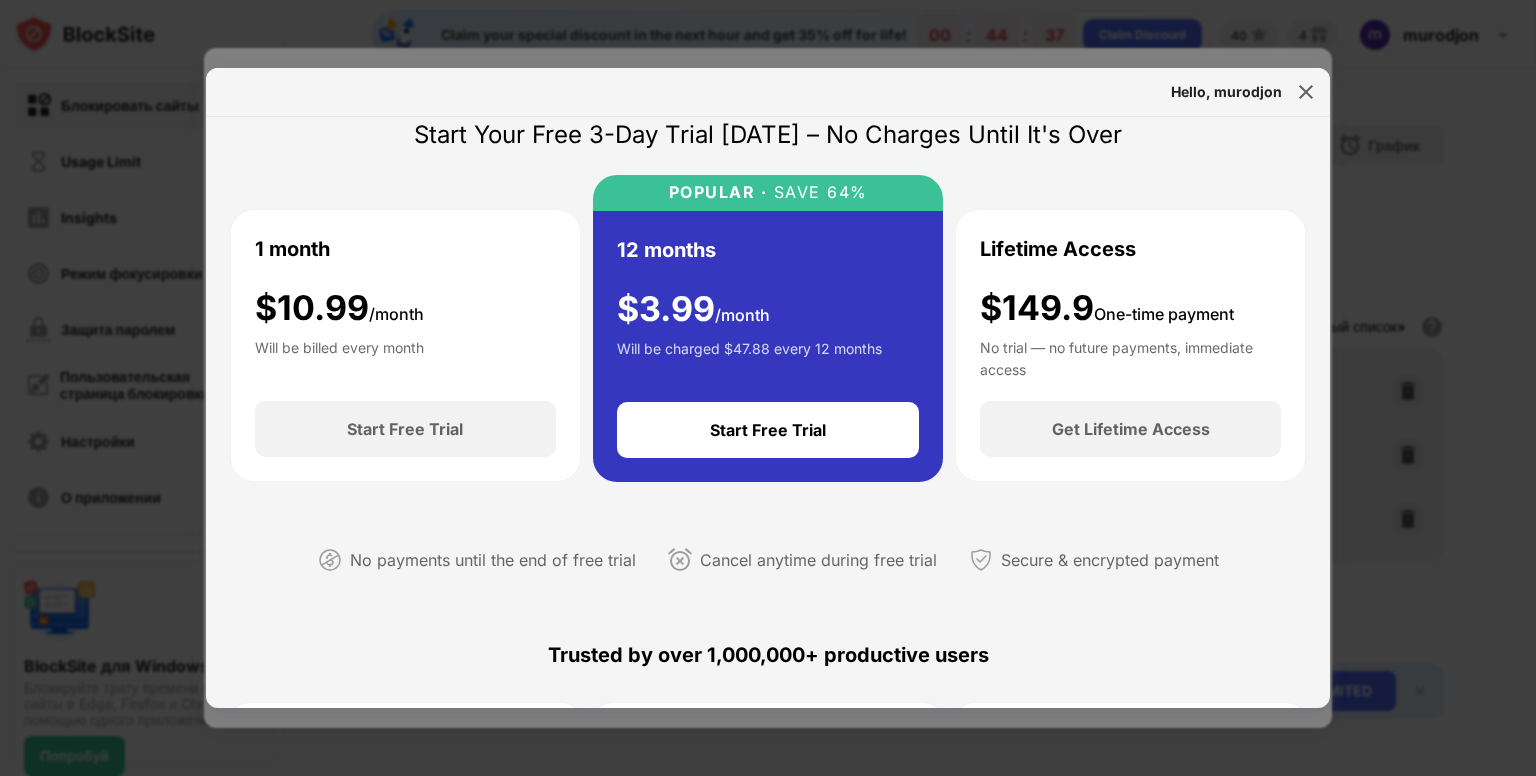 scroll, scrollTop: 0, scrollLeft: 0, axis: both 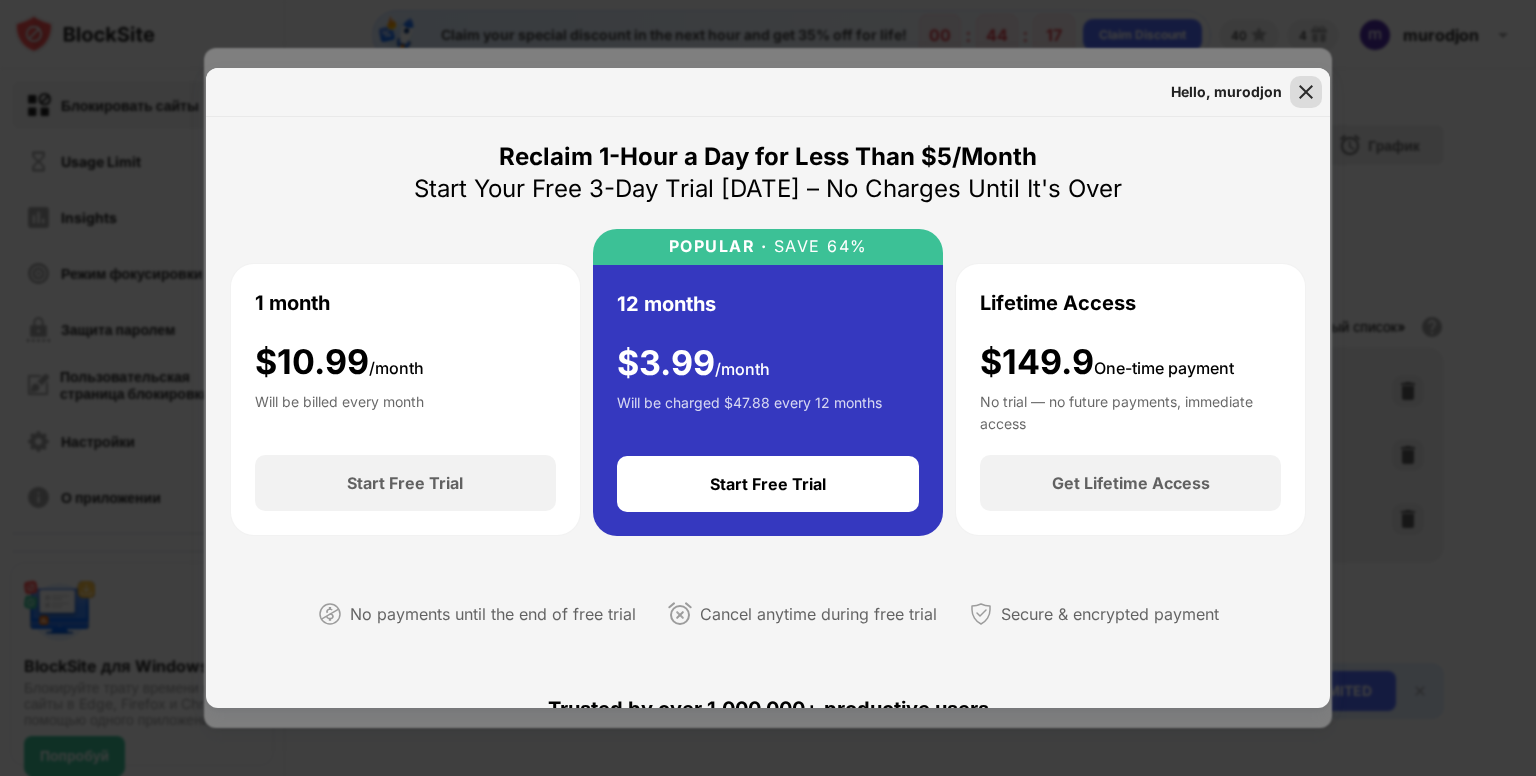 click at bounding box center (1306, 92) 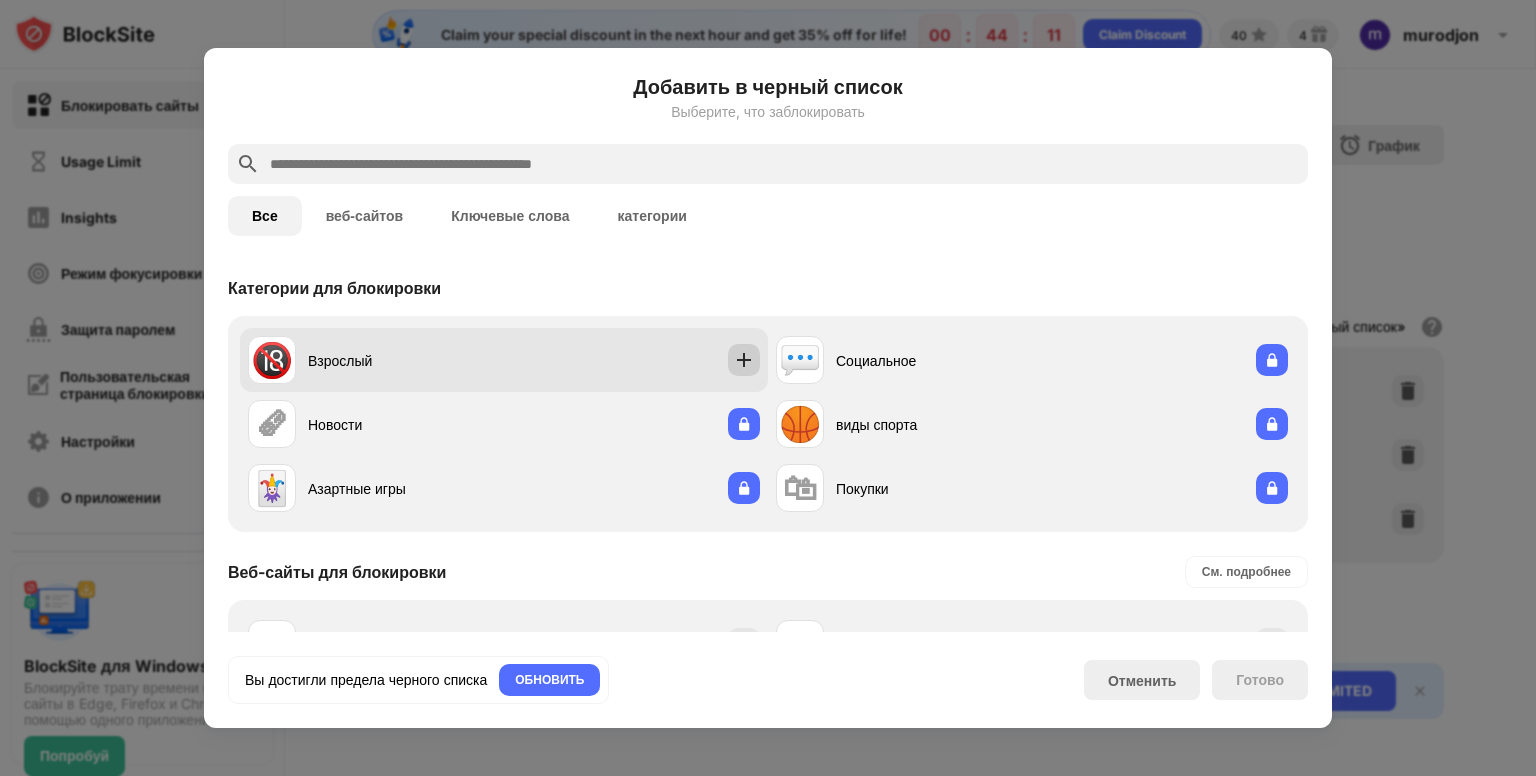 click at bounding box center [744, 360] 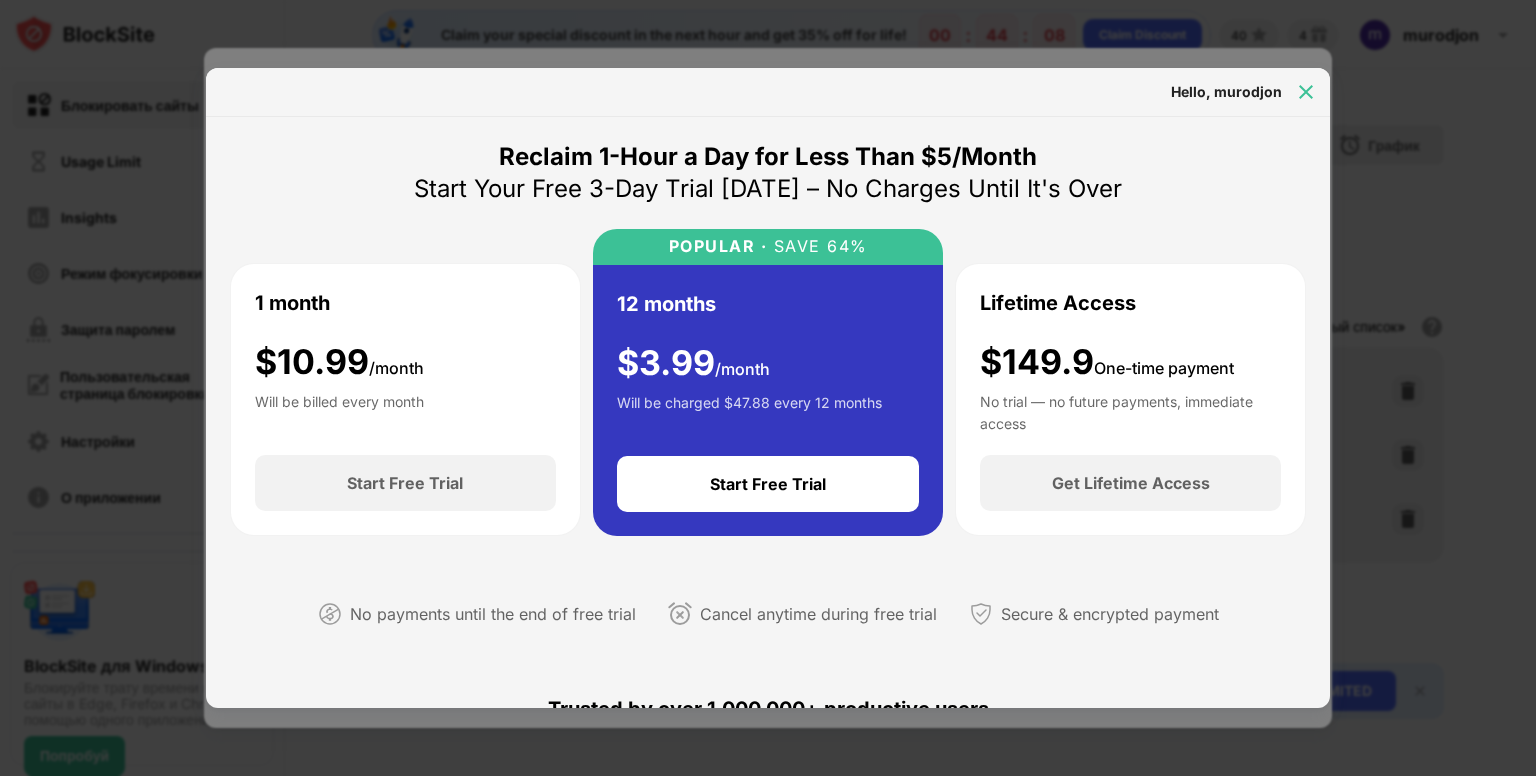 click at bounding box center (1306, 92) 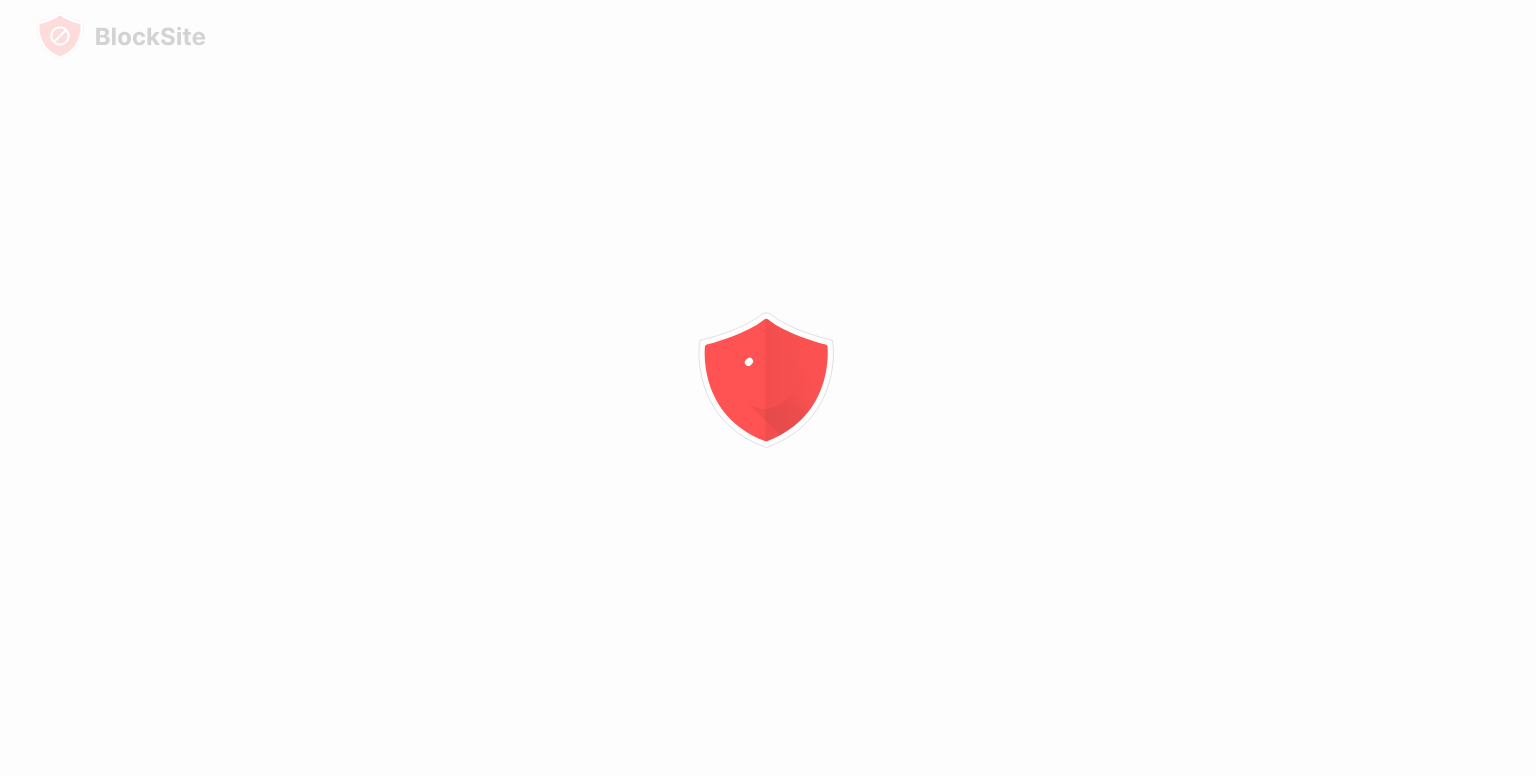 scroll, scrollTop: 0, scrollLeft: 0, axis: both 